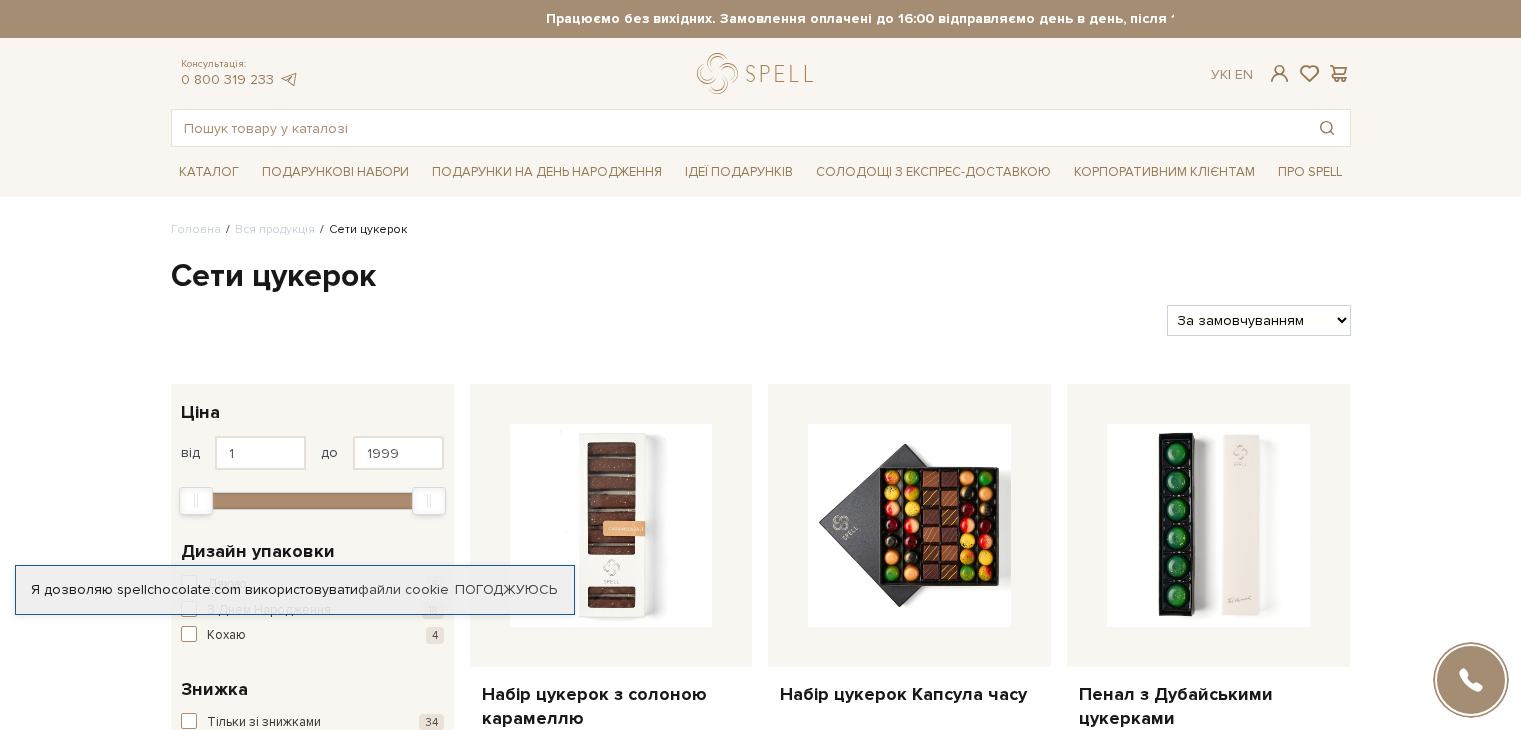 scroll, scrollTop: 0, scrollLeft: 0, axis: both 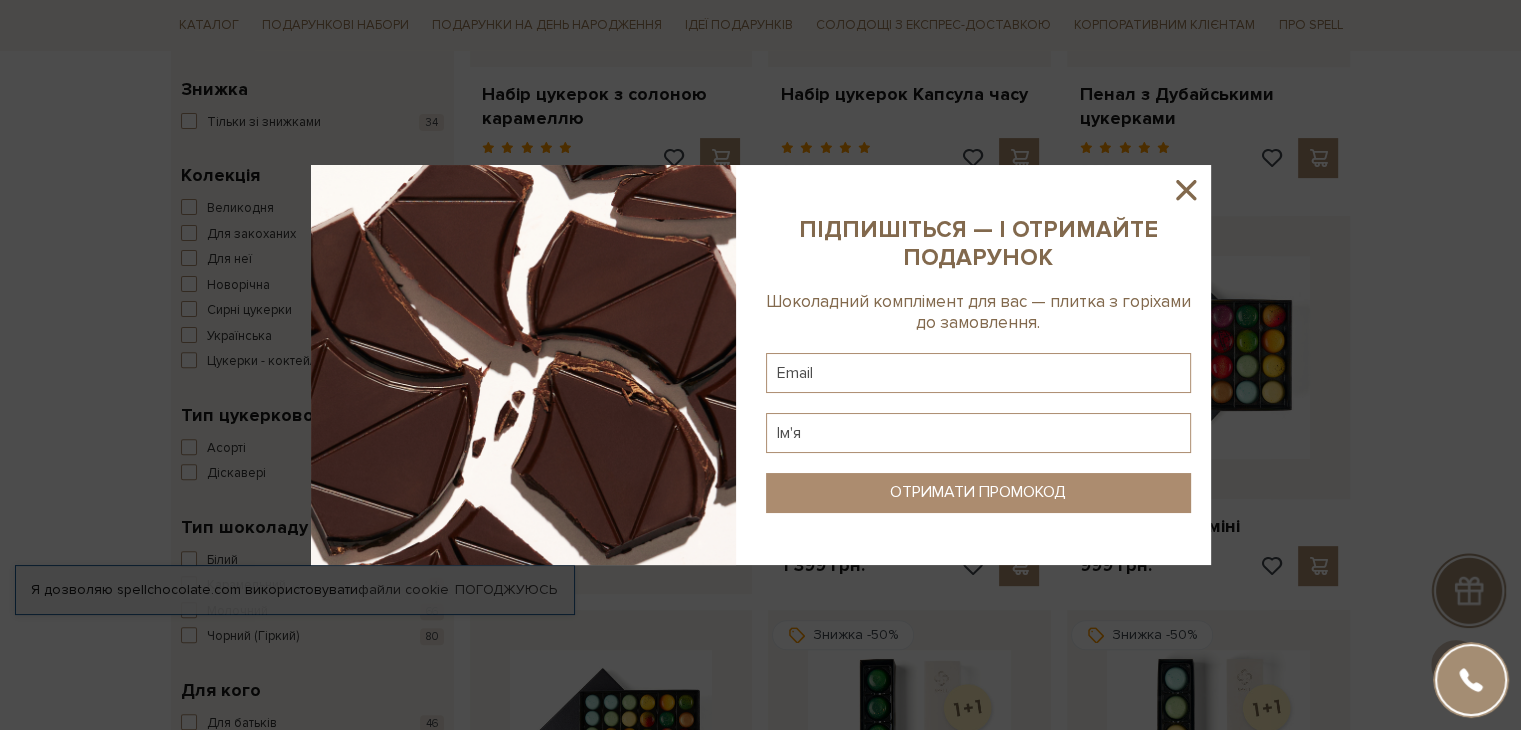 click 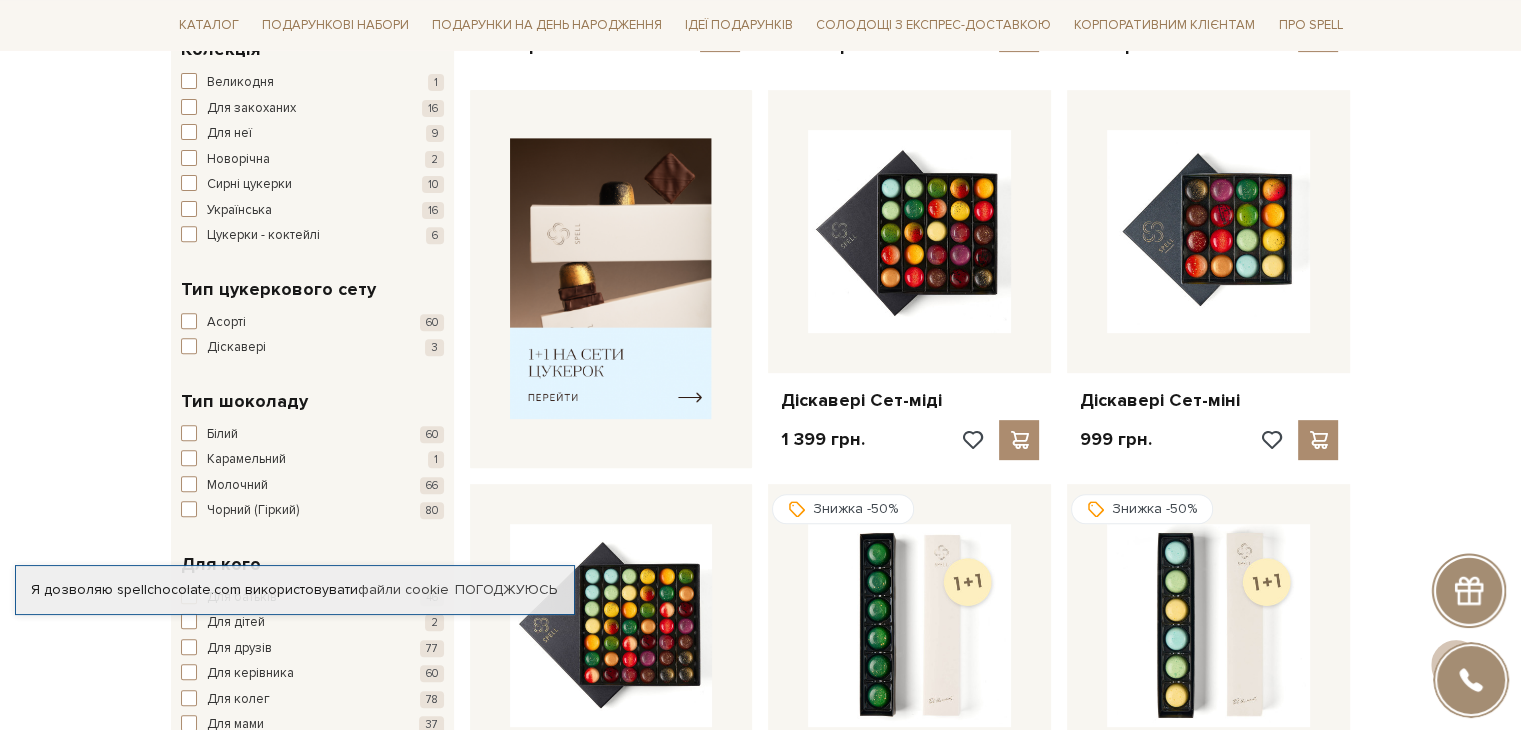 scroll, scrollTop: 800, scrollLeft: 0, axis: vertical 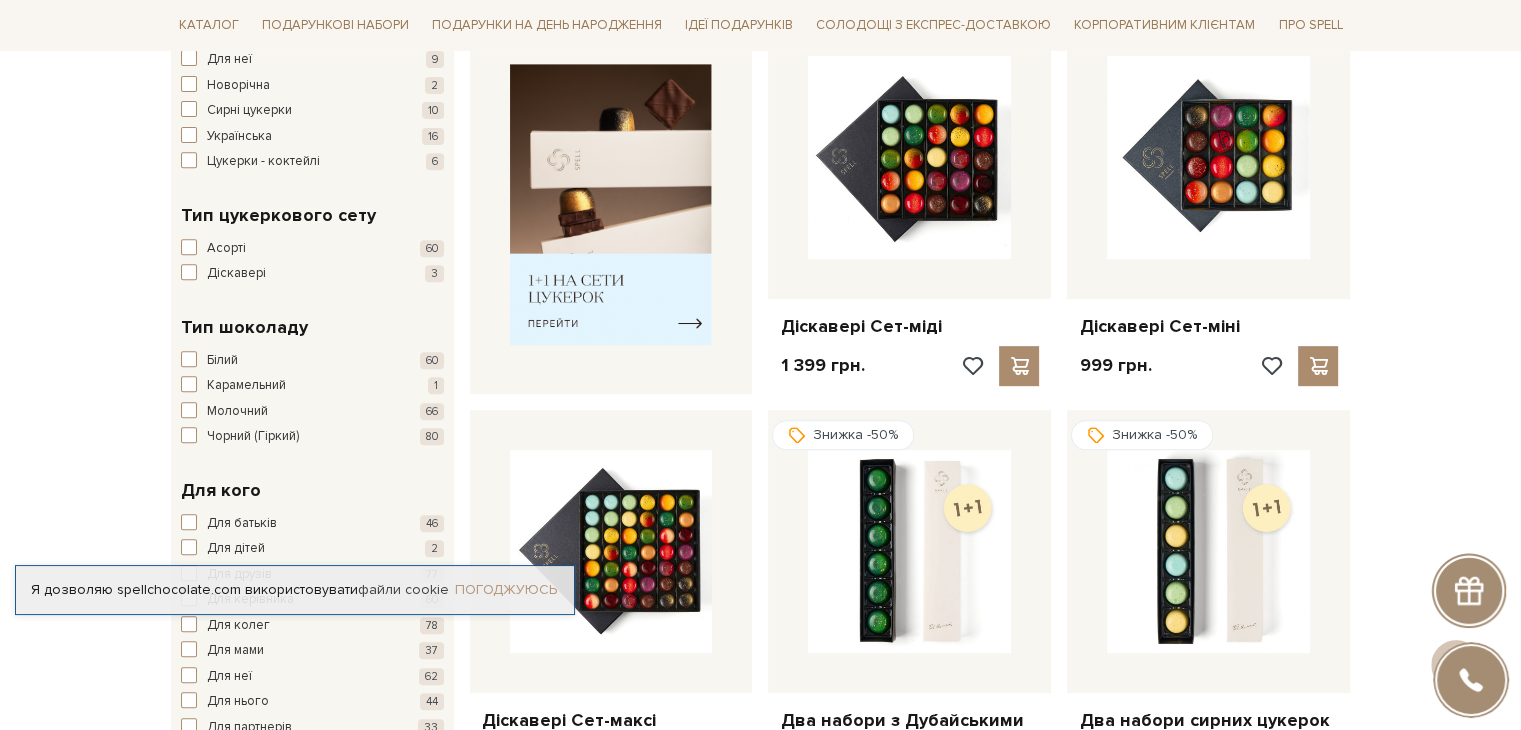 click on "Погоджуюсь" at bounding box center (506, 590) 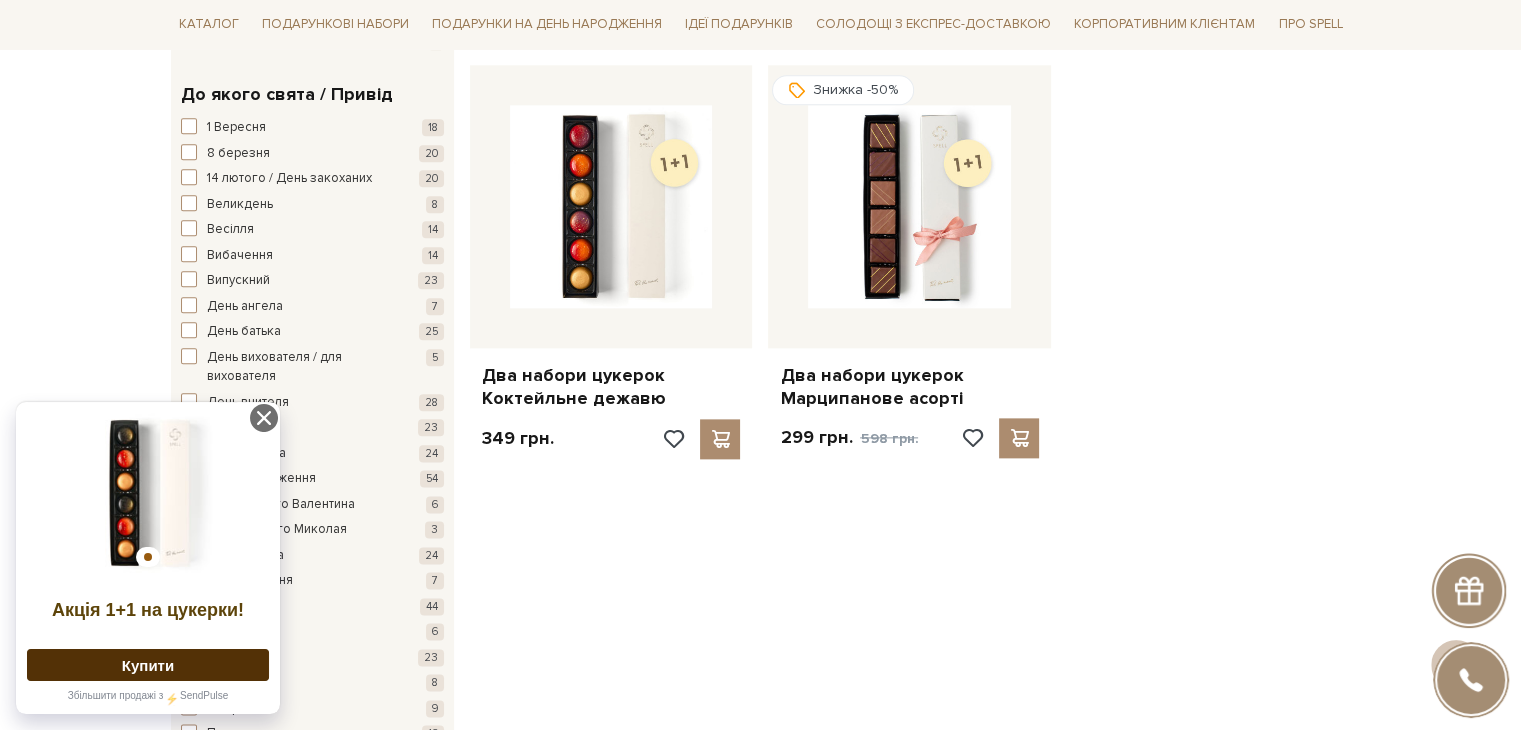 scroll, scrollTop: 2300, scrollLeft: 0, axis: vertical 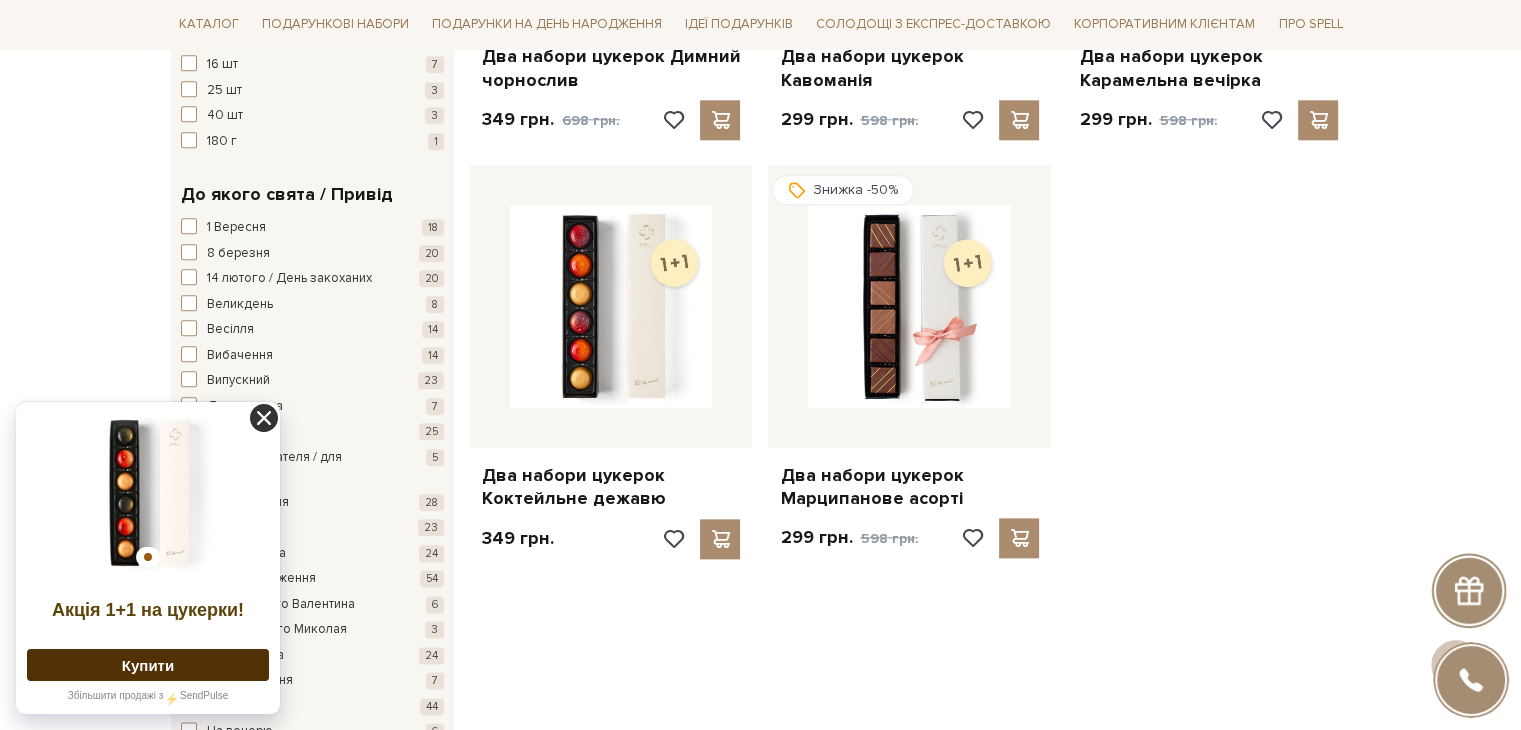 click 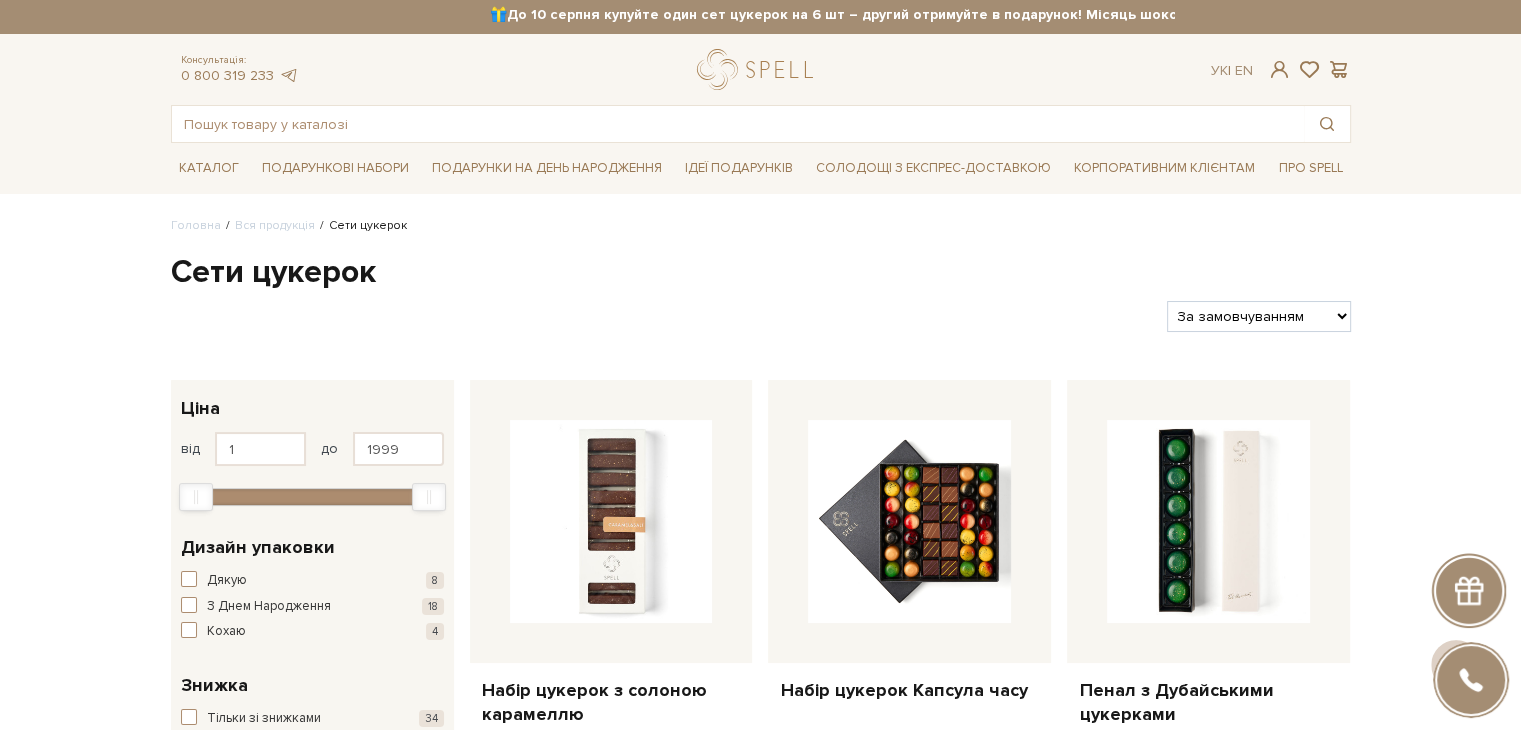 scroll, scrollTop: 0, scrollLeft: 0, axis: both 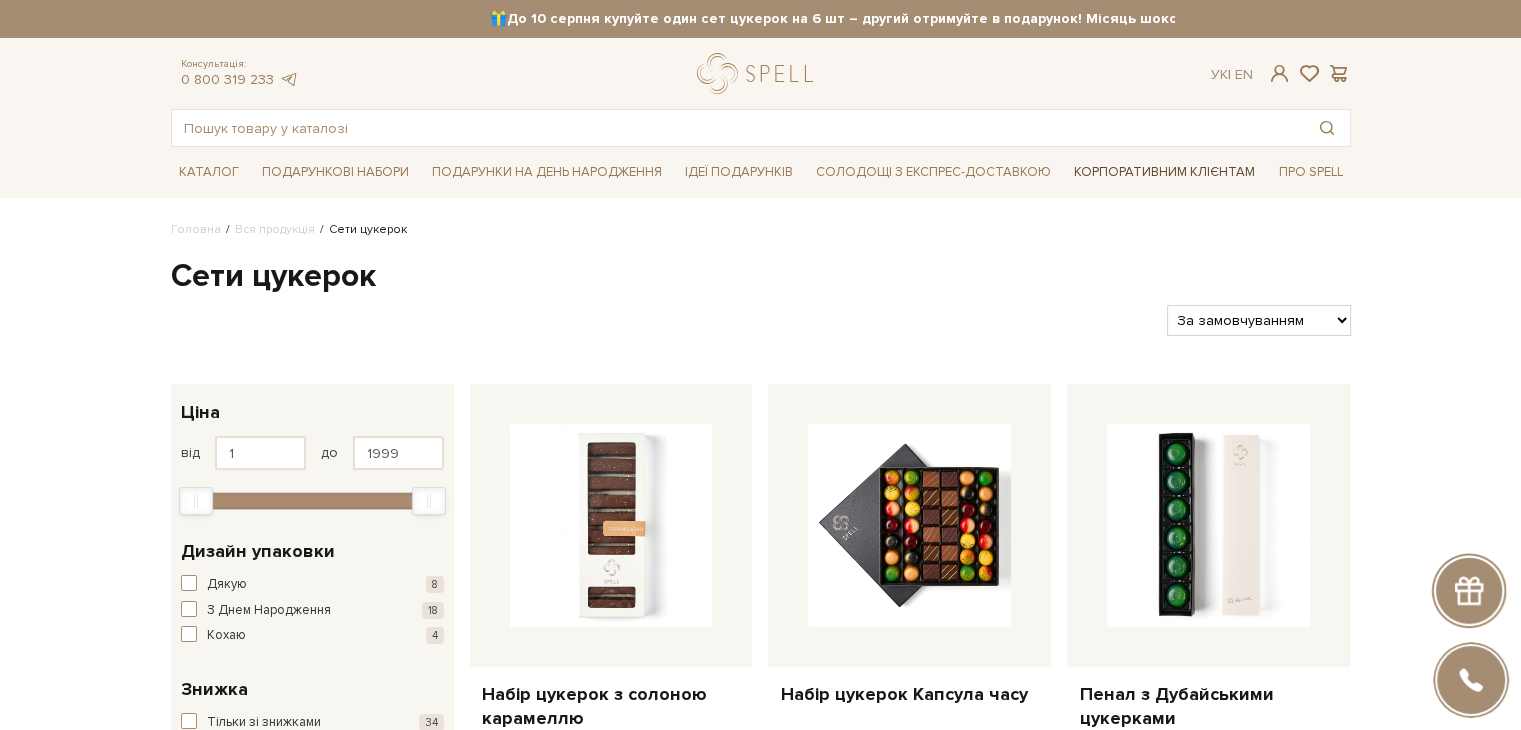 click on "Корпоративним клієнтам" at bounding box center (1164, 172) 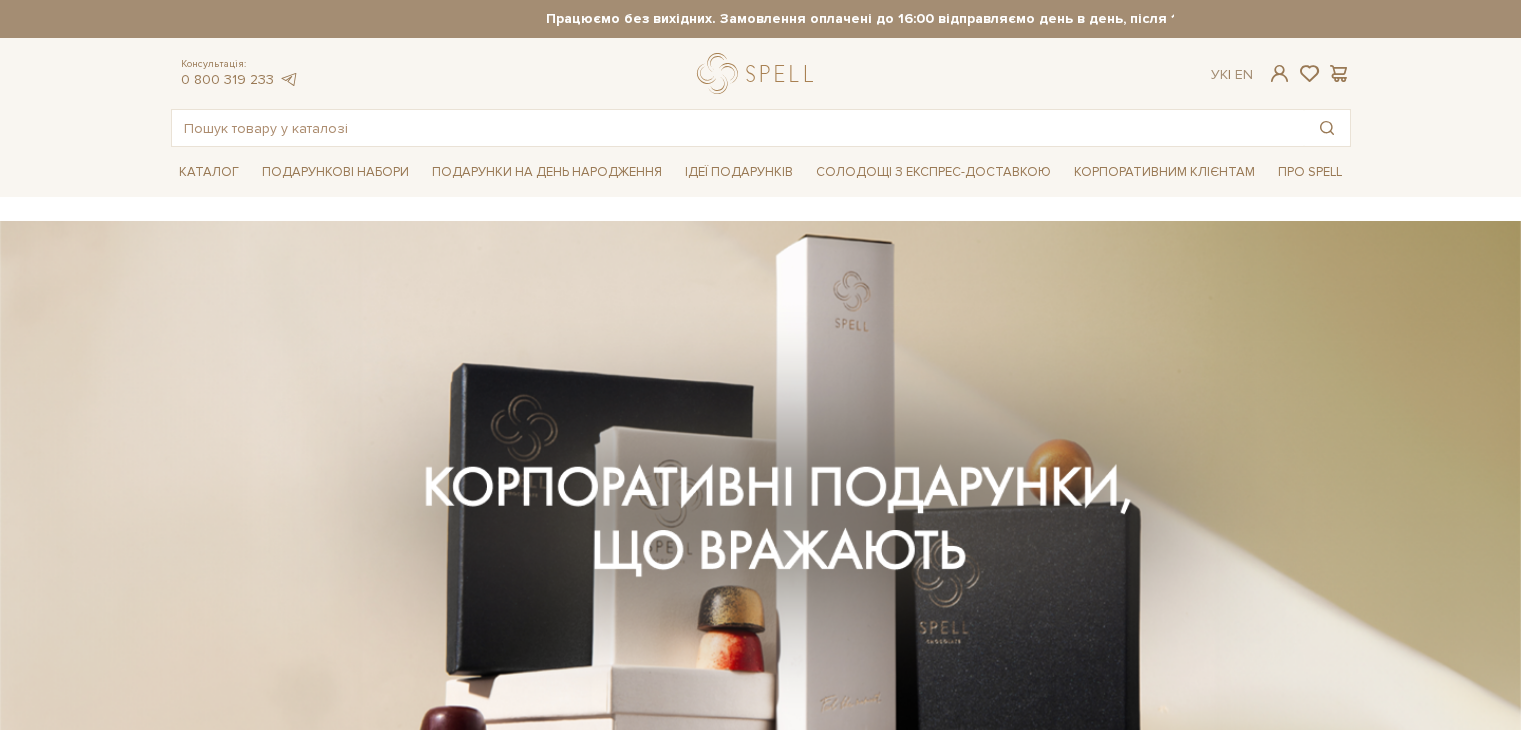 scroll, scrollTop: 0, scrollLeft: 0, axis: both 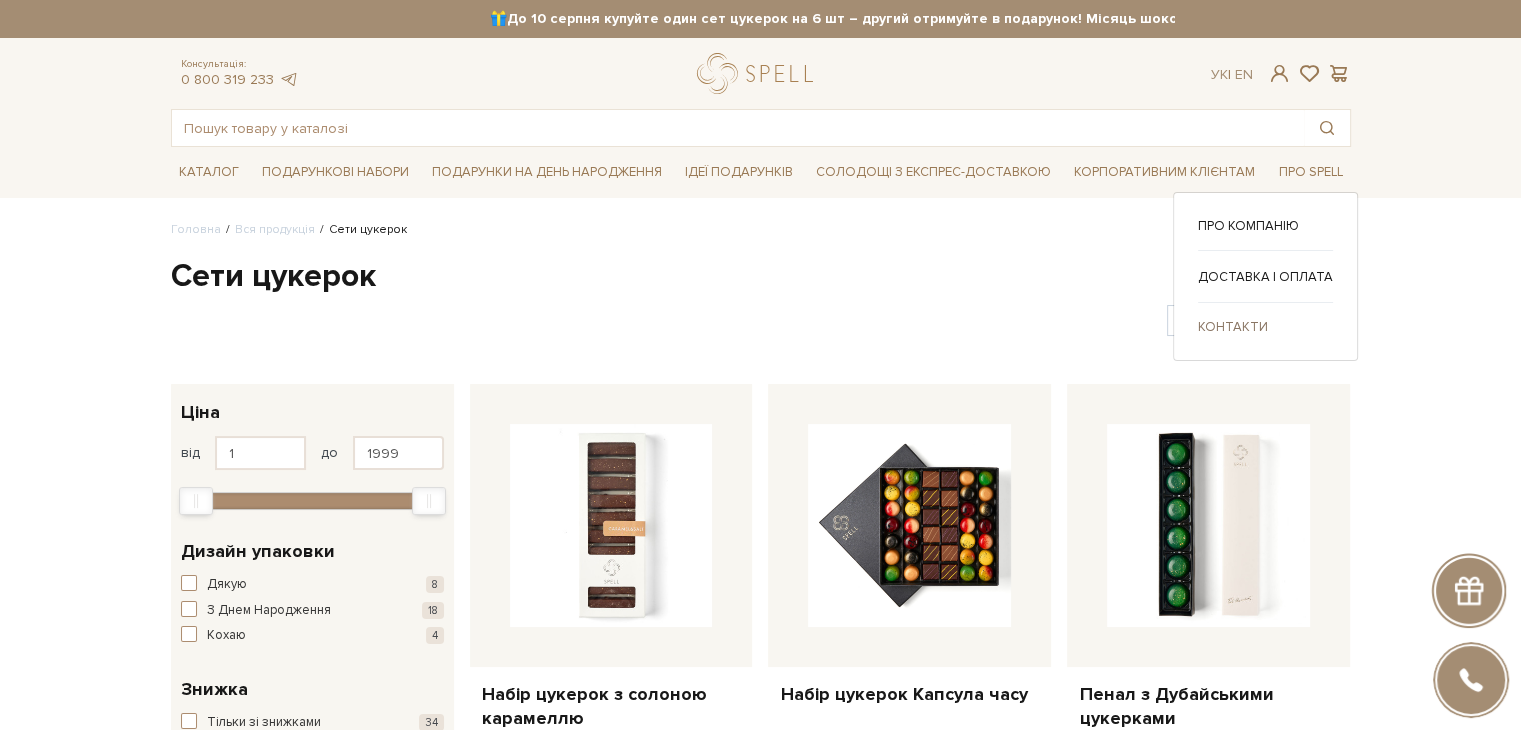 click on "Контакти" at bounding box center (1265, 327) 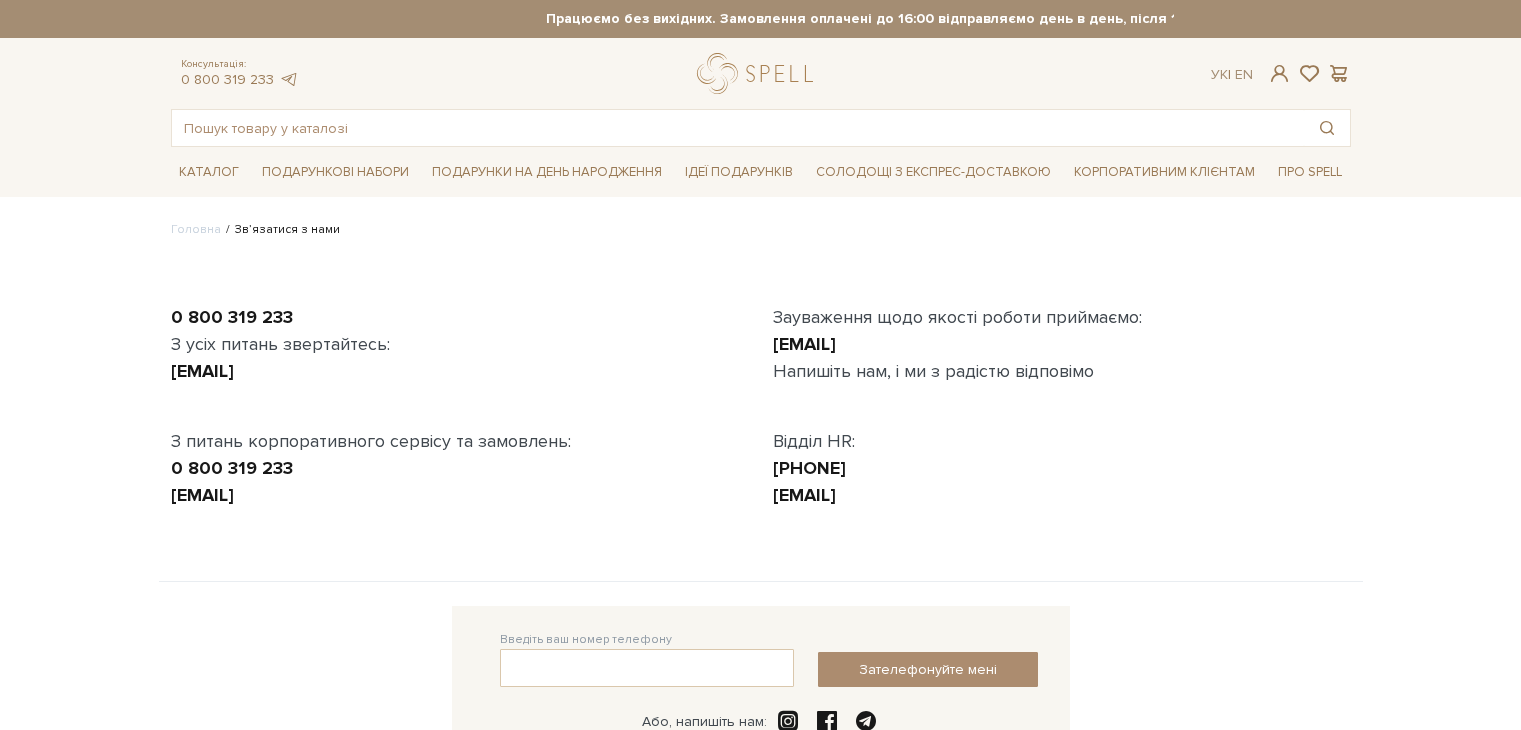 scroll, scrollTop: 0, scrollLeft: 0, axis: both 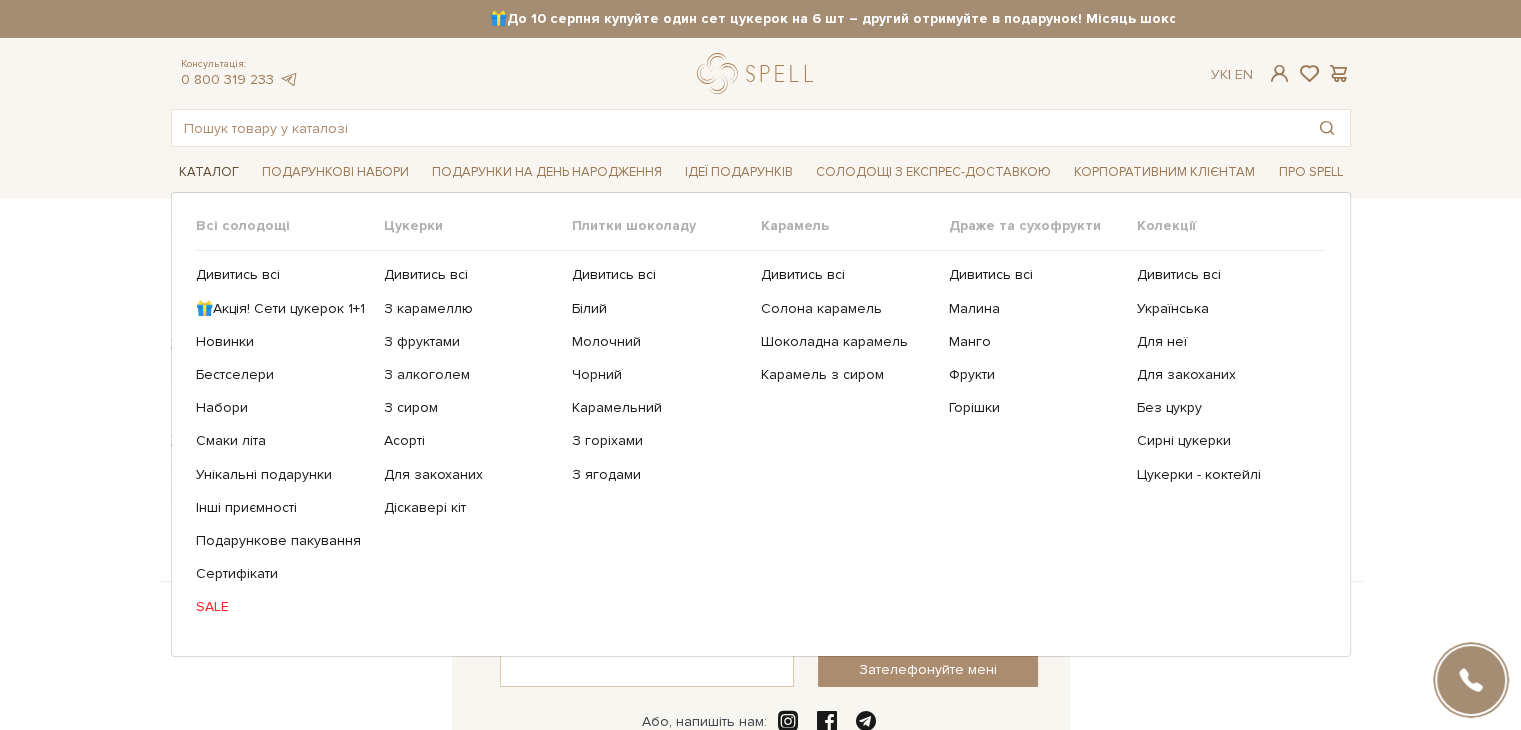 click on "Каталог" at bounding box center (209, 172) 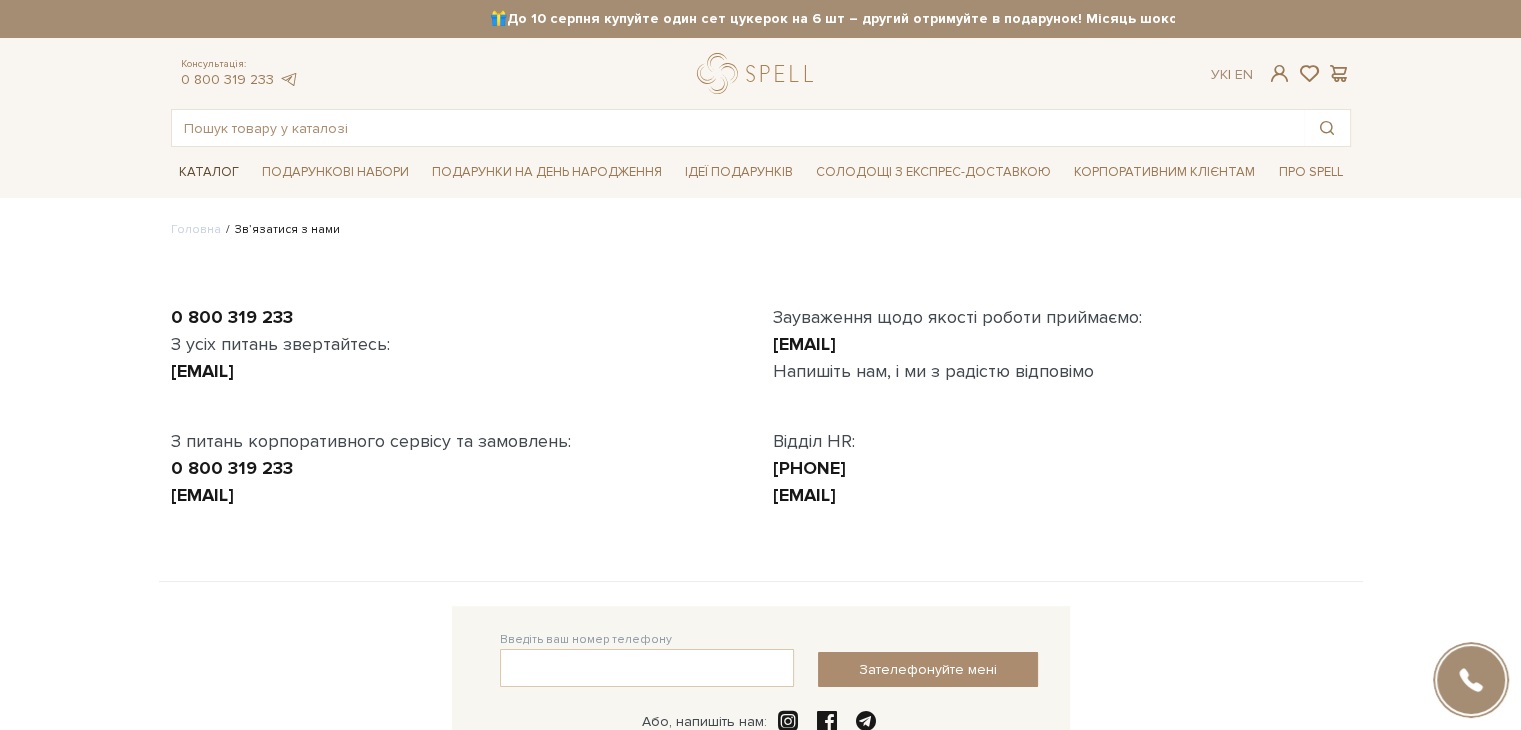 click on "Каталог" at bounding box center (209, 172) 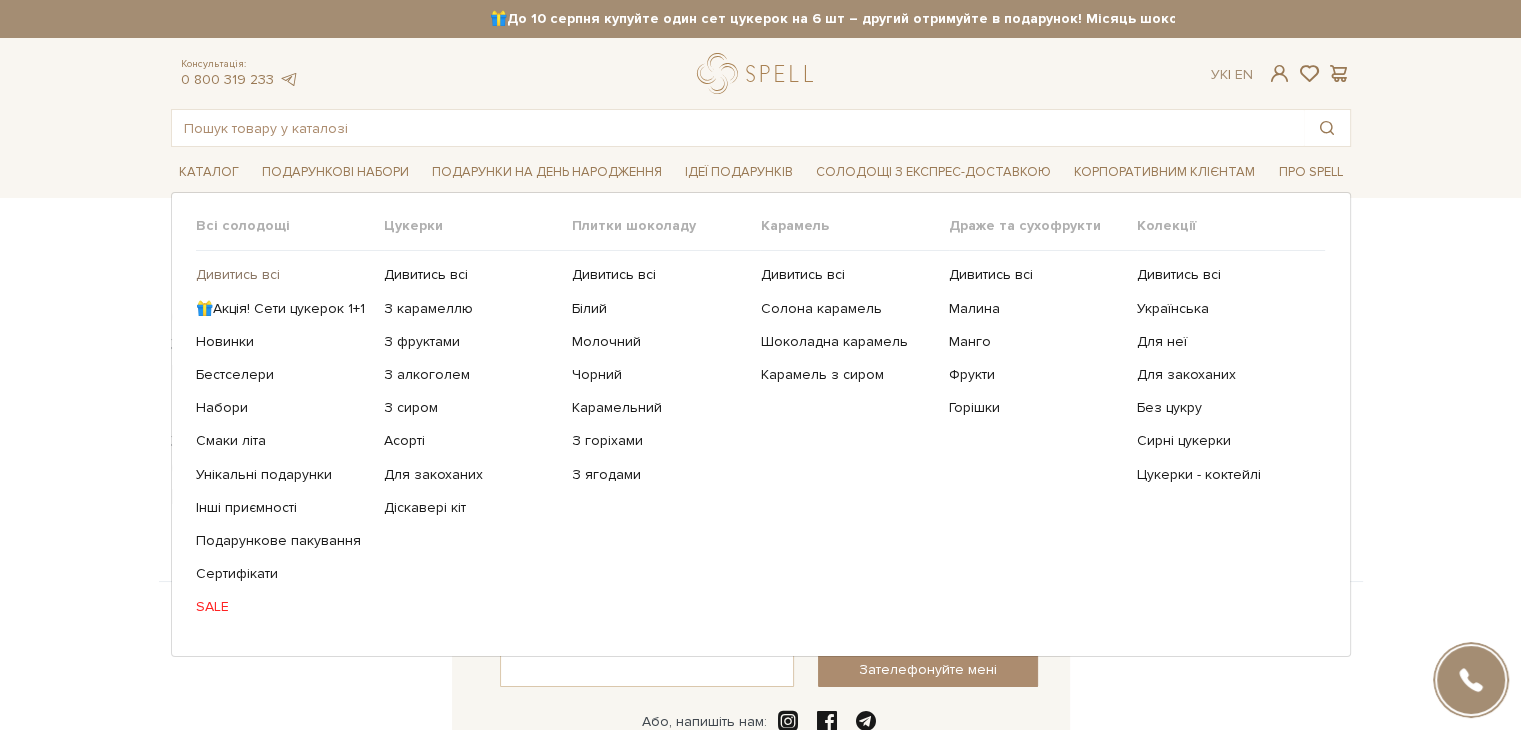 click on "Дивитись всі" at bounding box center (282, 275) 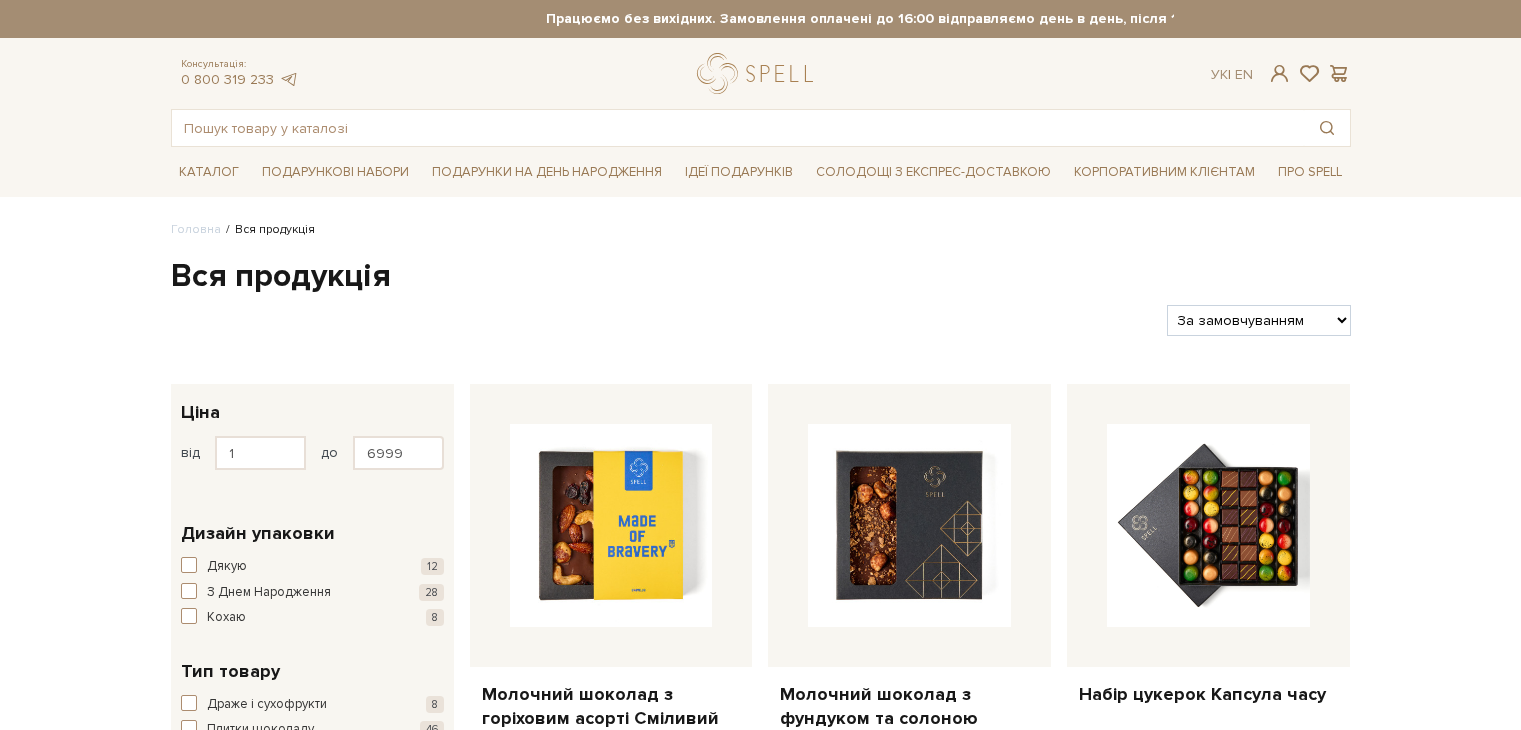 scroll, scrollTop: 0, scrollLeft: 0, axis: both 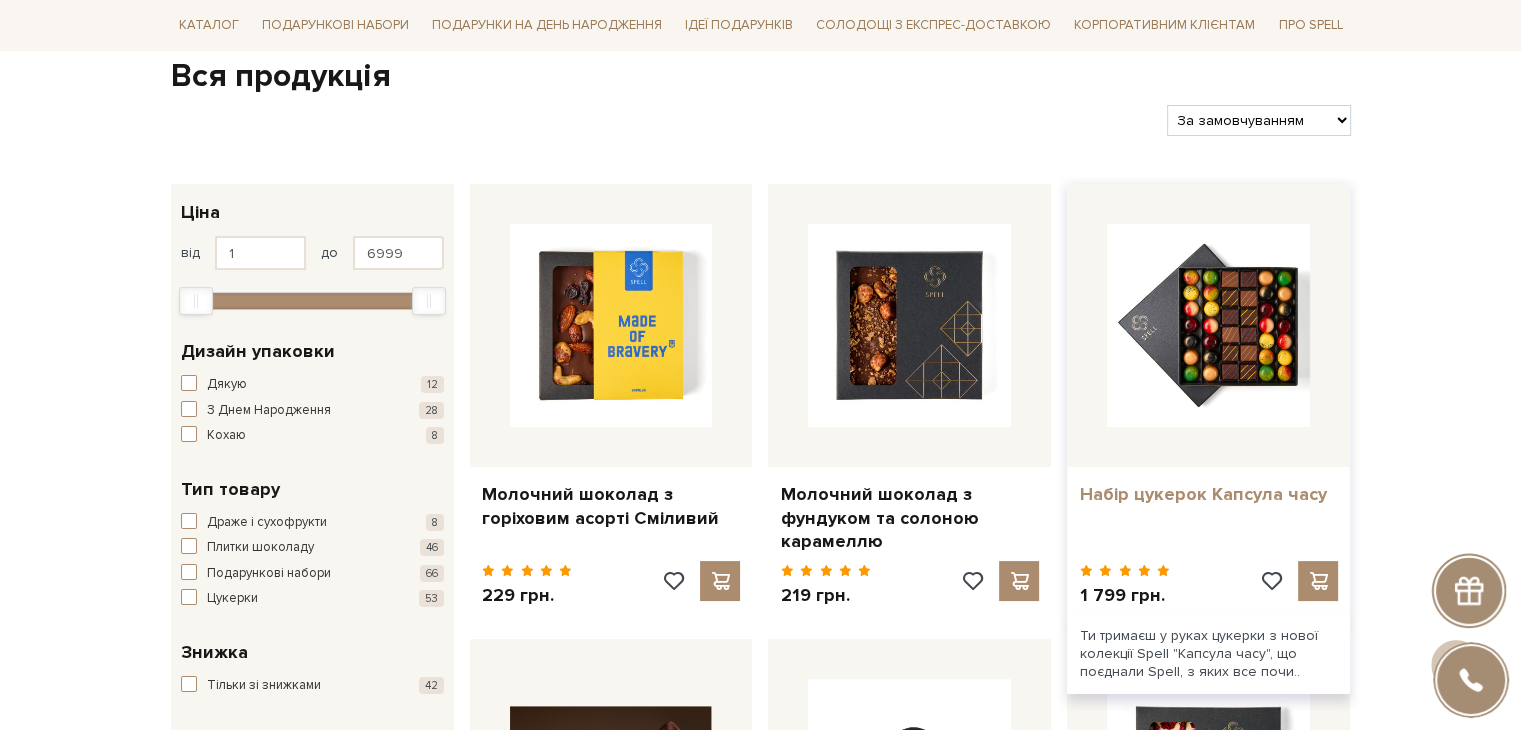 click on "Набір цукерок Капсула часу" at bounding box center [1208, 494] 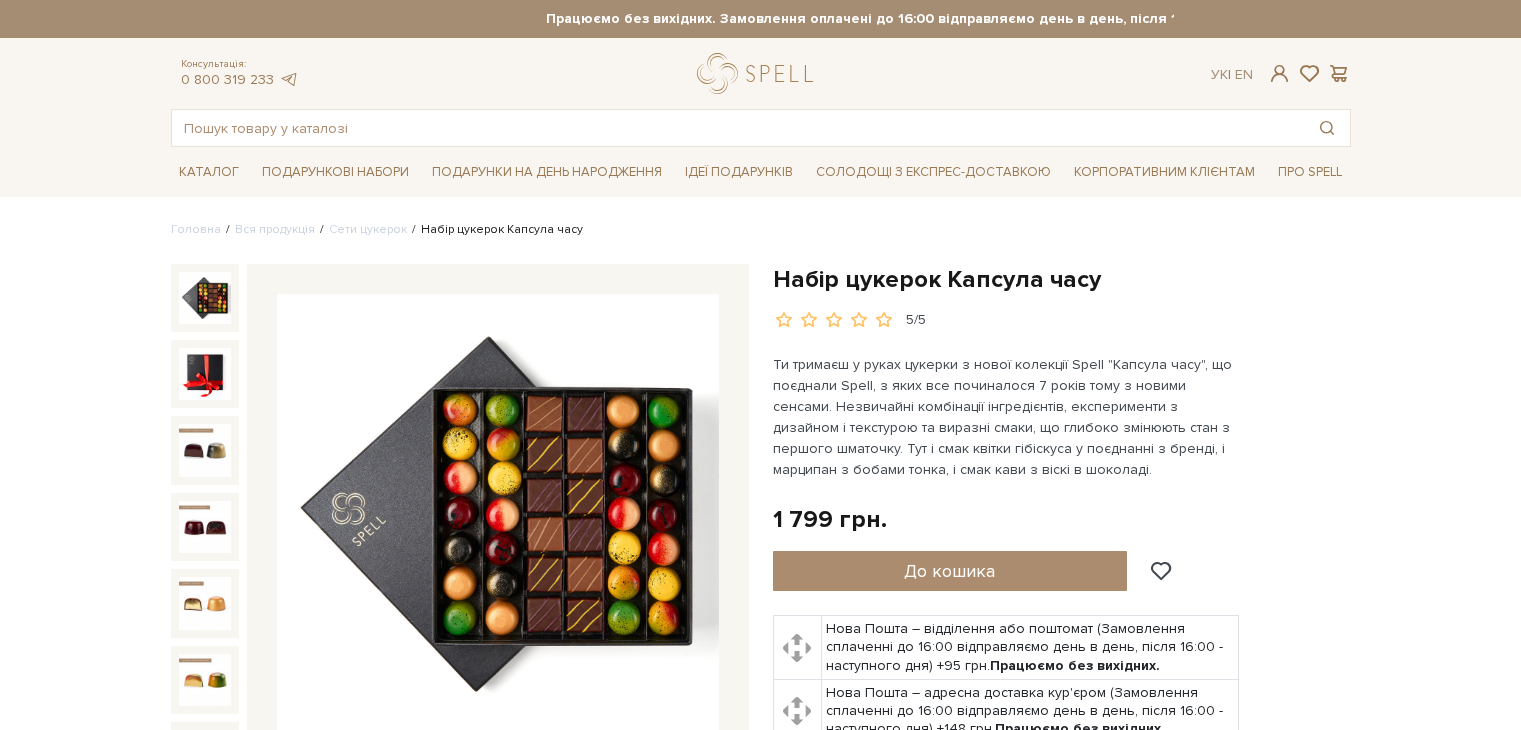 scroll, scrollTop: 0, scrollLeft: 0, axis: both 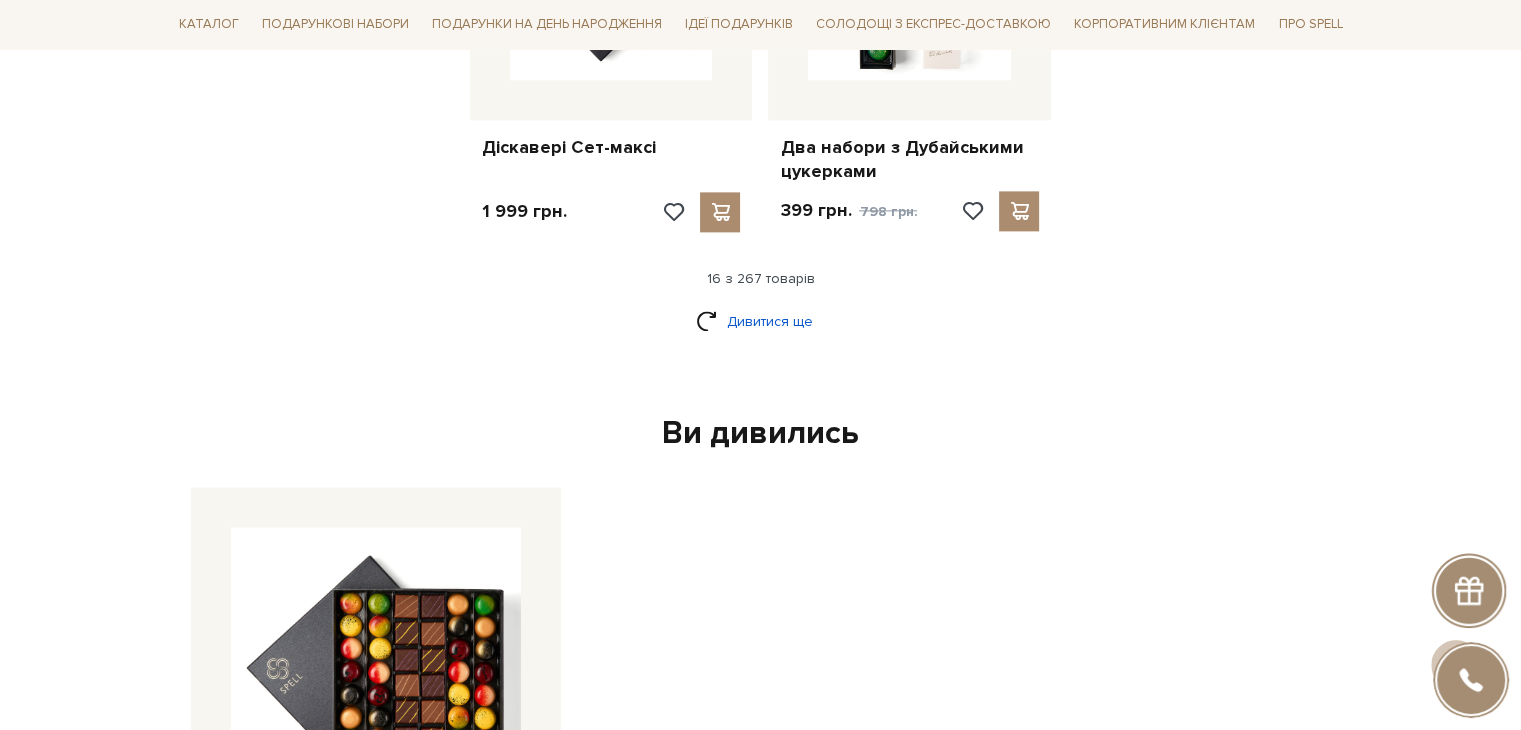 click on "Дивитися ще" at bounding box center [761, 321] 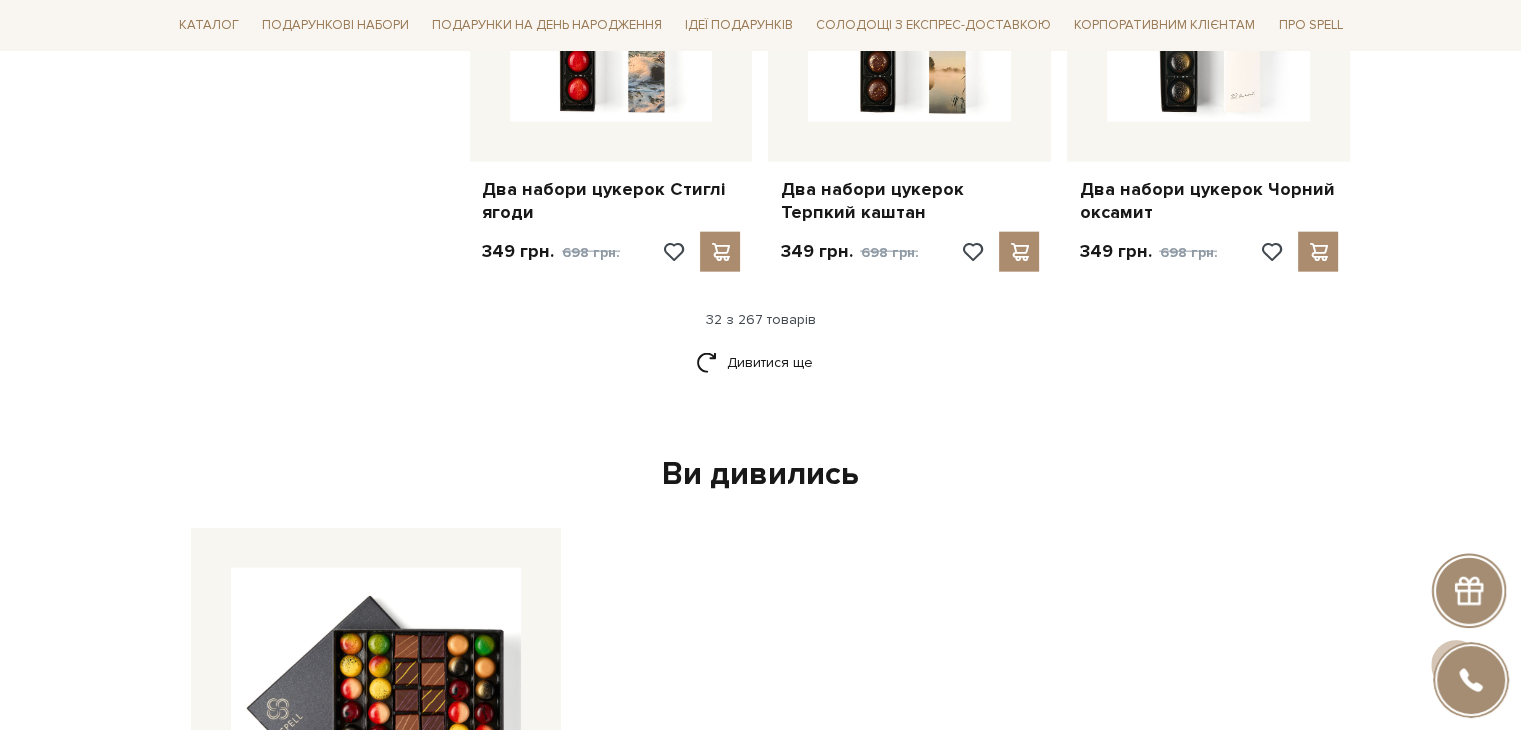 scroll, scrollTop: 4800, scrollLeft: 0, axis: vertical 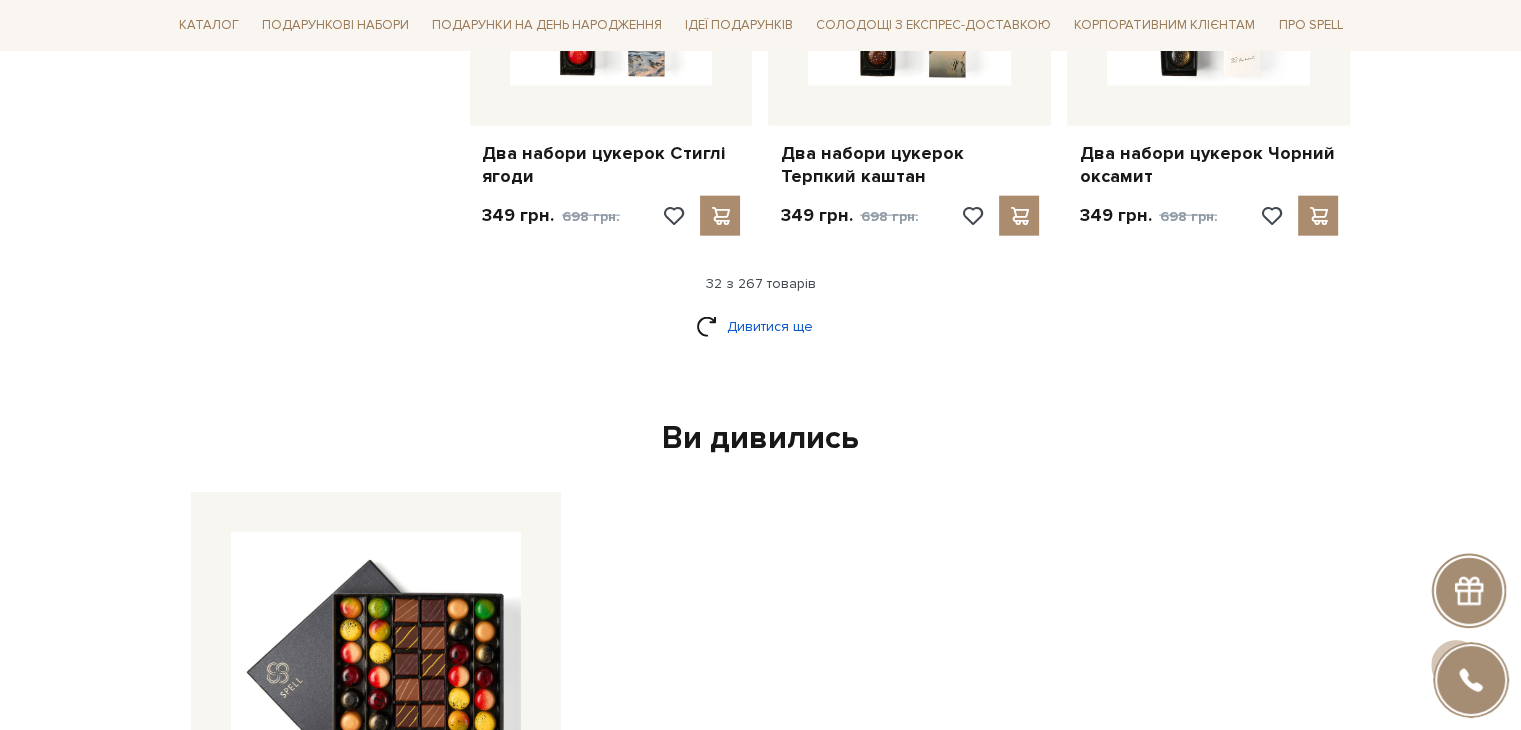 click on "Дивитися ще" at bounding box center (761, 326) 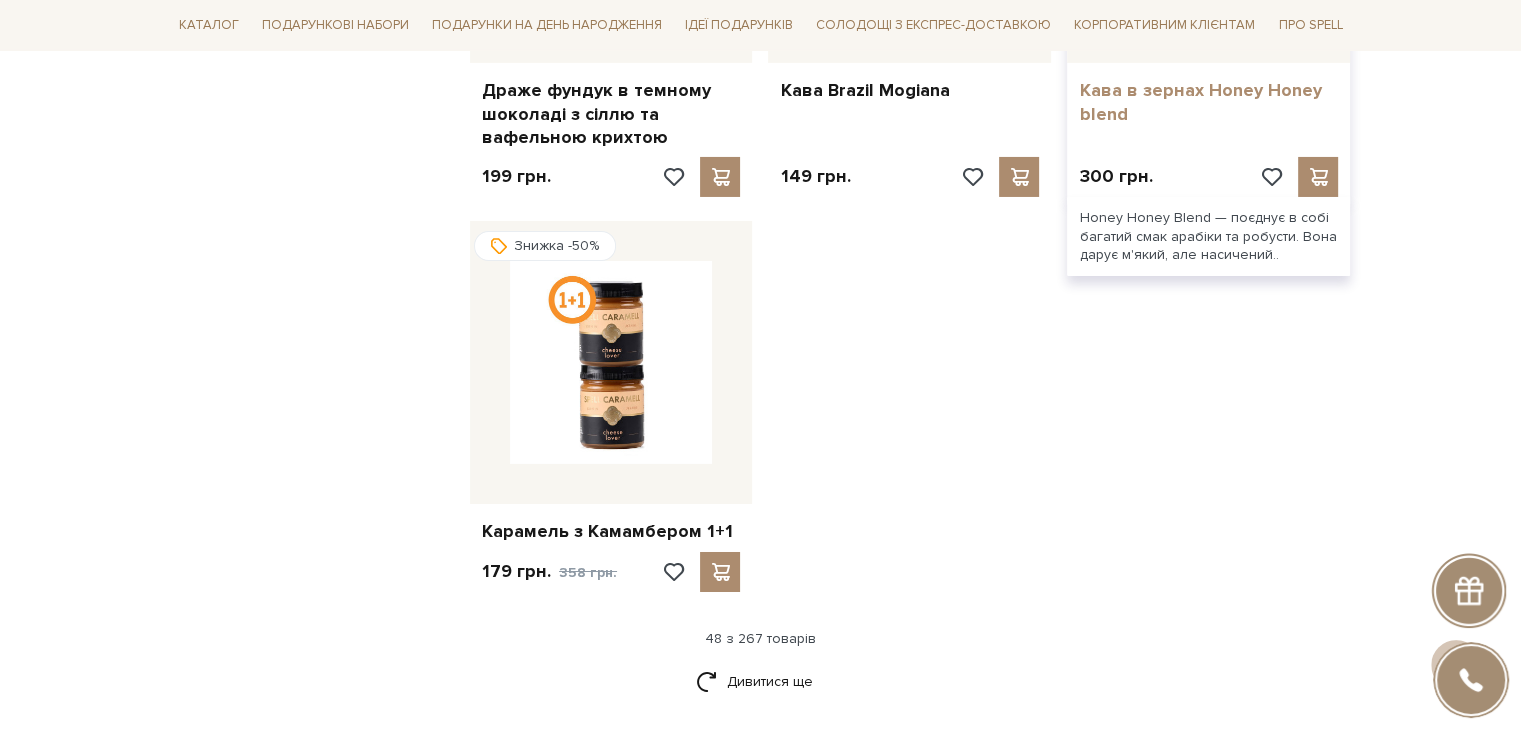 scroll, scrollTop: 7000, scrollLeft: 0, axis: vertical 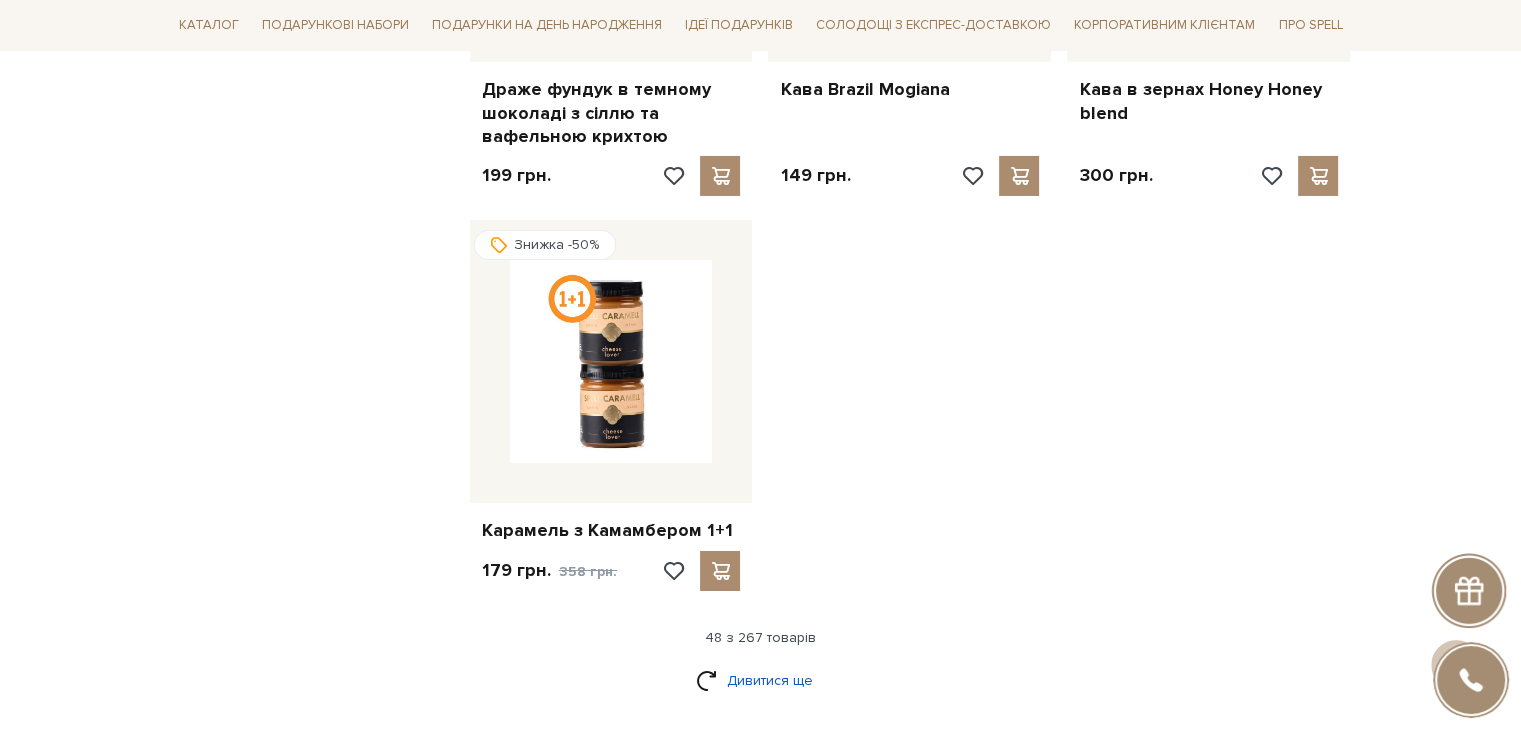 click on "Дивитися ще" at bounding box center (761, 680) 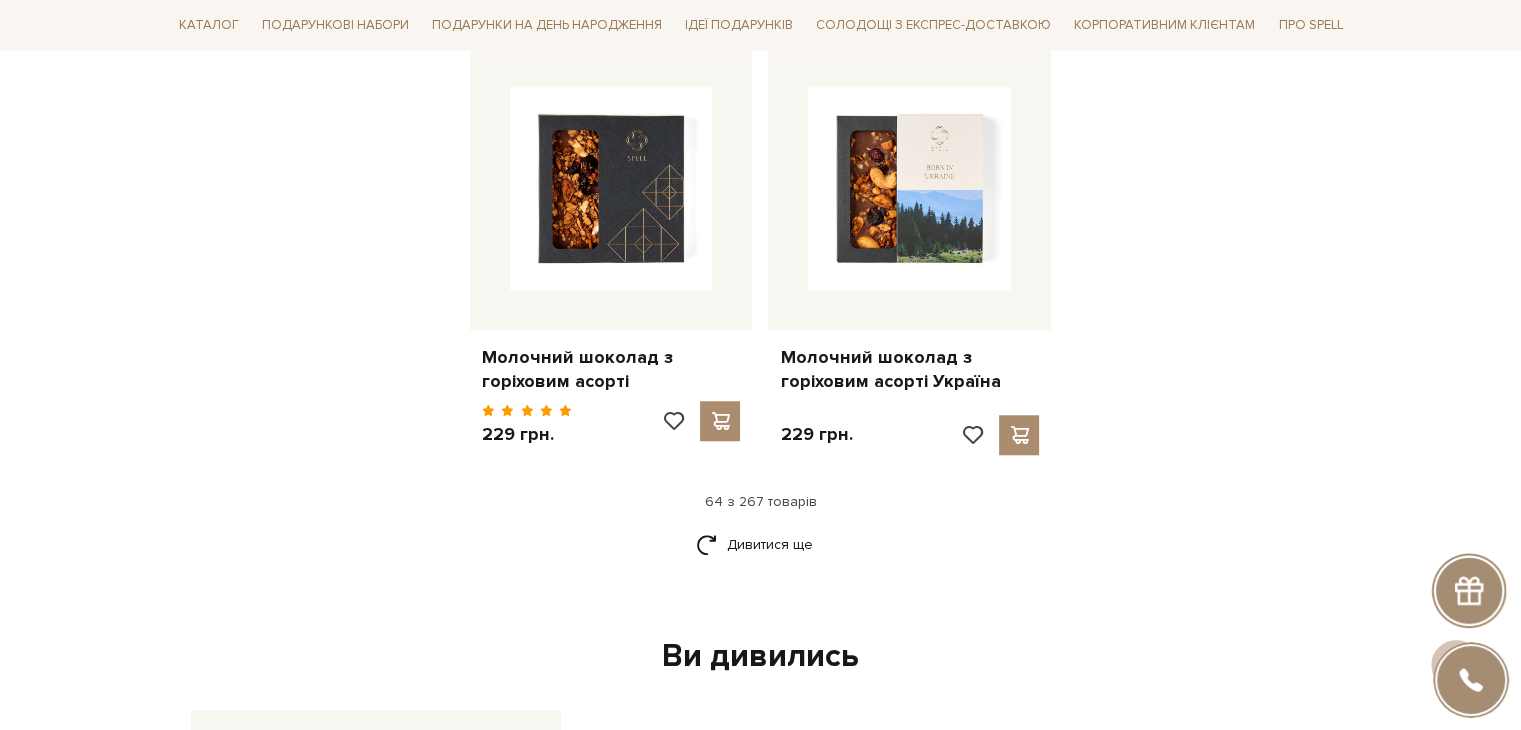 scroll, scrollTop: 9300, scrollLeft: 0, axis: vertical 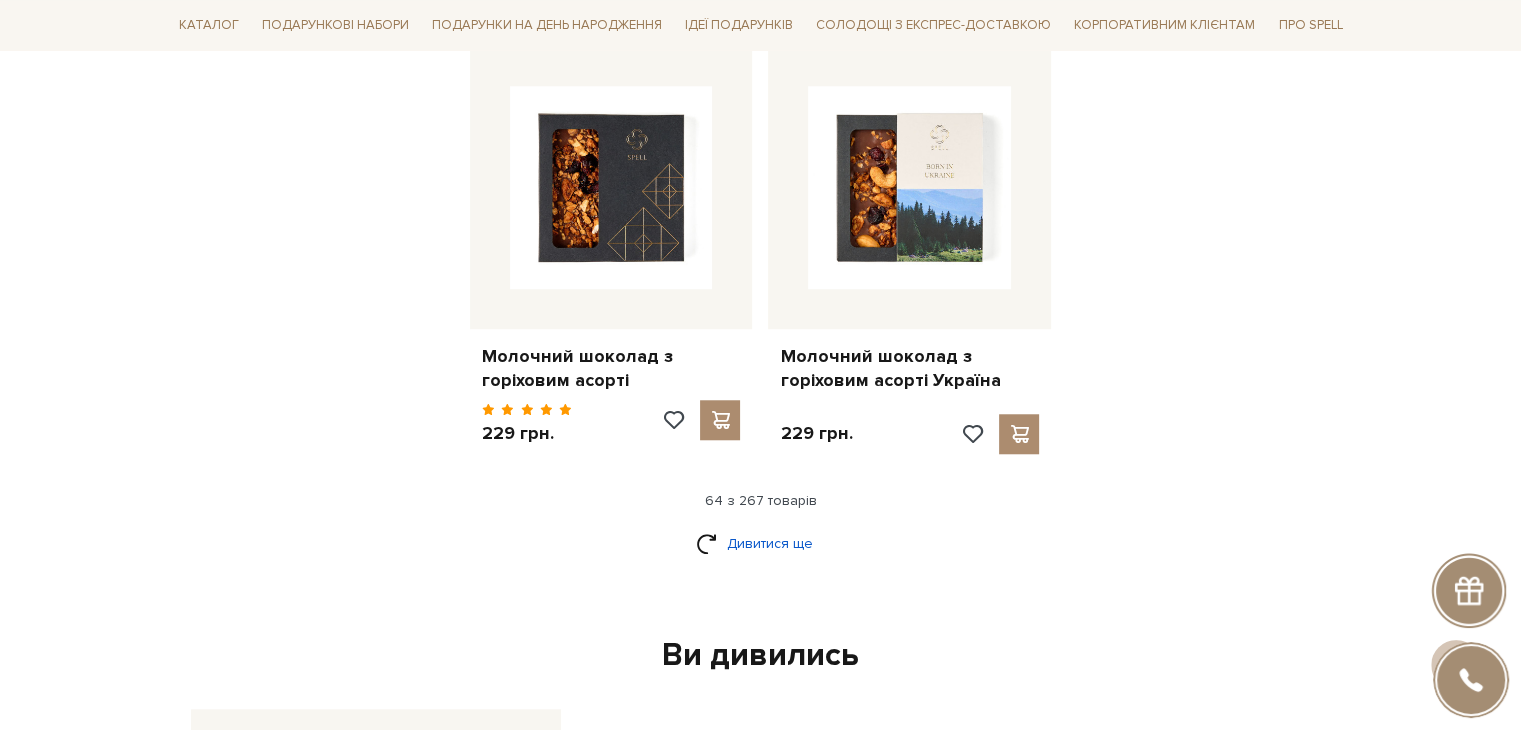 click on "Дивитися ще" at bounding box center (761, 543) 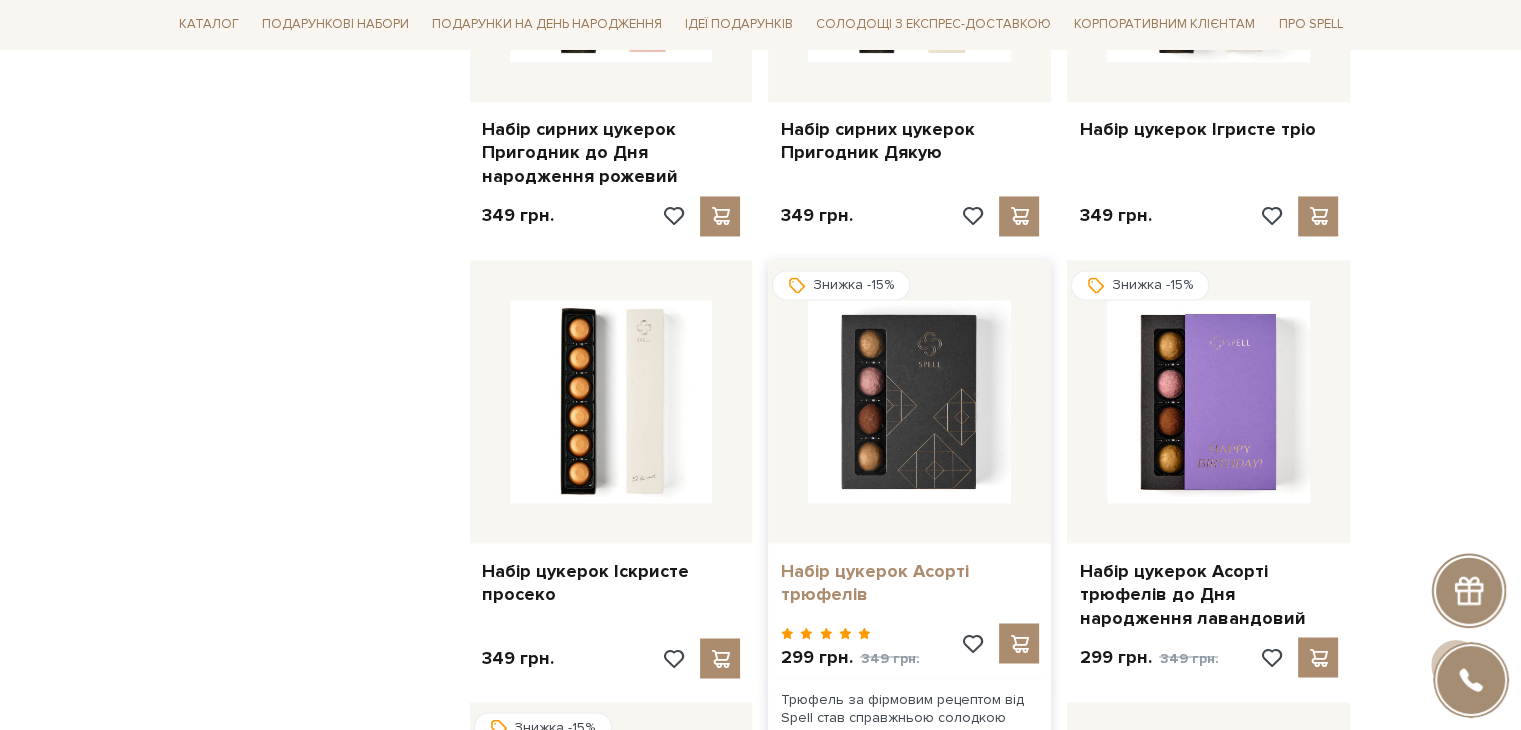 scroll, scrollTop: 10900, scrollLeft: 0, axis: vertical 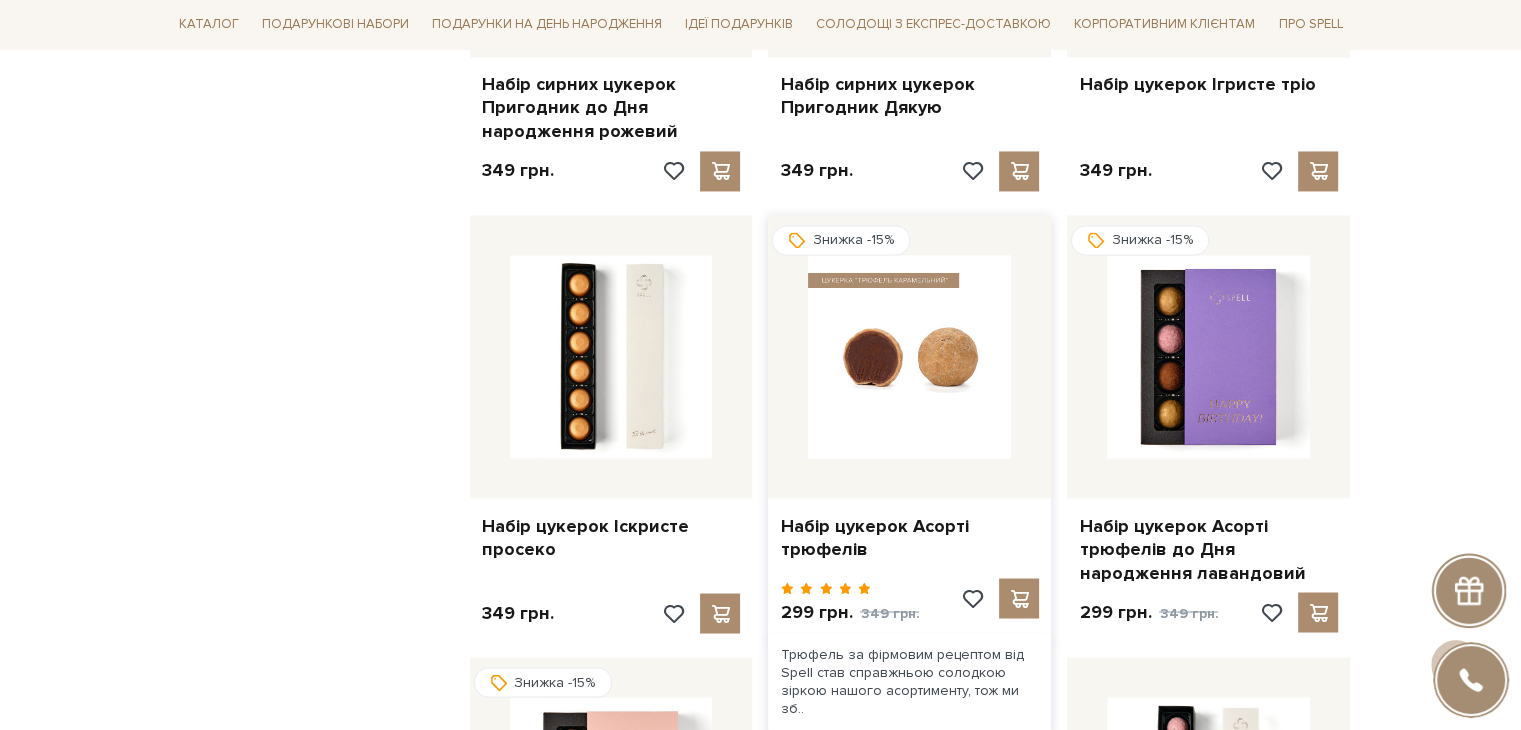 click at bounding box center (909, 356) 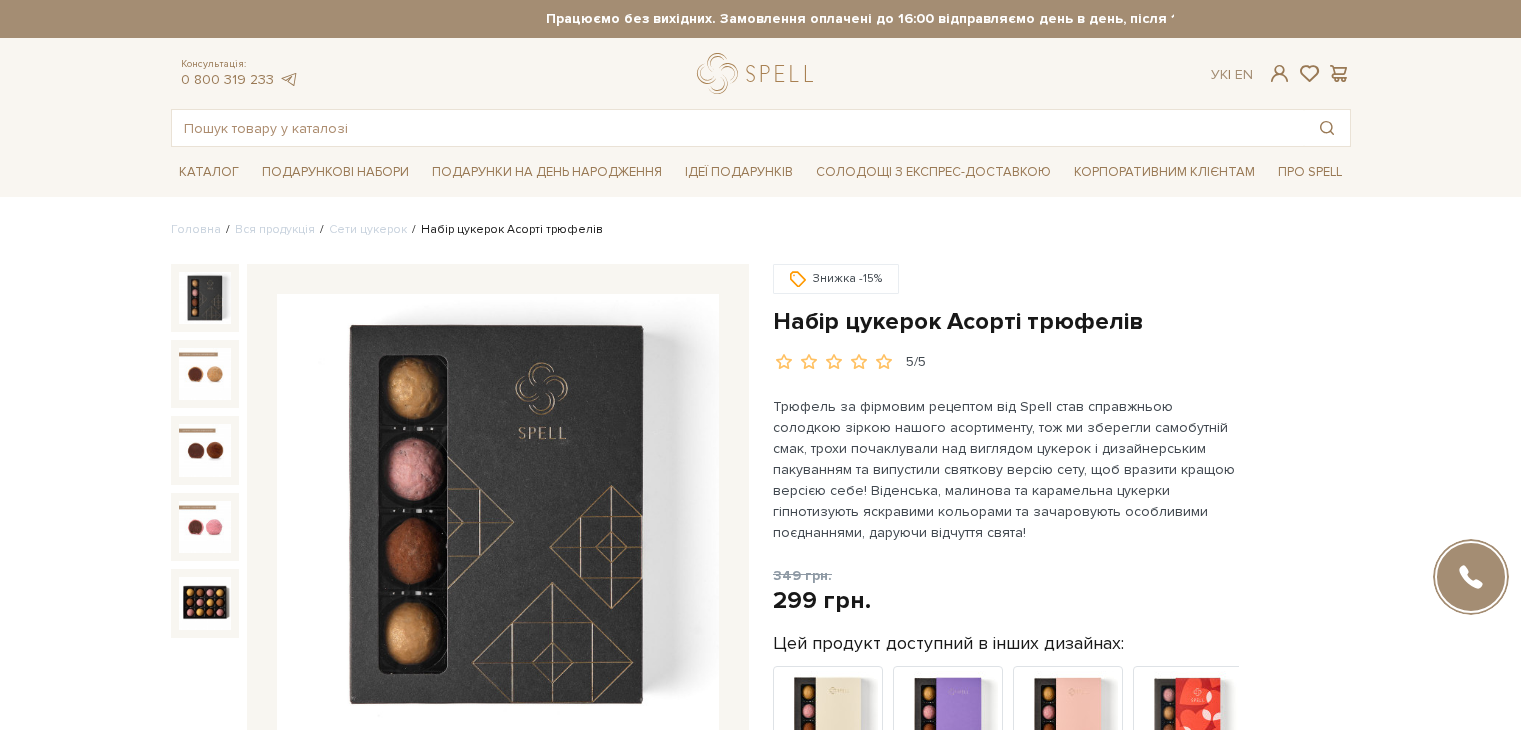 scroll, scrollTop: 0, scrollLeft: 0, axis: both 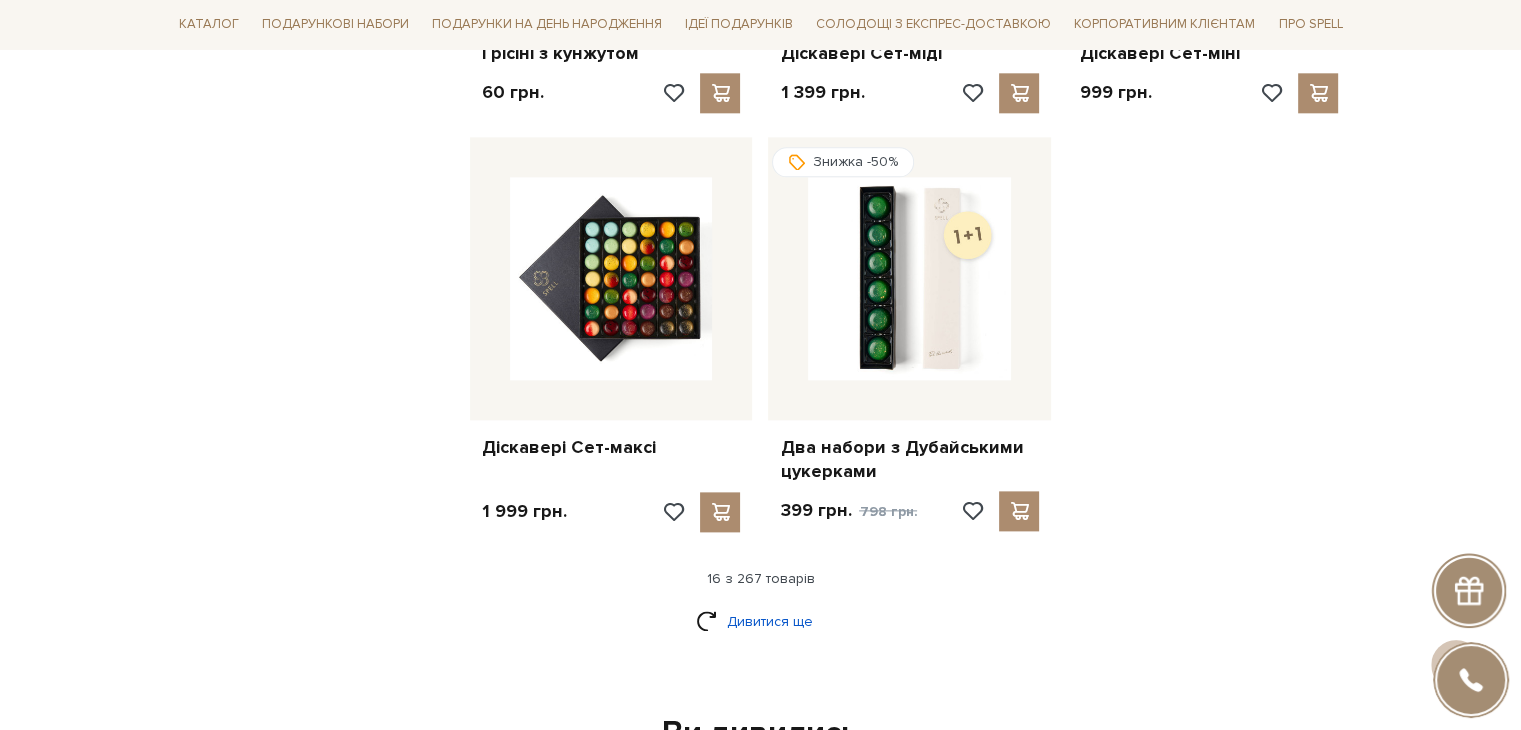 click on "Дивитися ще" at bounding box center (761, 621) 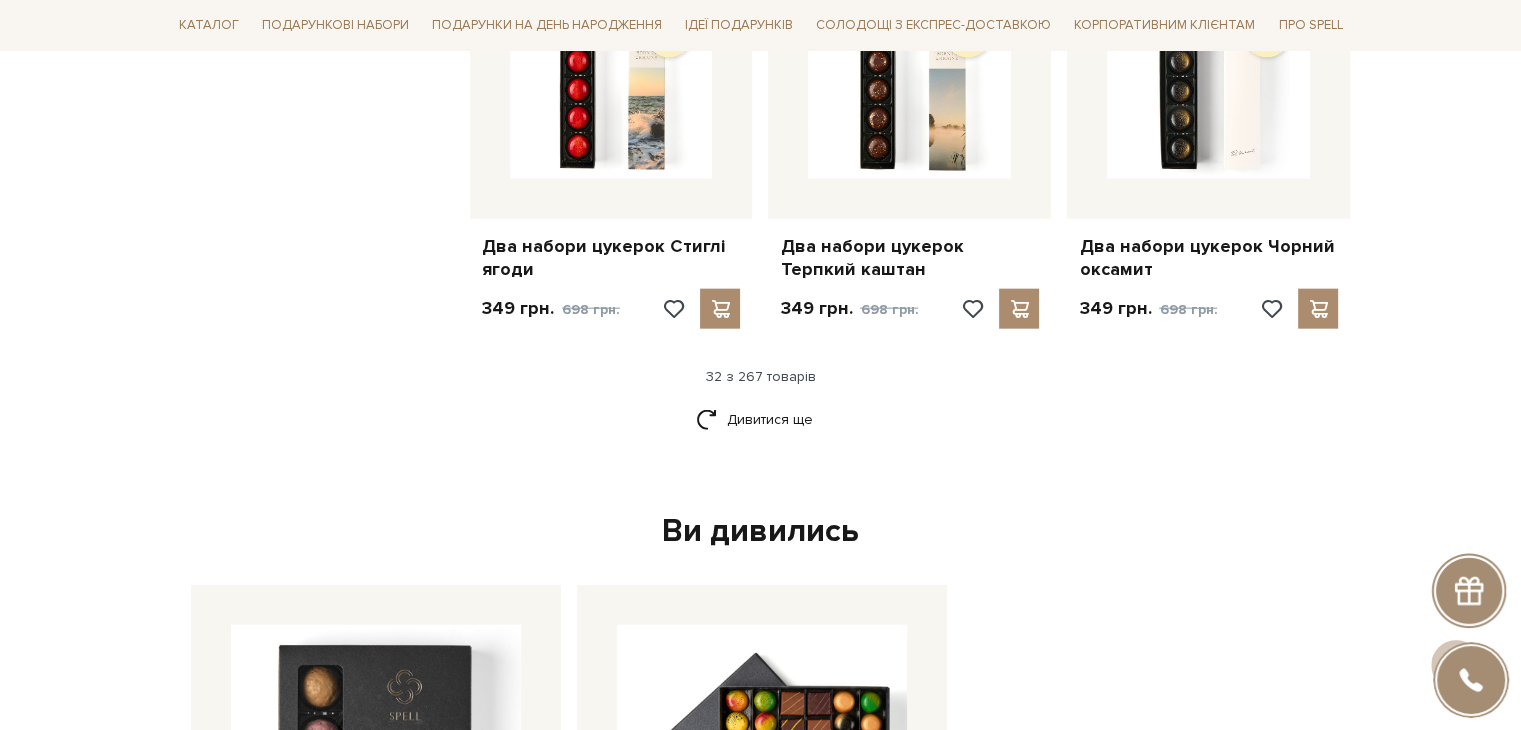 scroll, scrollTop: 4700, scrollLeft: 0, axis: vertical 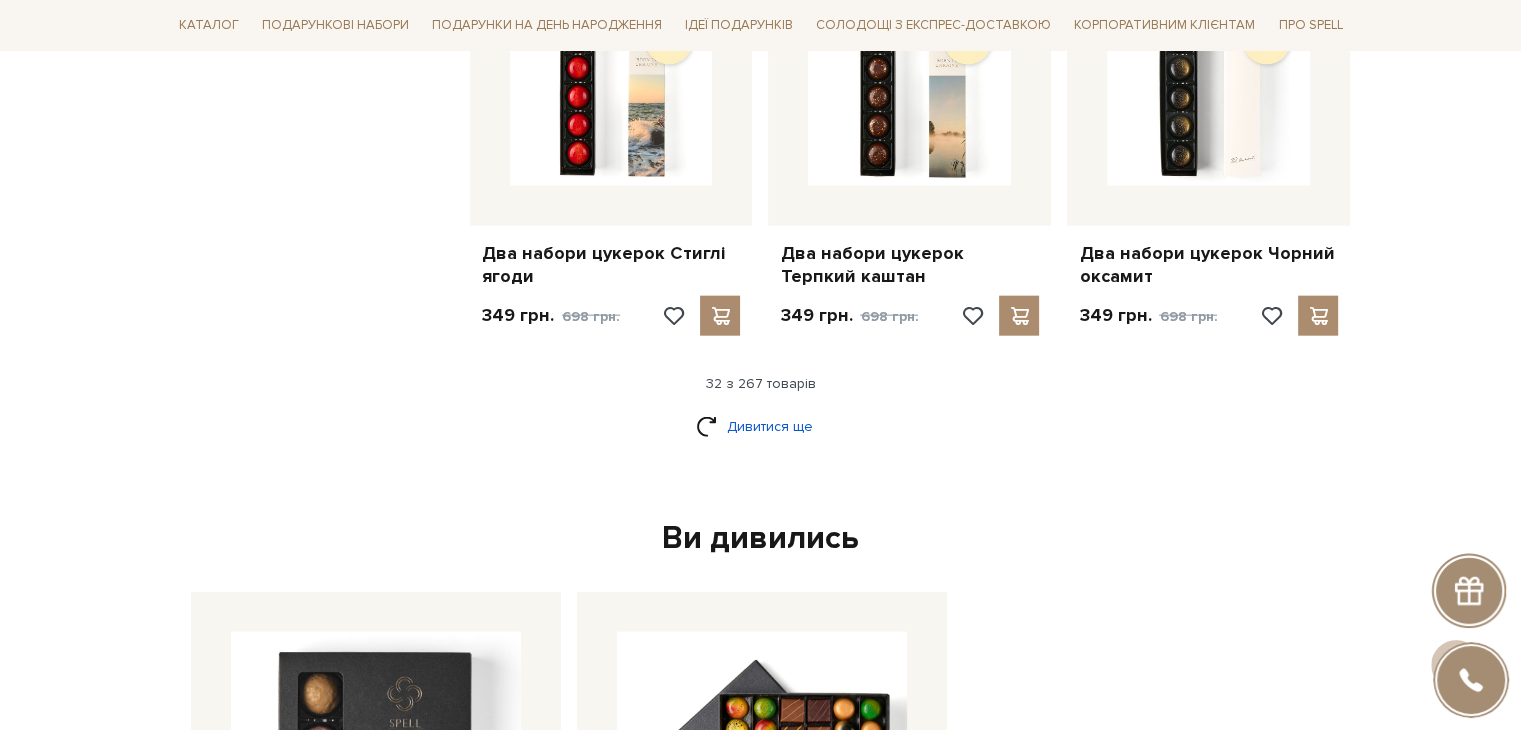 click on "Дивитися ще" at bounding box center [761, 426] 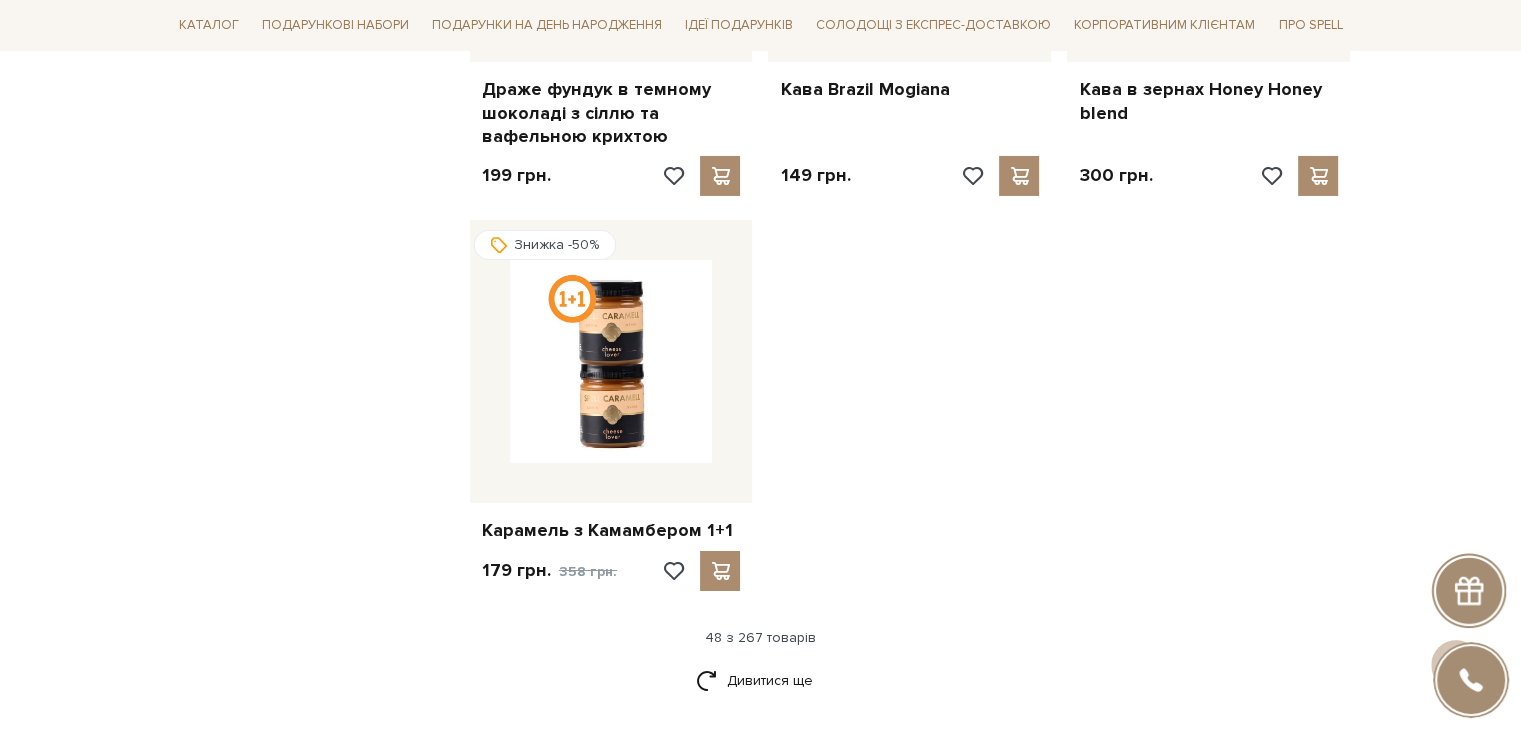 scroll, scrollTop: 7100, scrollLeft: 0, axis: vertical 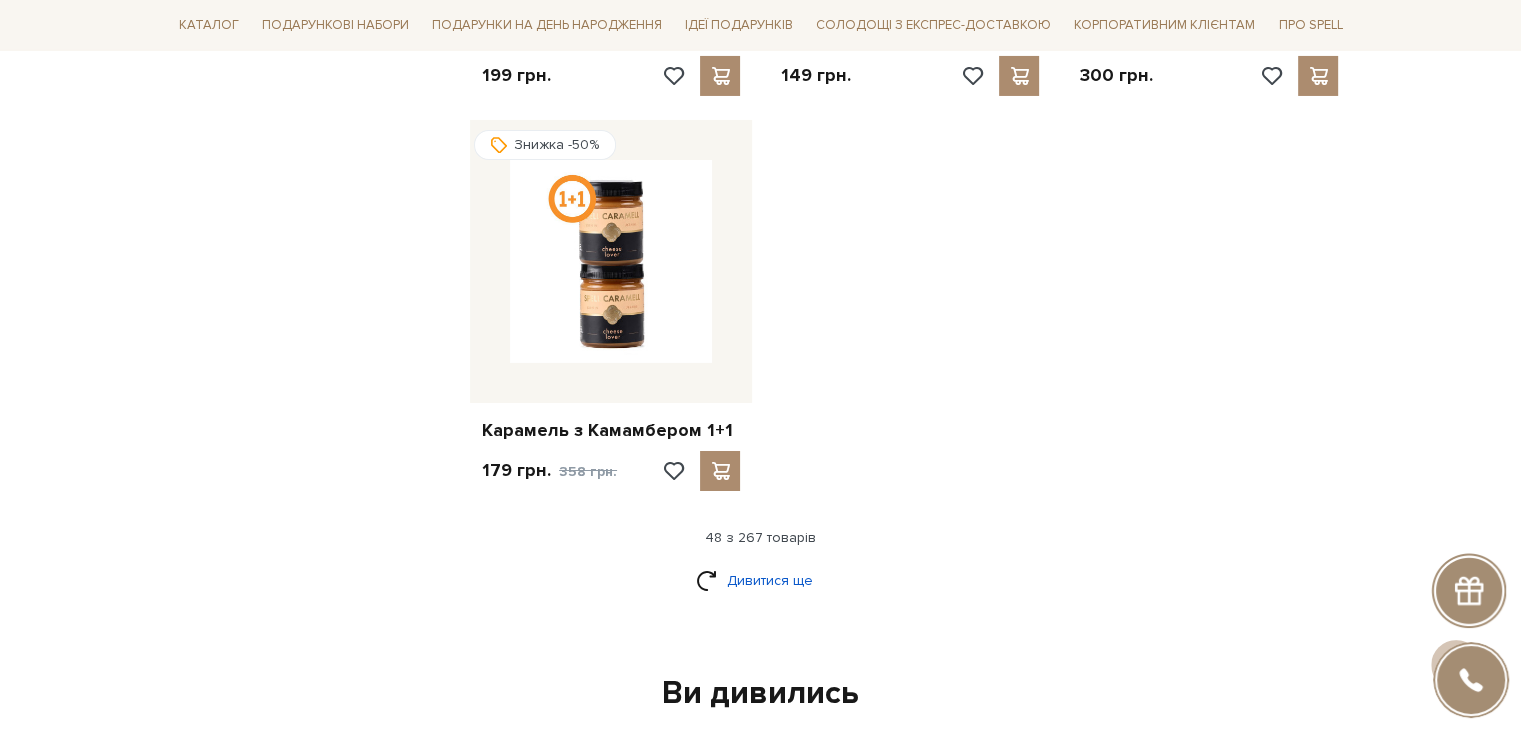click on "Дивитися ще" at bounding box center (761, 580) 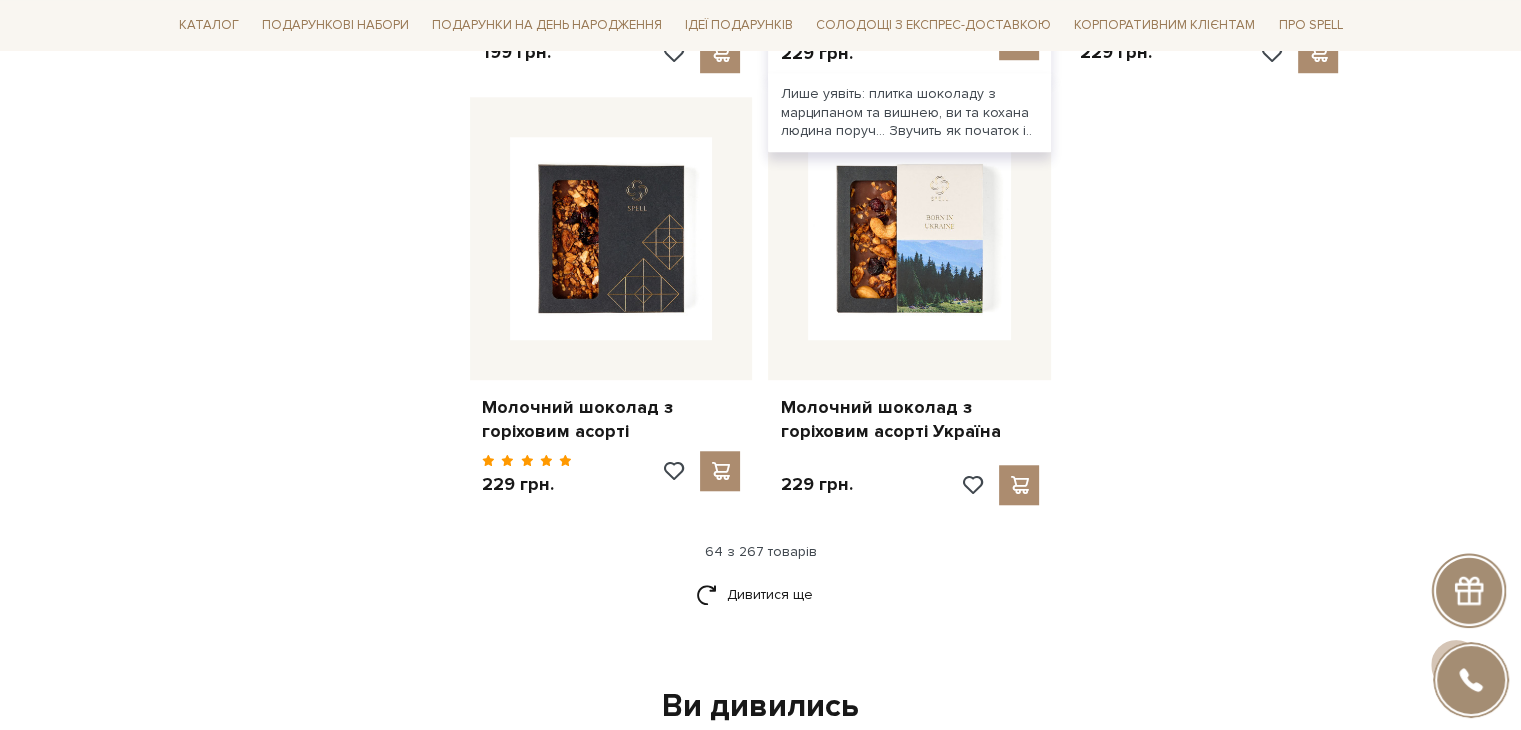 scroll, scrollTop: 9300, scrollLeft: 0, axis: vertical 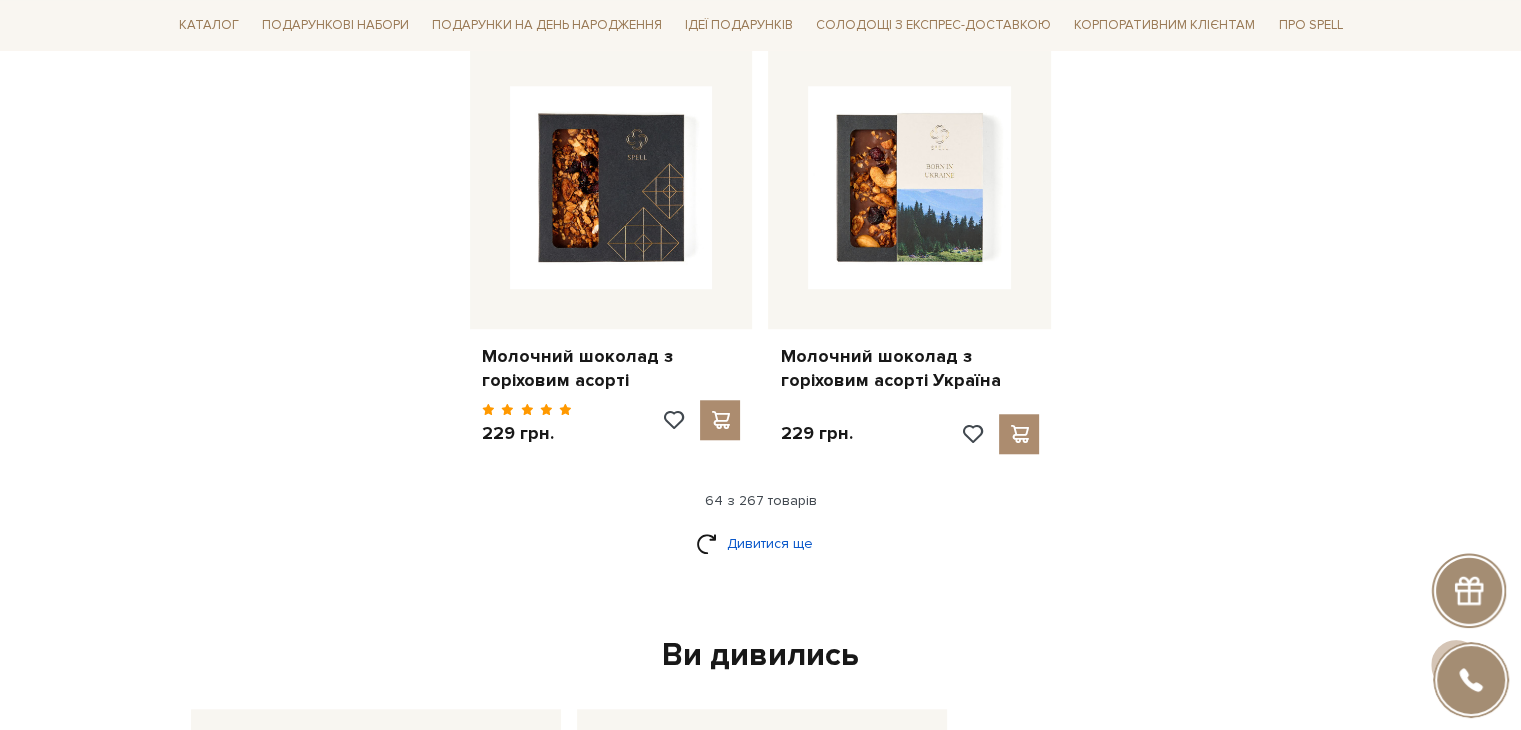 click on "Дивитися ще" at bounding box center (761, 543) 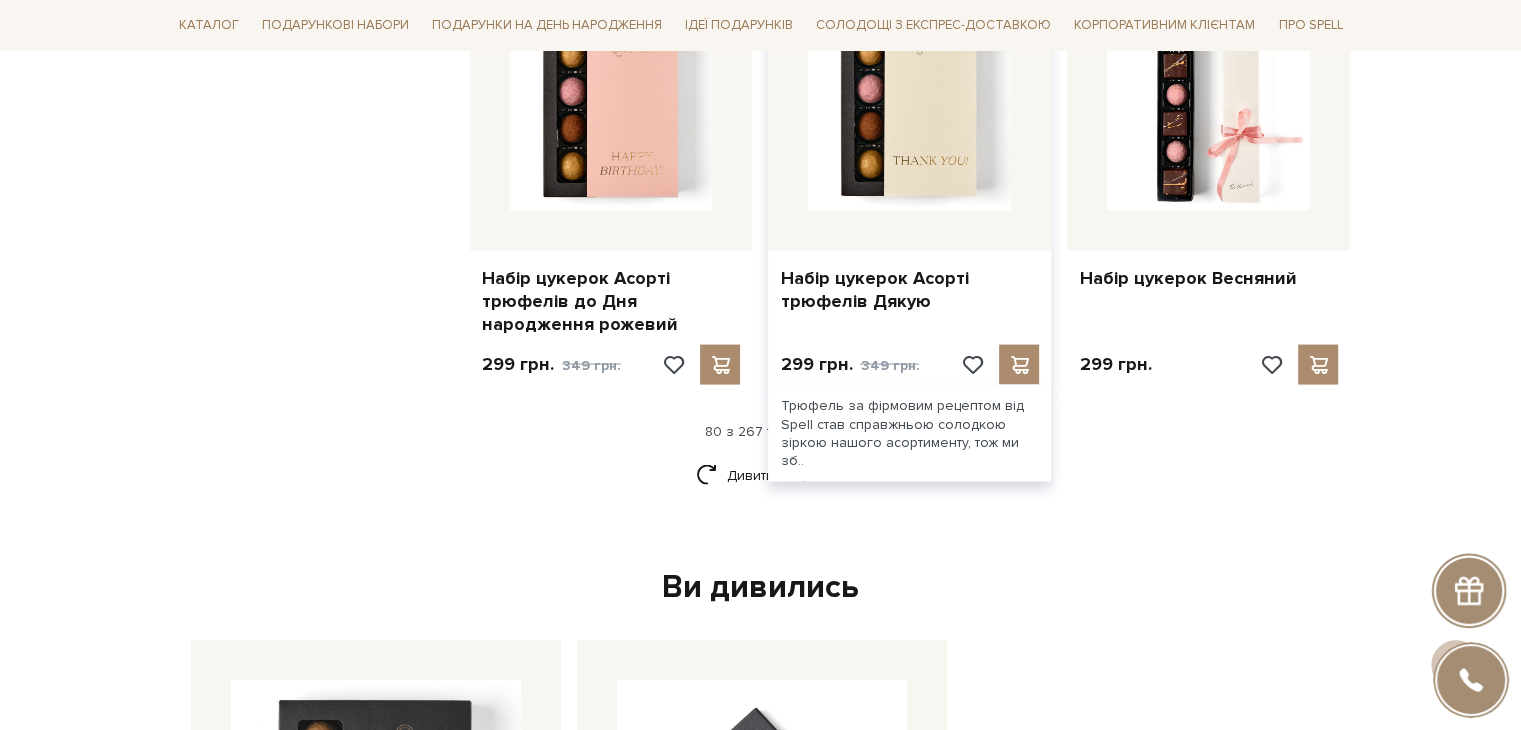scroll, scrollTop: 11600, scrollLeft: 0, axis: vertical 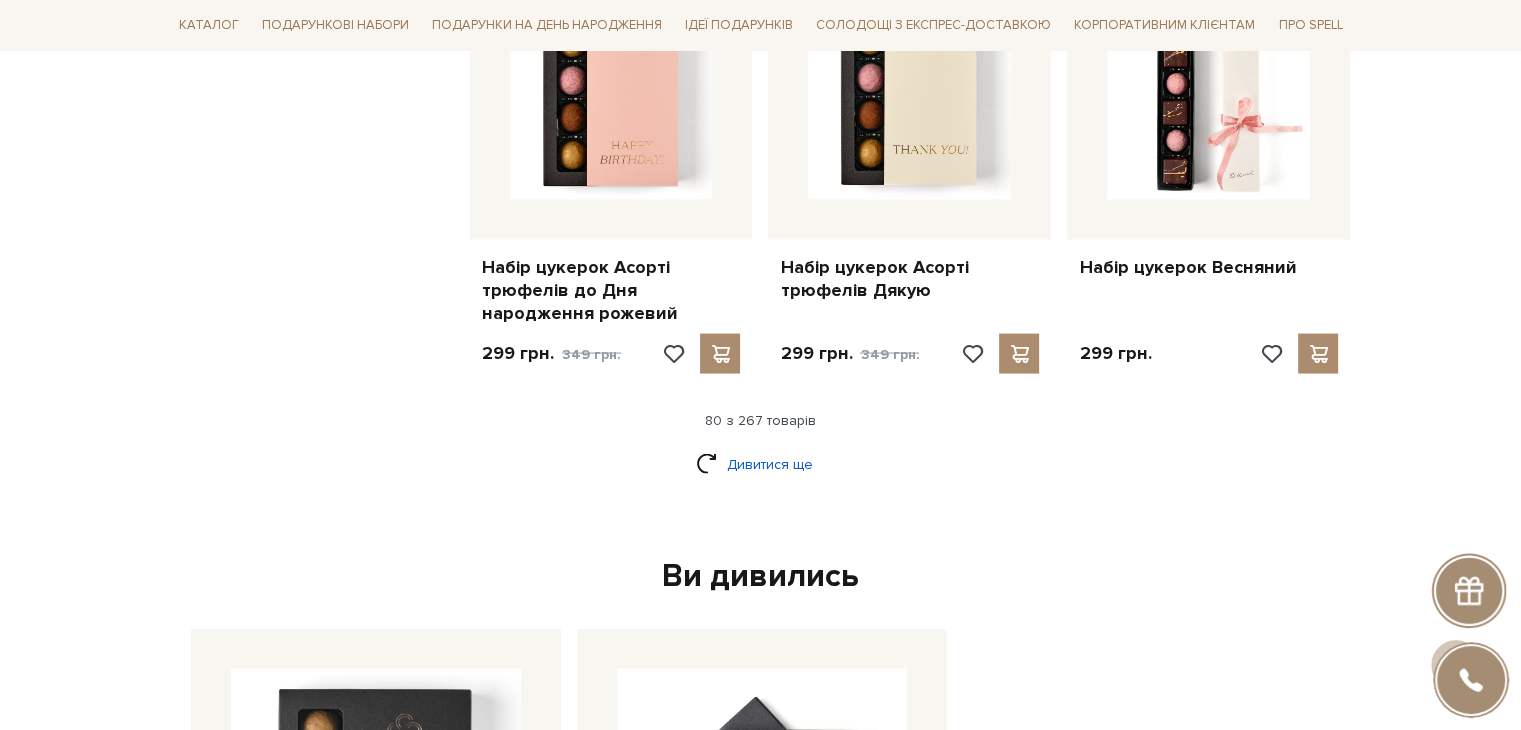 click on "Дивитися ще" at bounding box center (761, 464) 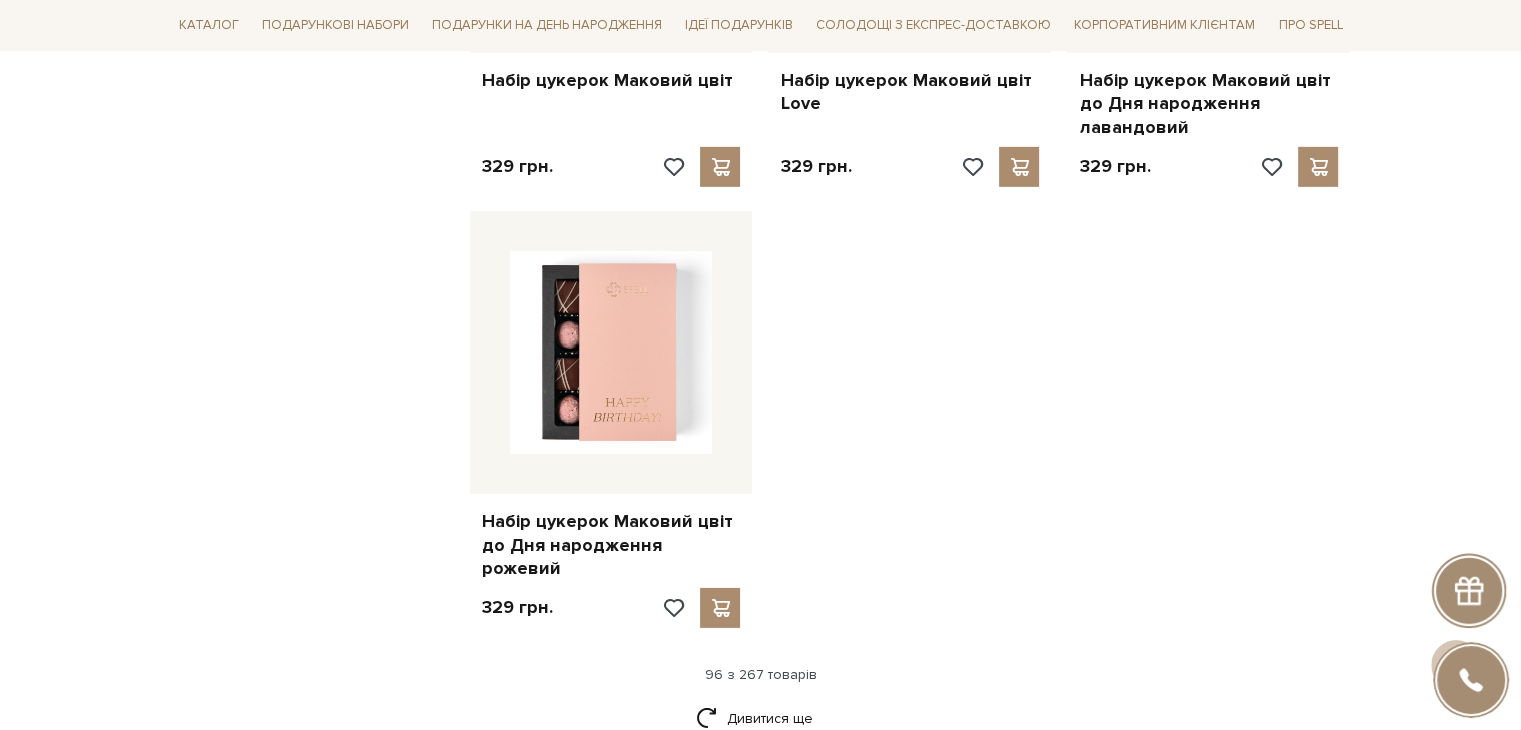 scroll, scrollTop: 14000, scrollLeft: 0, axis: vertical 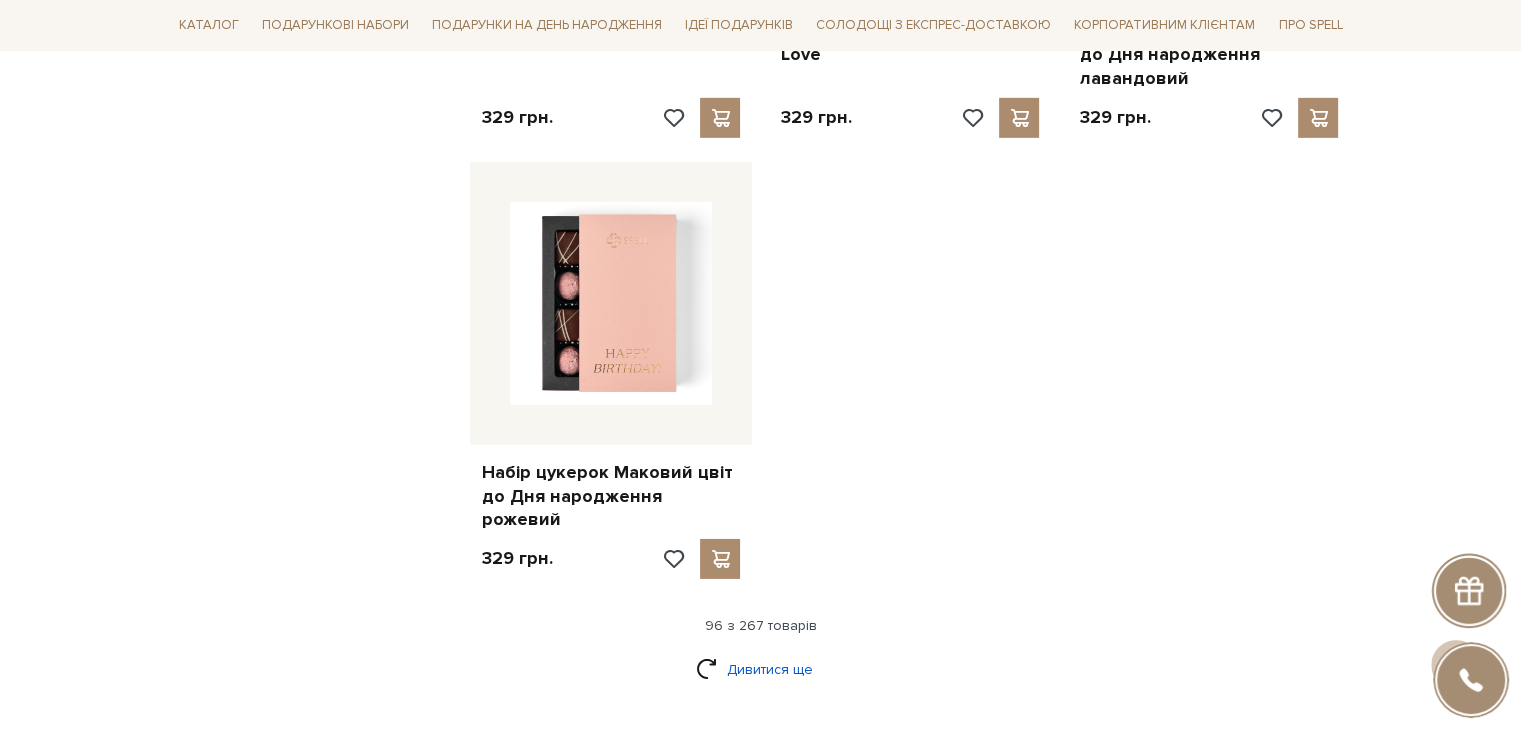 click on "Дивитися ще" at bounding box center (761, 669) 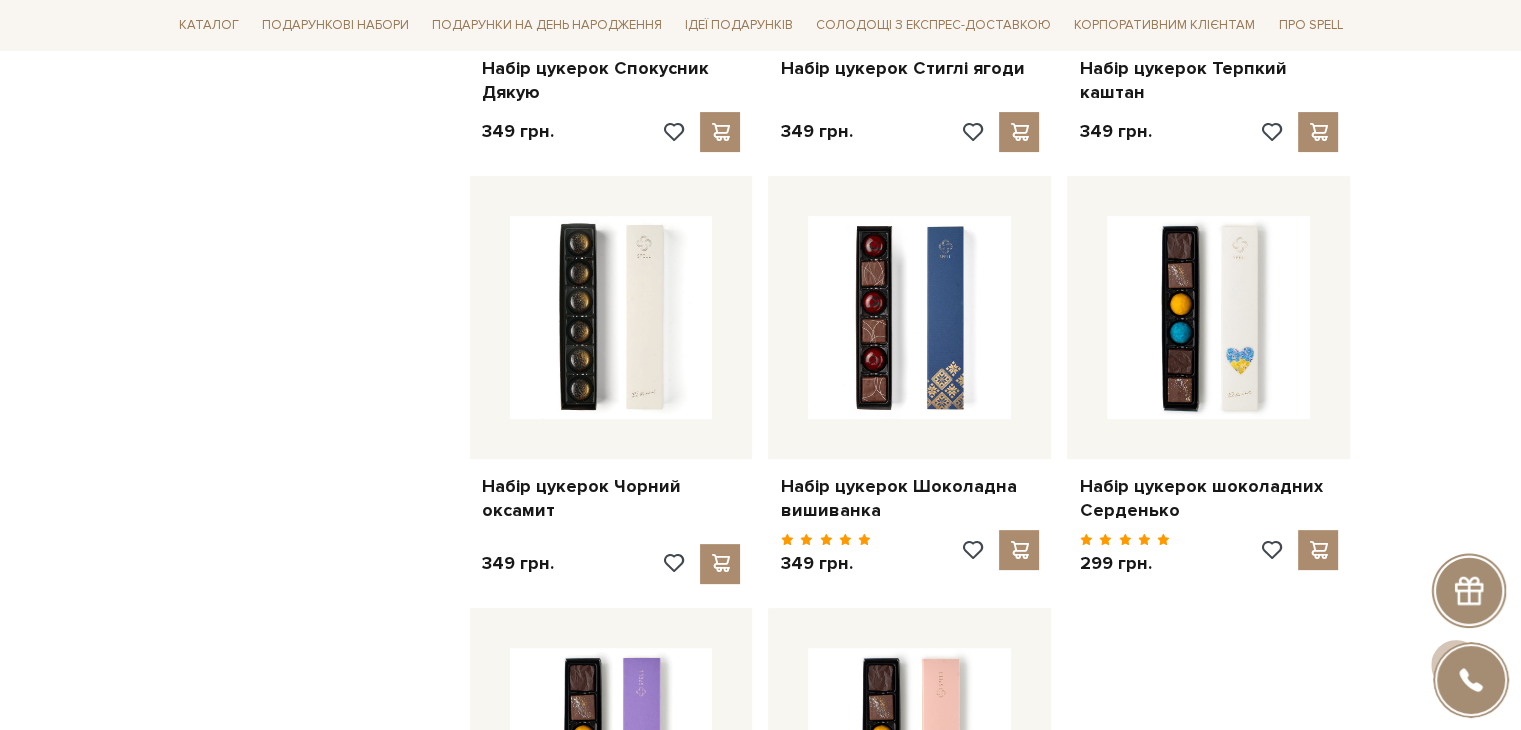 scroll, scrollTop: 16200, scrollLeft: 0, axis: vertical 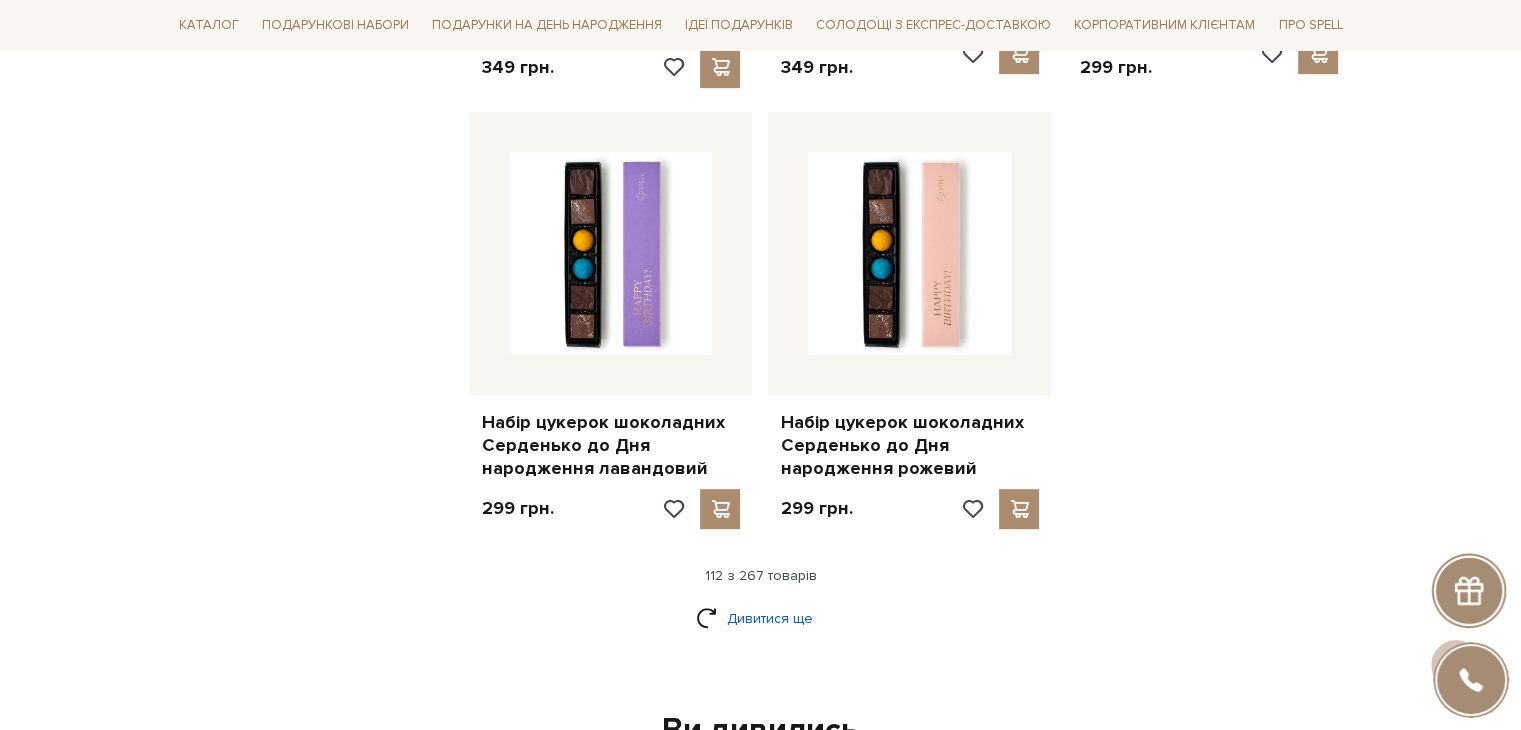 click on "Дивитися ще" at bounding box center (761, 618) 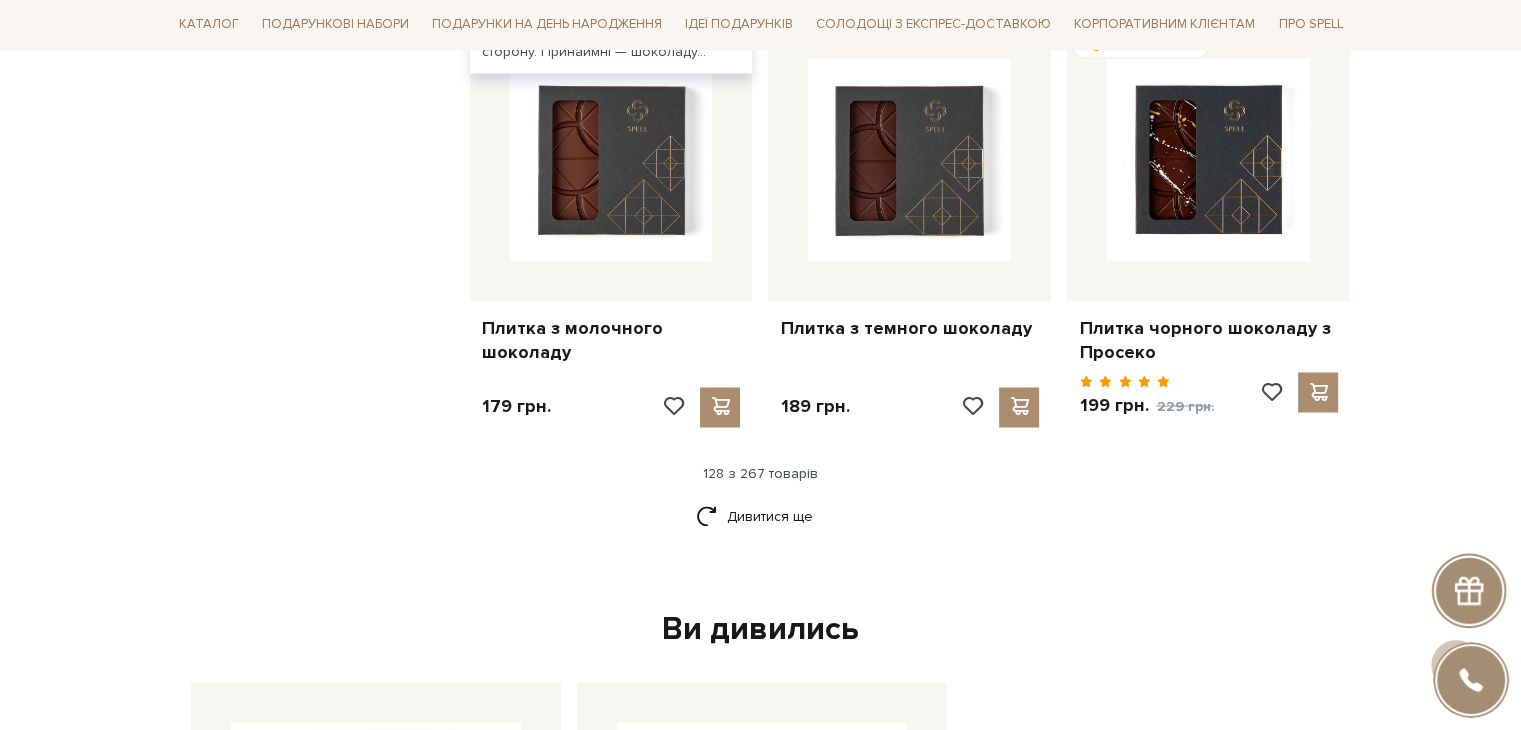 scroll, scrollTop: 18700, scrollLeft: 0, axis: vertical 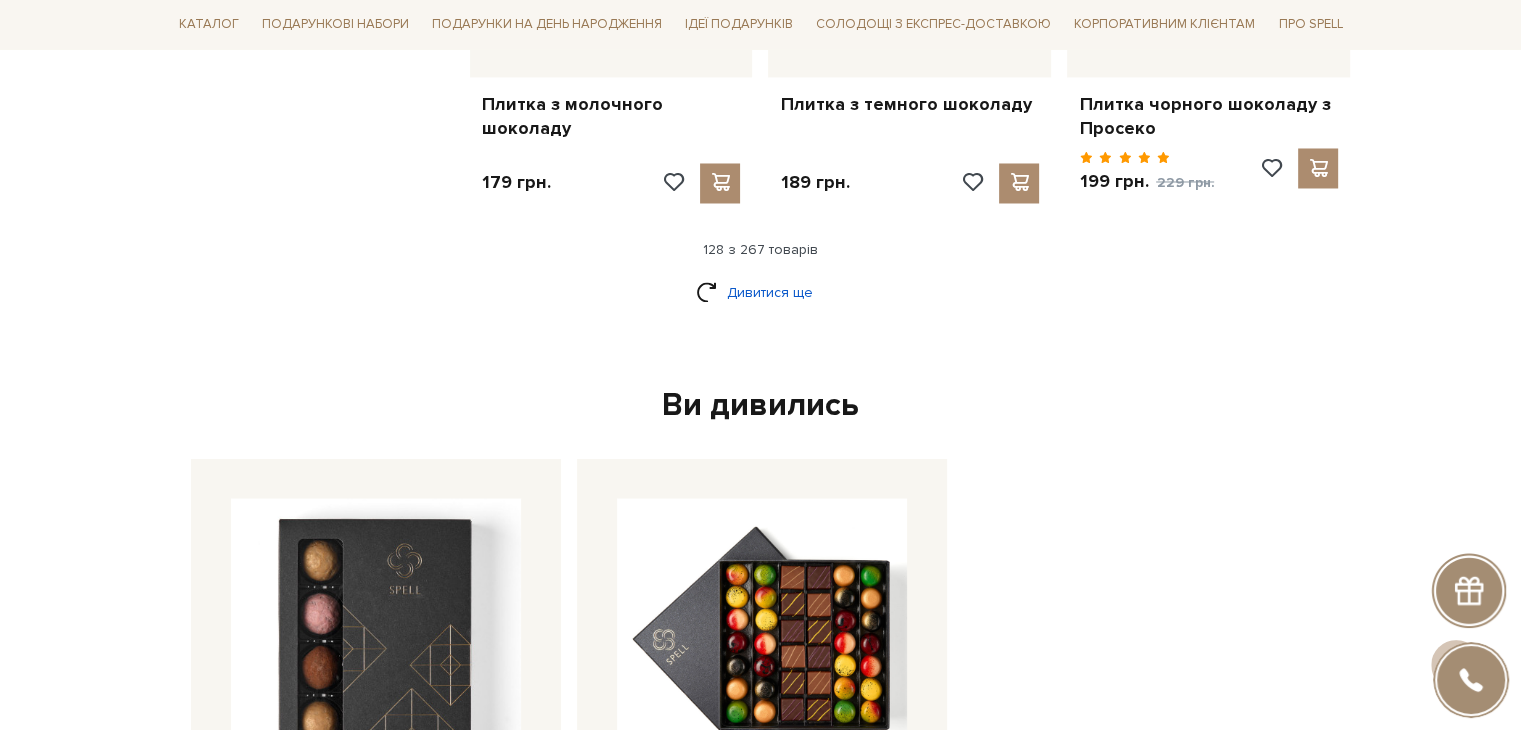 click on "Дивитися ще" at bounding box center [761, 292] 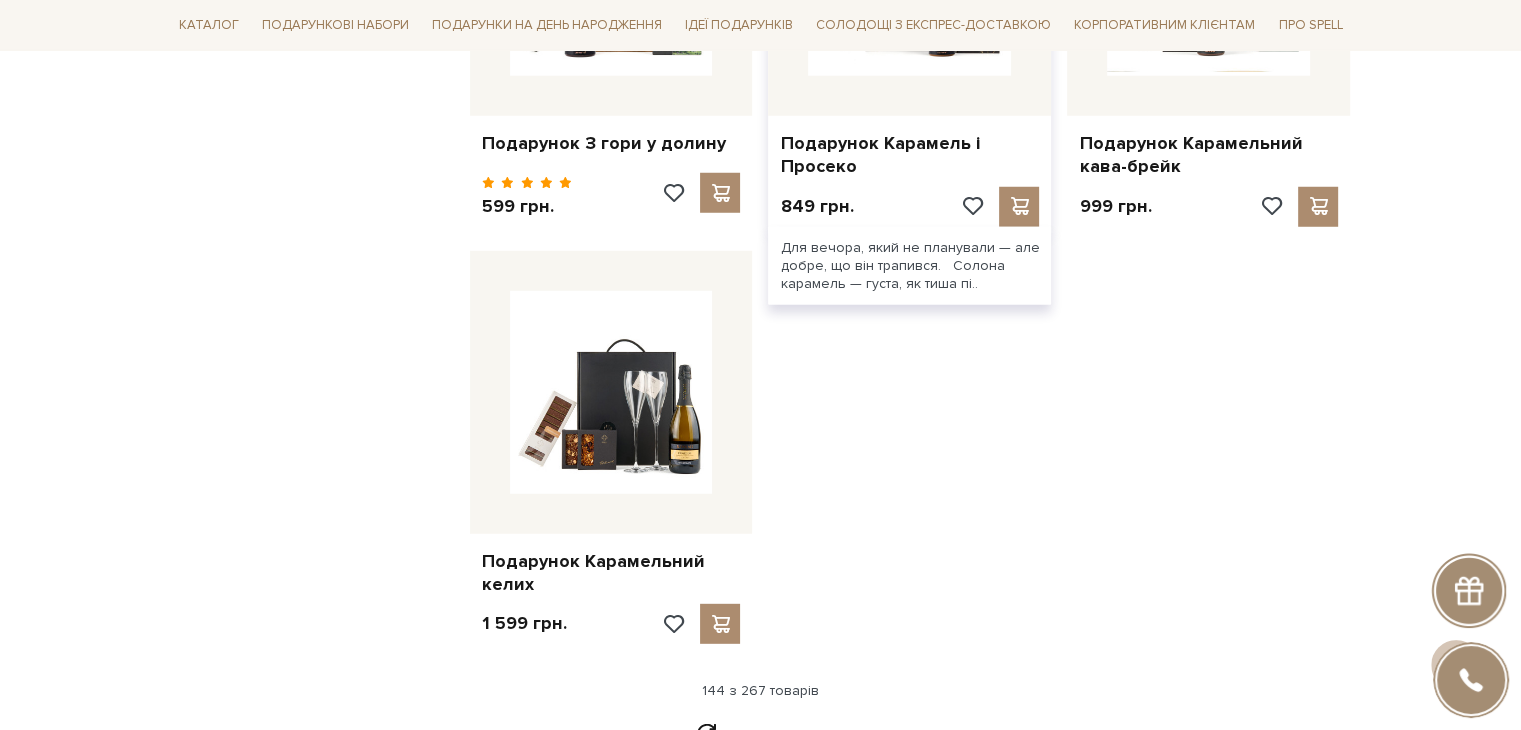 scroll, scrollTop: 20800, scrollLeft: 0, axis: vertical 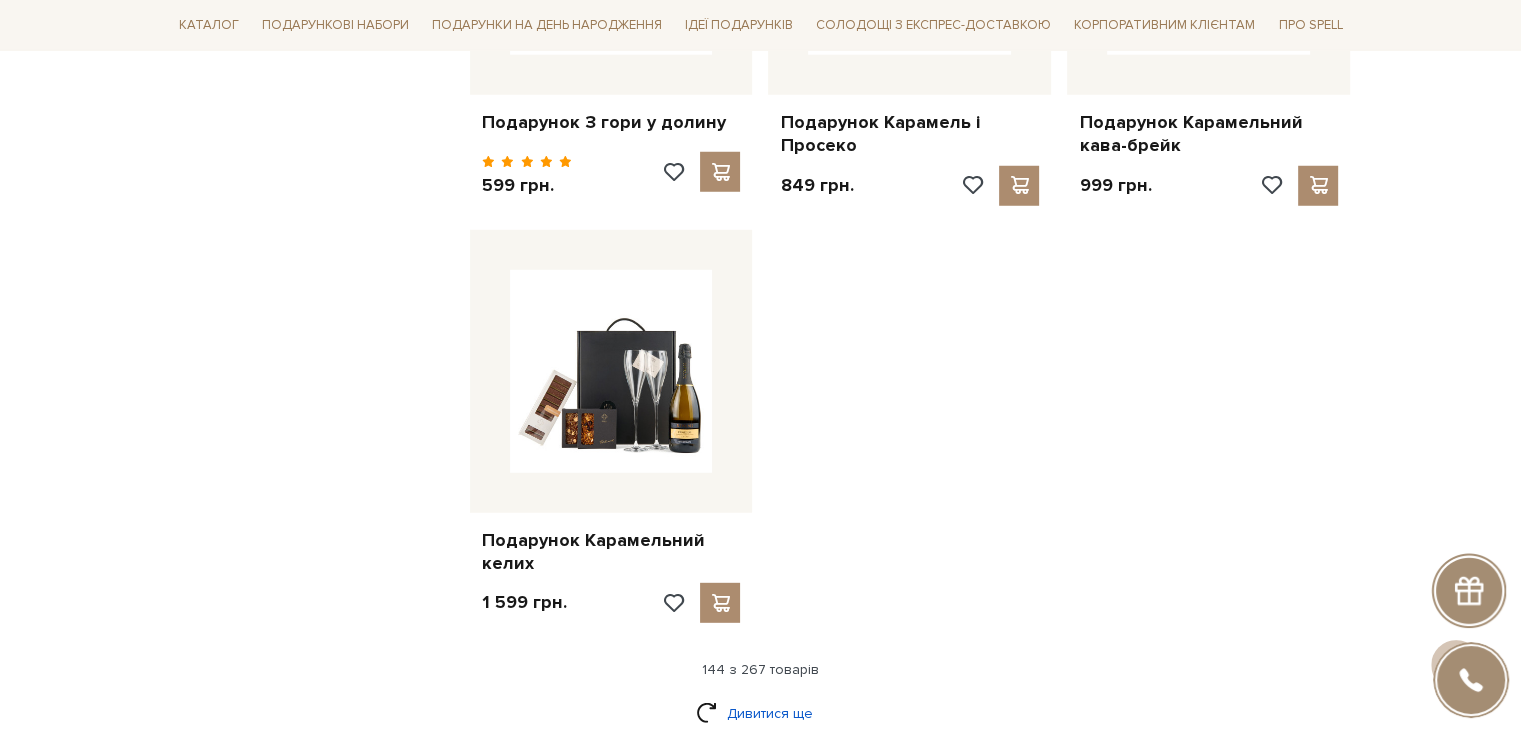 click on "Дивитися ще" at bounding box center (761, 713) 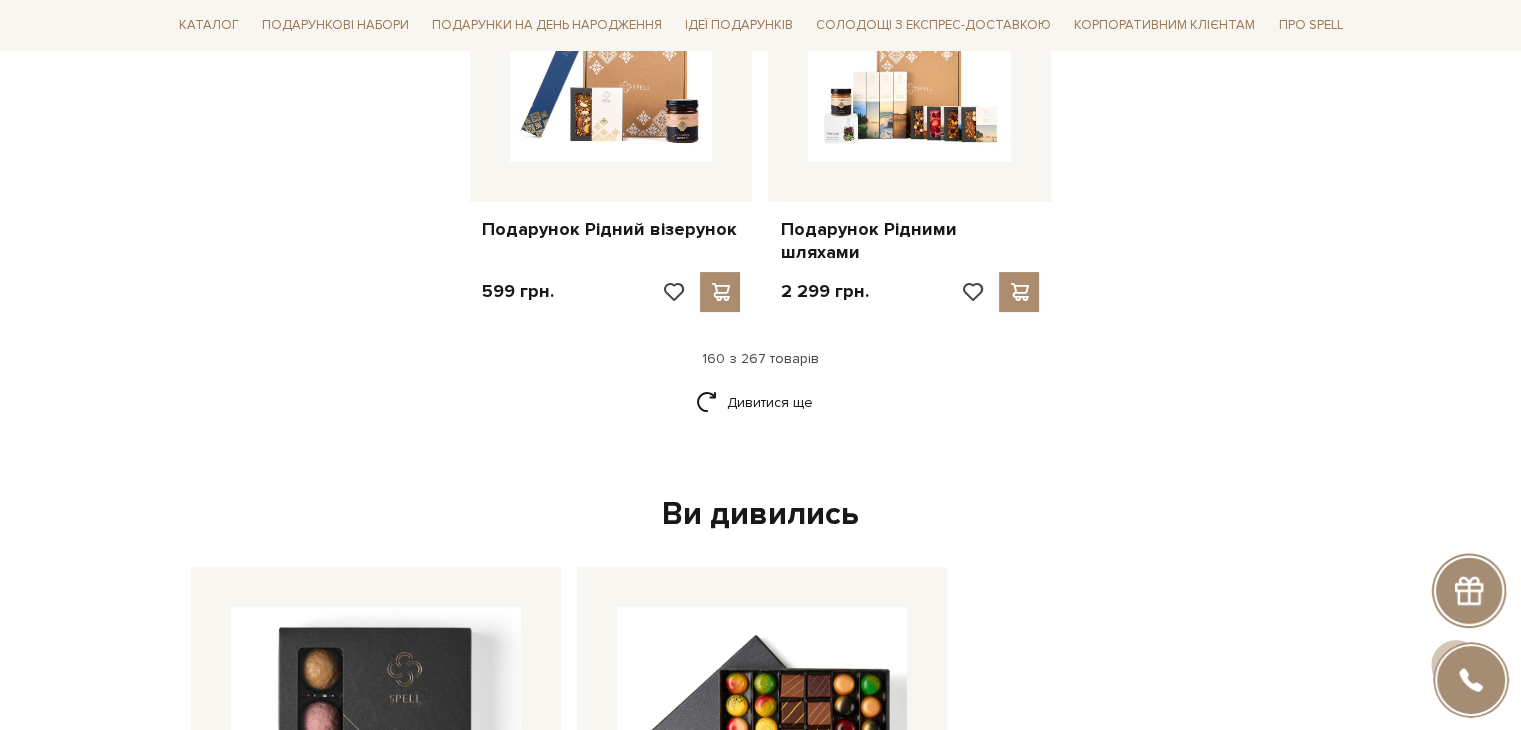 scroll, scrollTop: 23200, scrollLeft: 0, axis: vertical 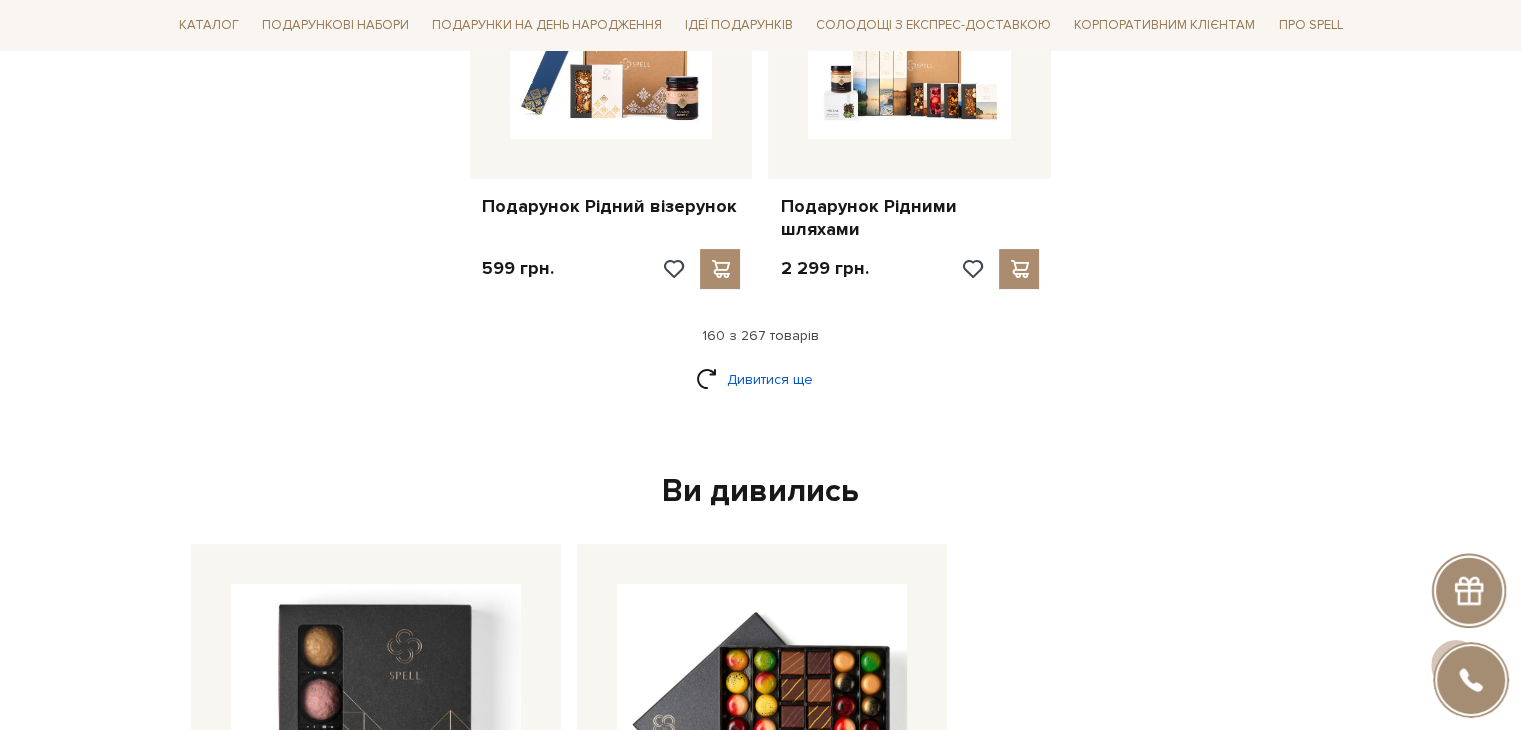 click on "Дивитися ще" at bounding box center [761, 379] 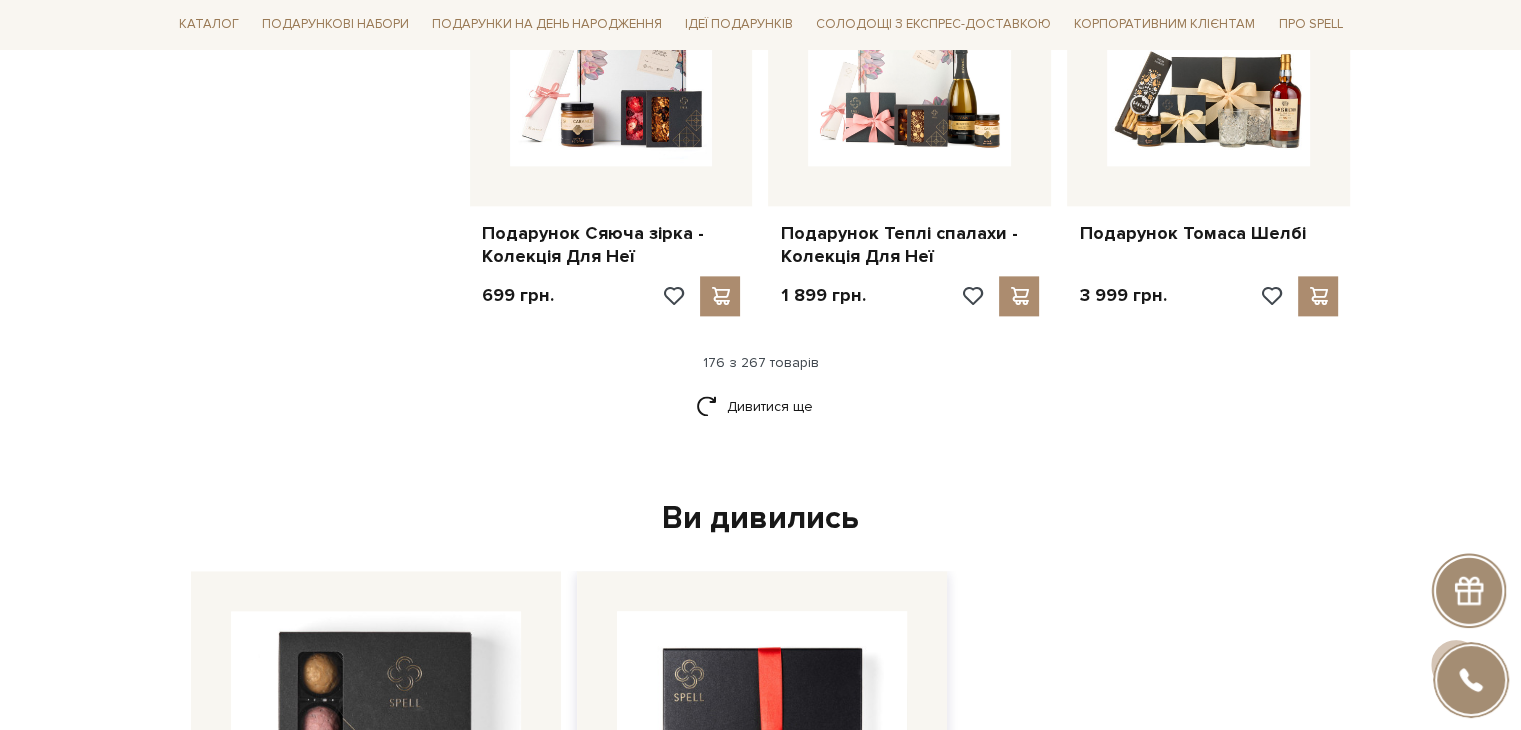 scroll, scrollTop: 25300, scrollLeft: 0, axis: vertical 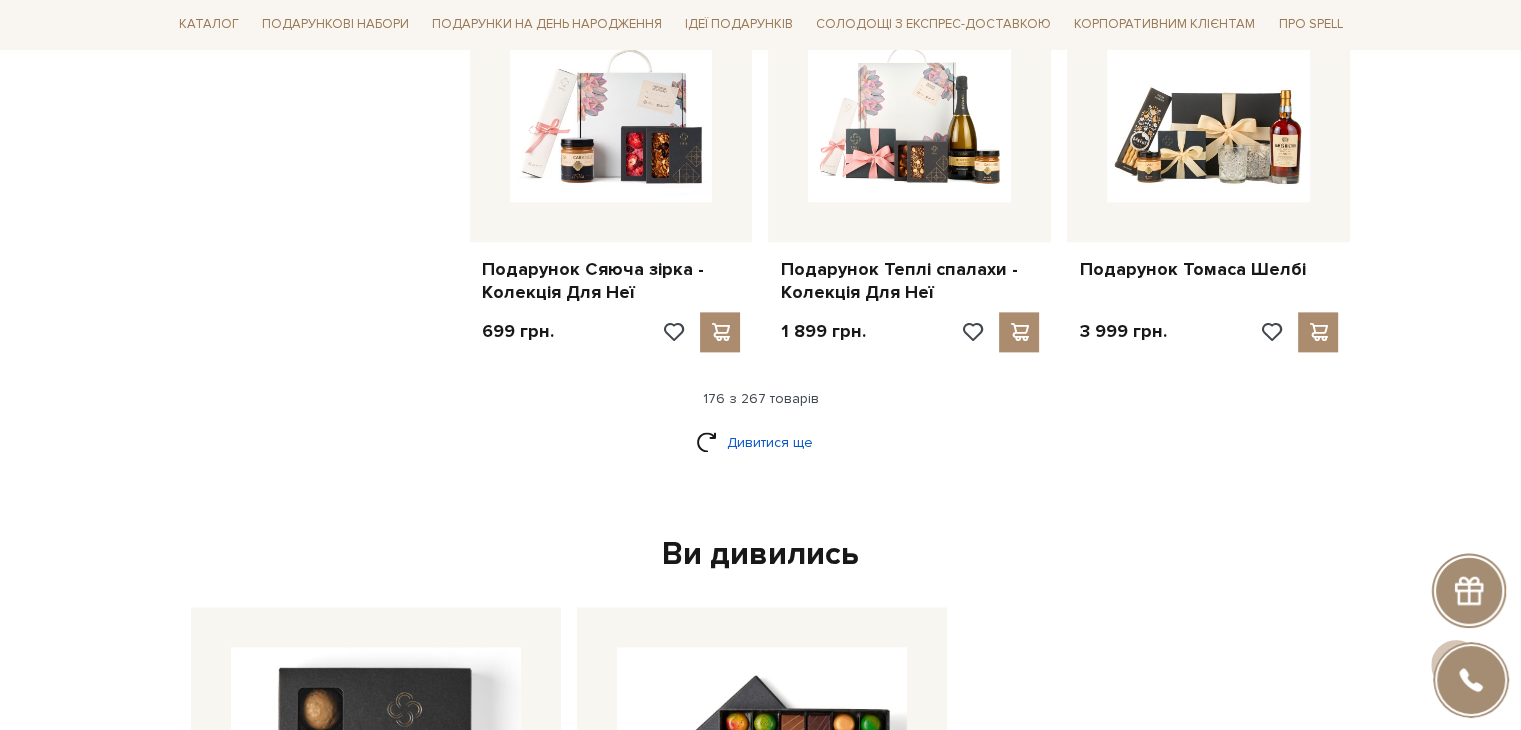 click on "Дивитися ще" at bounding box center [761, 442] 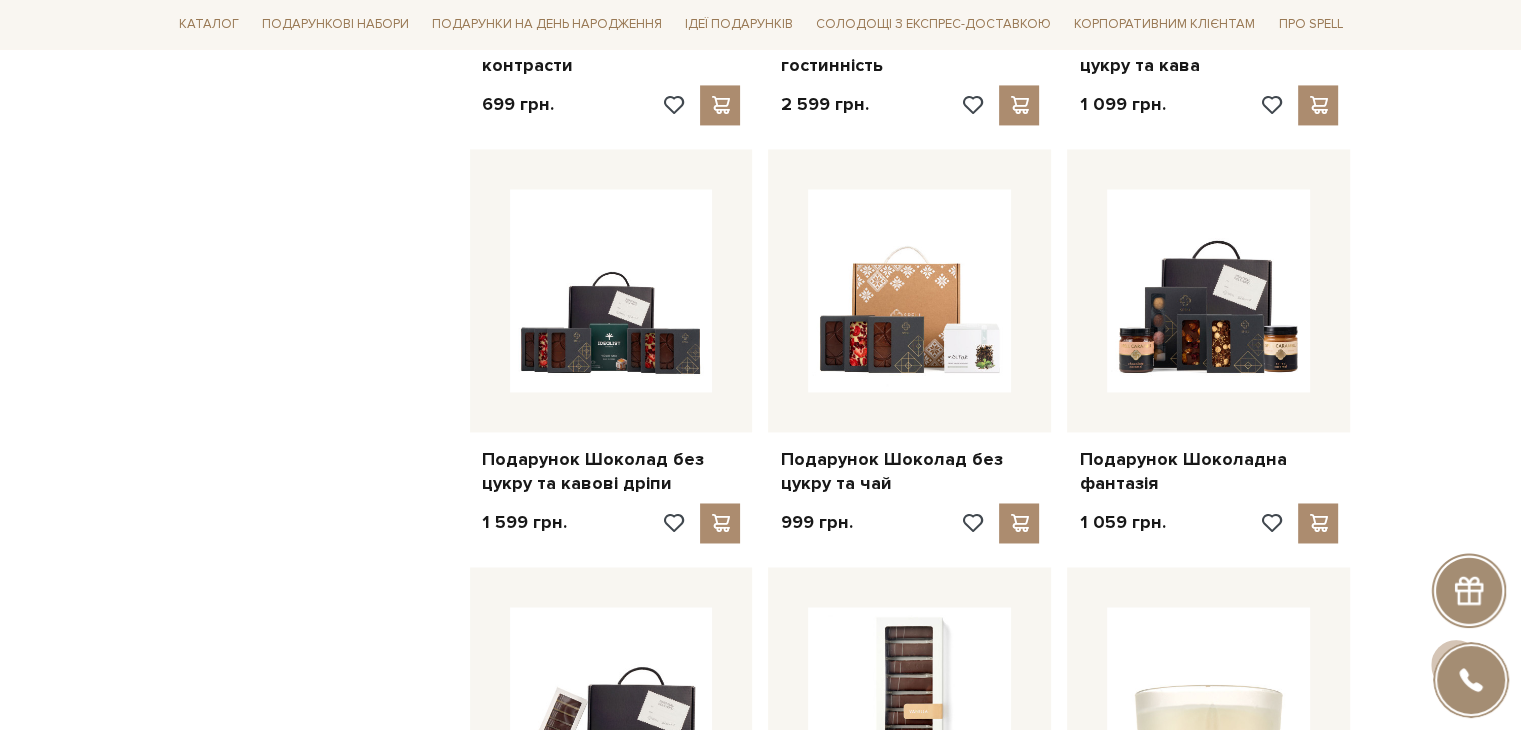 scroll, scrollTop: 25900, scrollLeft: 0, axis: vertical 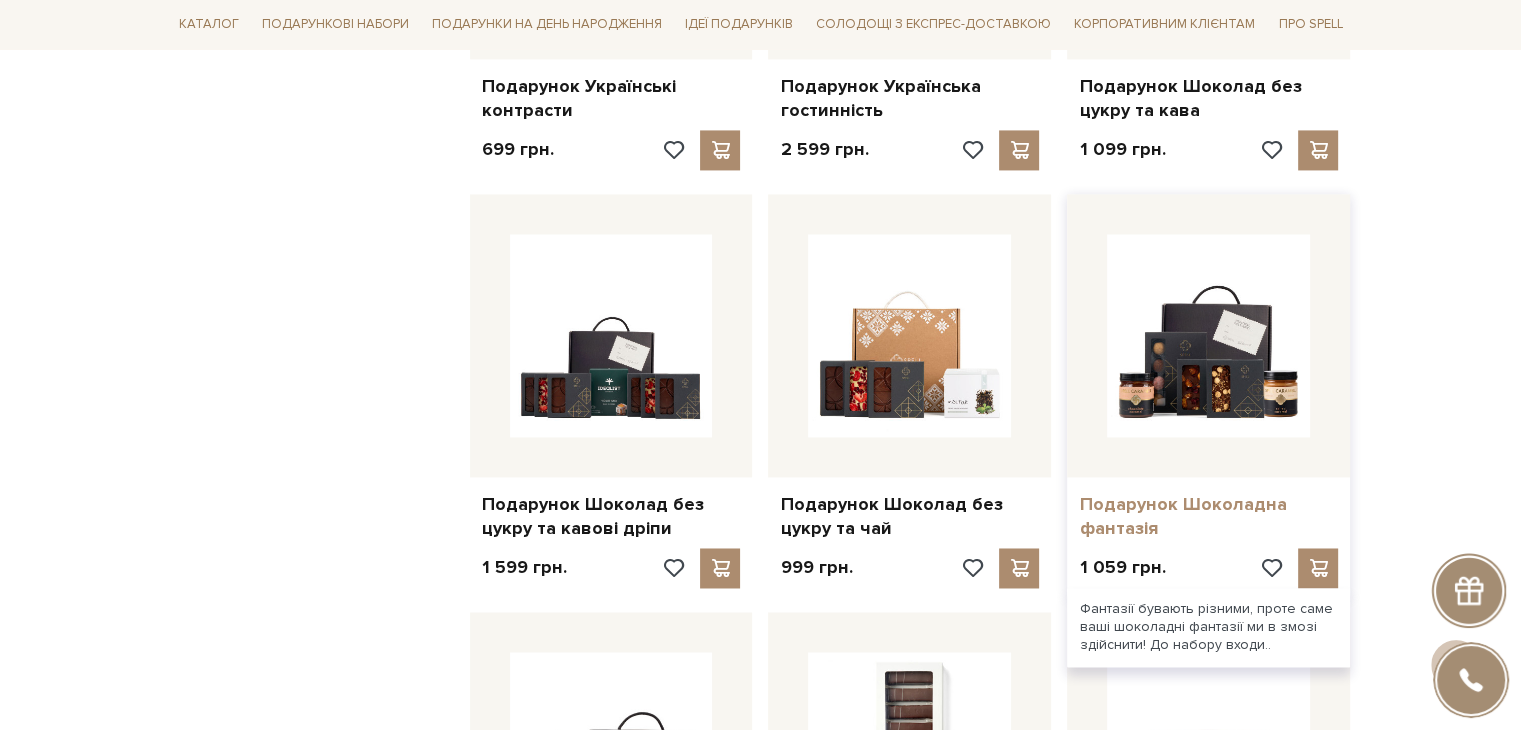 click on "Подарунок Шоколадна фантазія" at bounding box center [1208, 516] 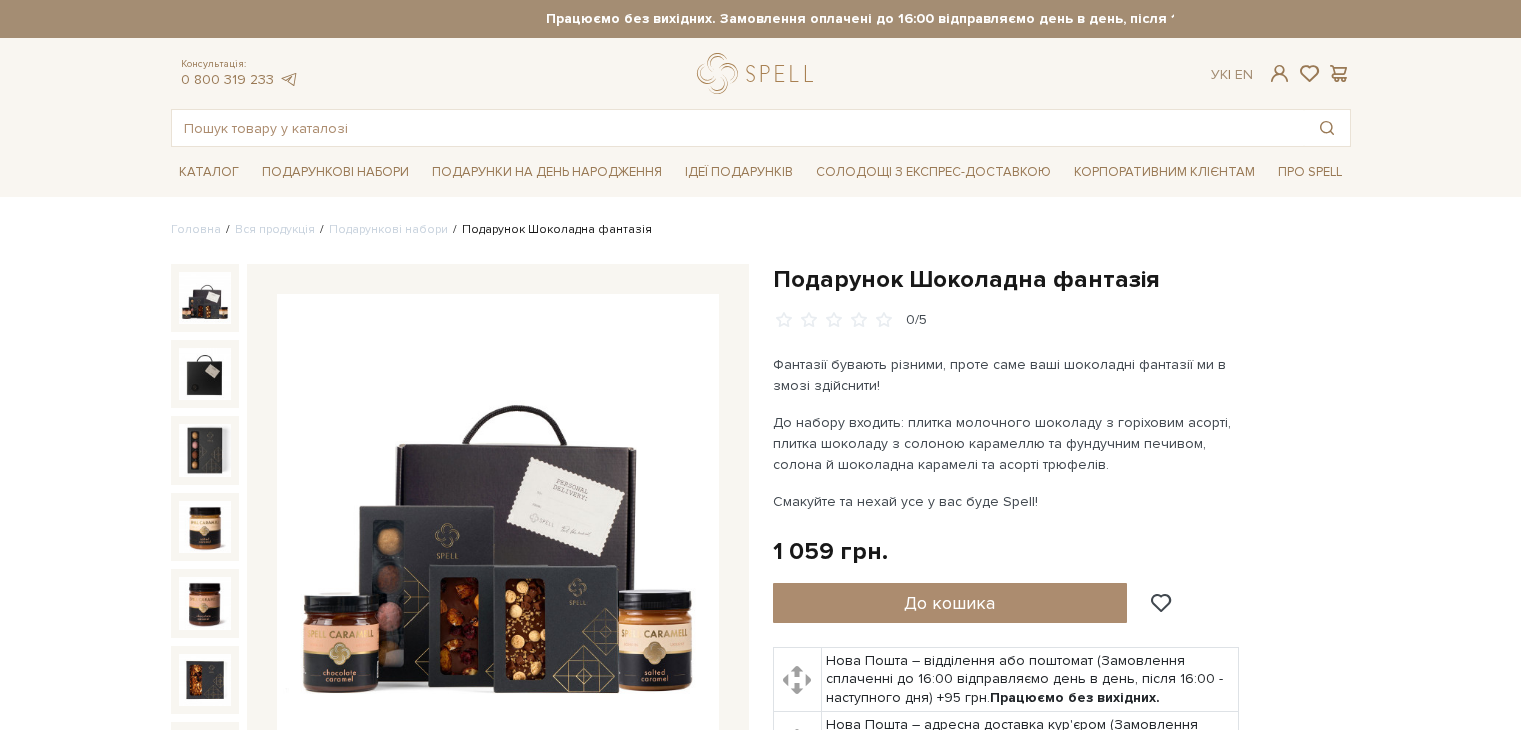 scroll, scrollTop: 0, scrollLeft: 0, axis: both 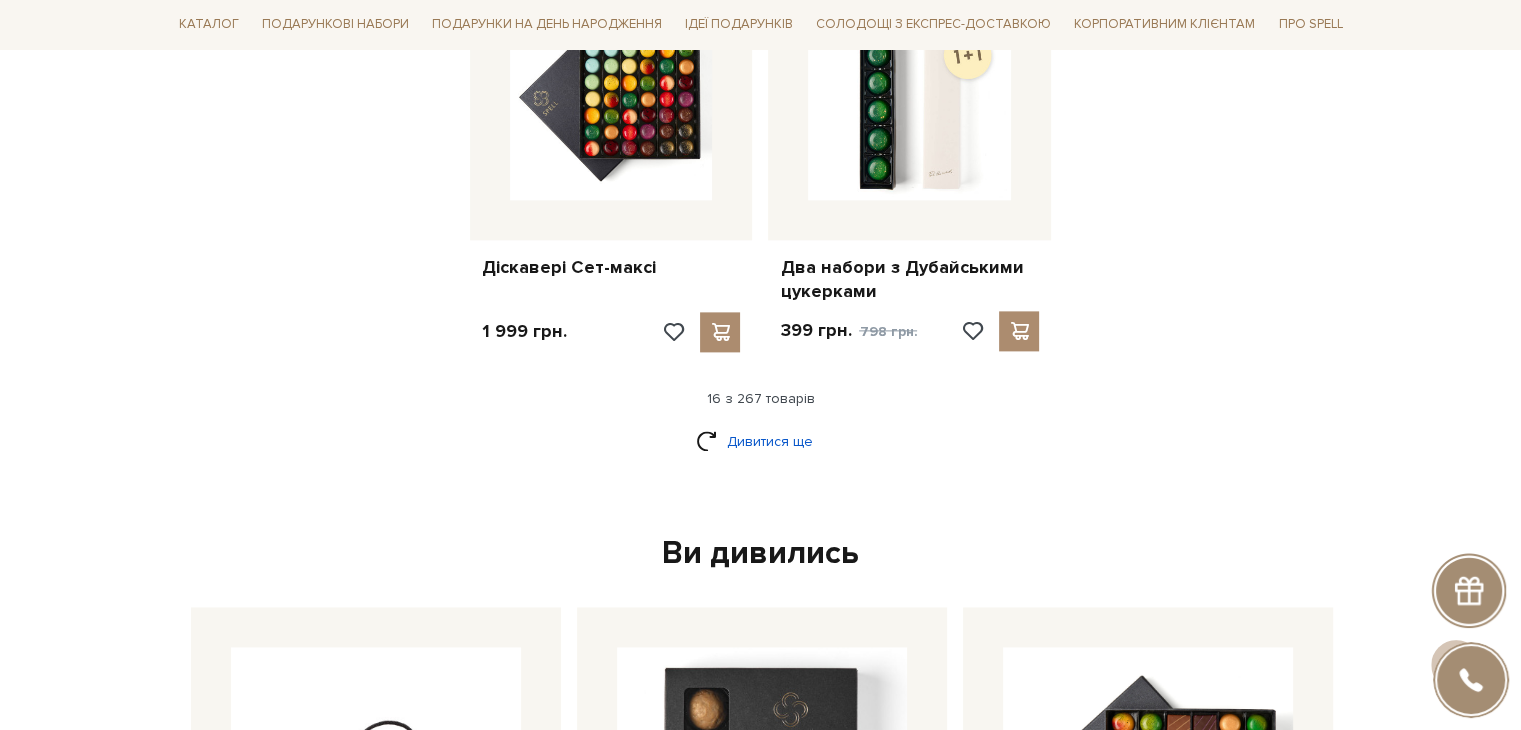 click on "Дивитися ще" at bounding box center [761, 441] 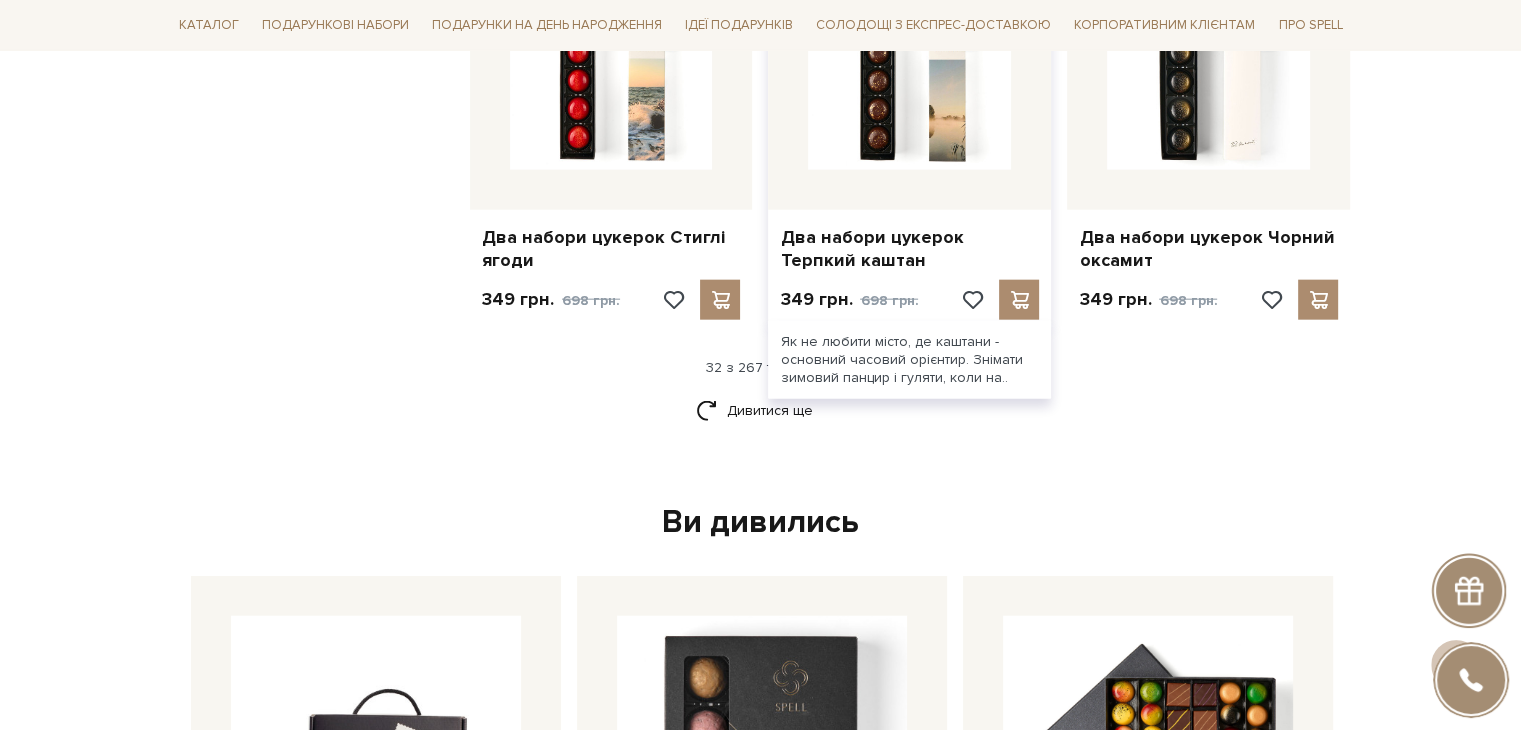 scroll, scrollTop: 4780, scrollLeft: 0, axis: vertical 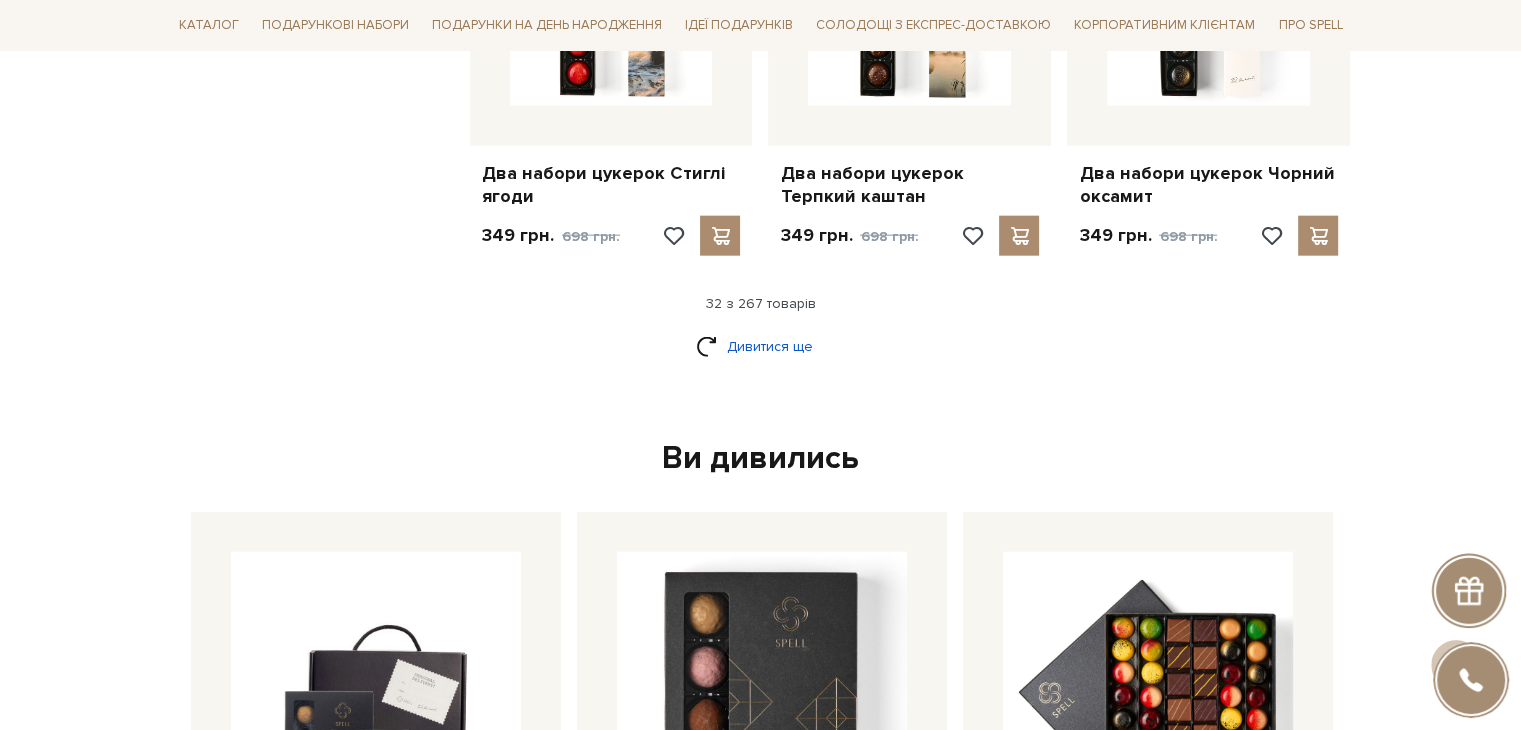 click on "Дивитися ще" at bounding box center (761, 346) 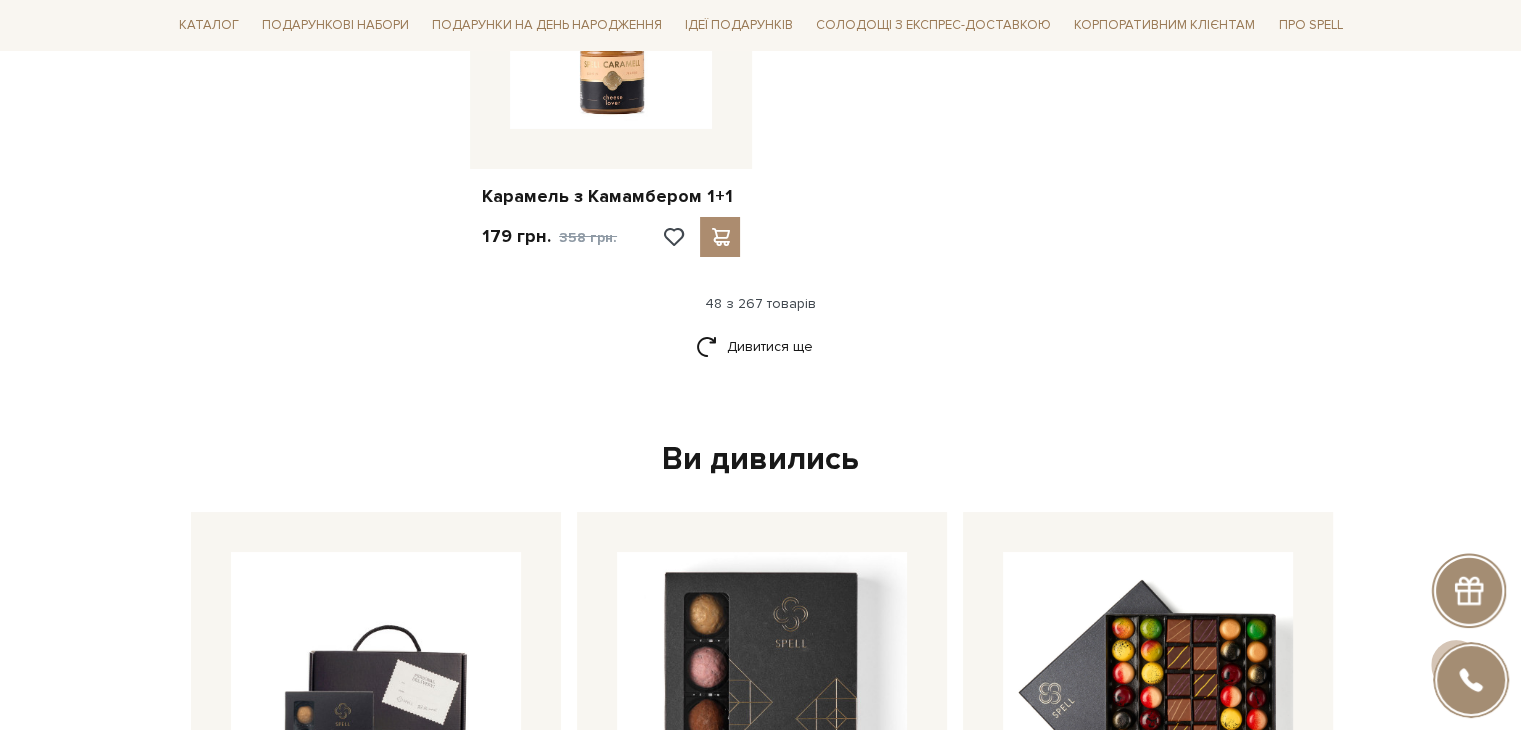 scroll, scrollTop: 7380, scrollLeft: 0, axis: vertical 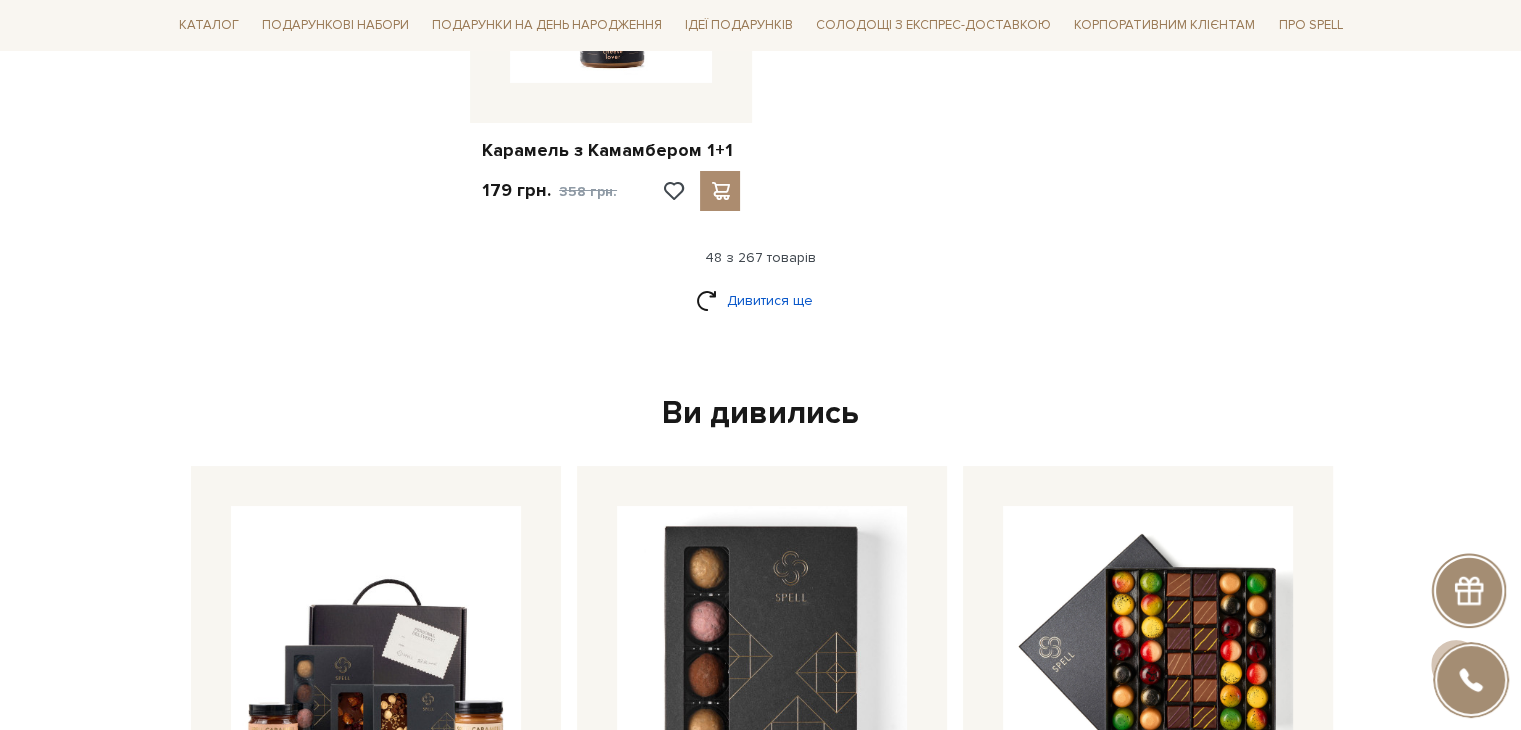 click on "Дивитися ще" at bounding box center (761, 300) 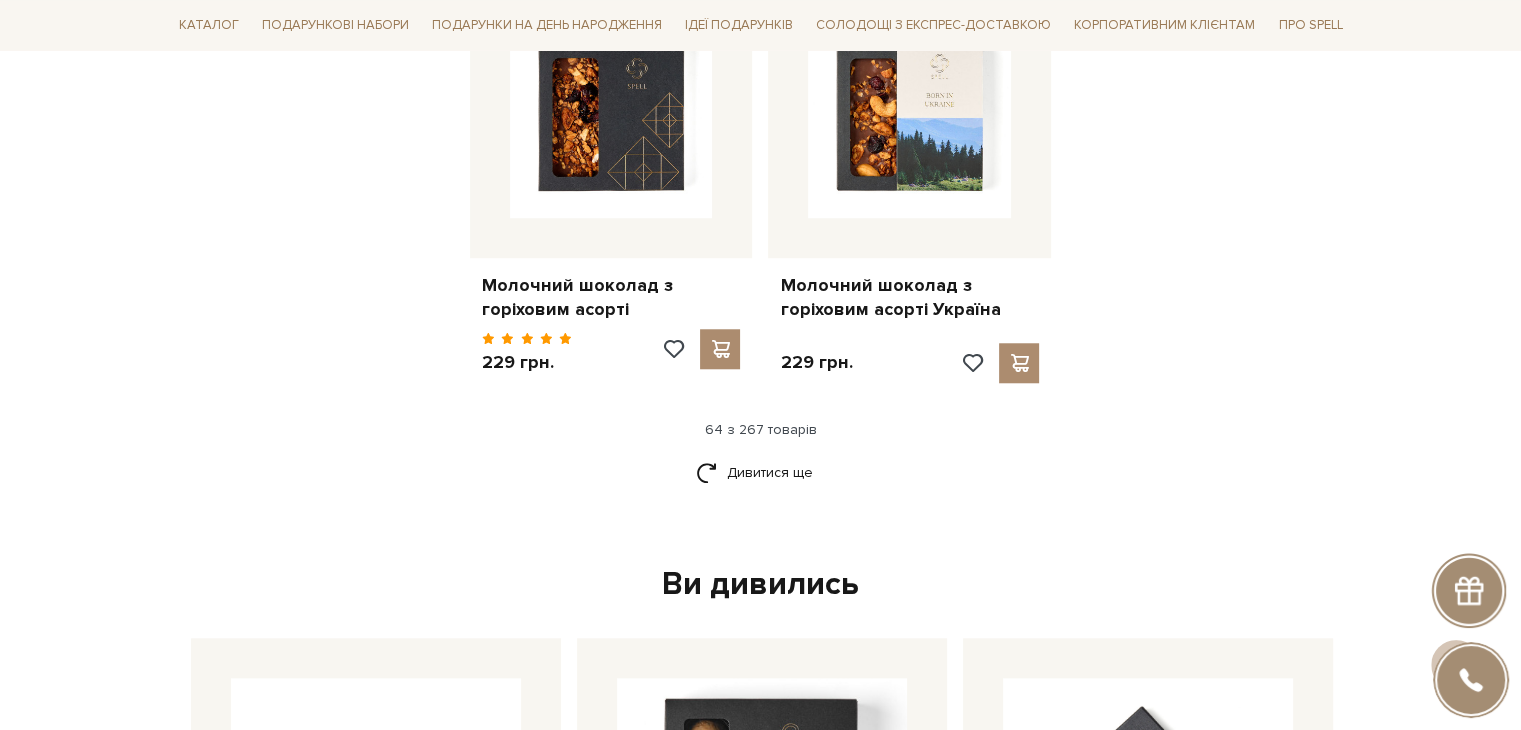 scroll, scrollTop: 9480, scrollLeft: 0, axis: vertical 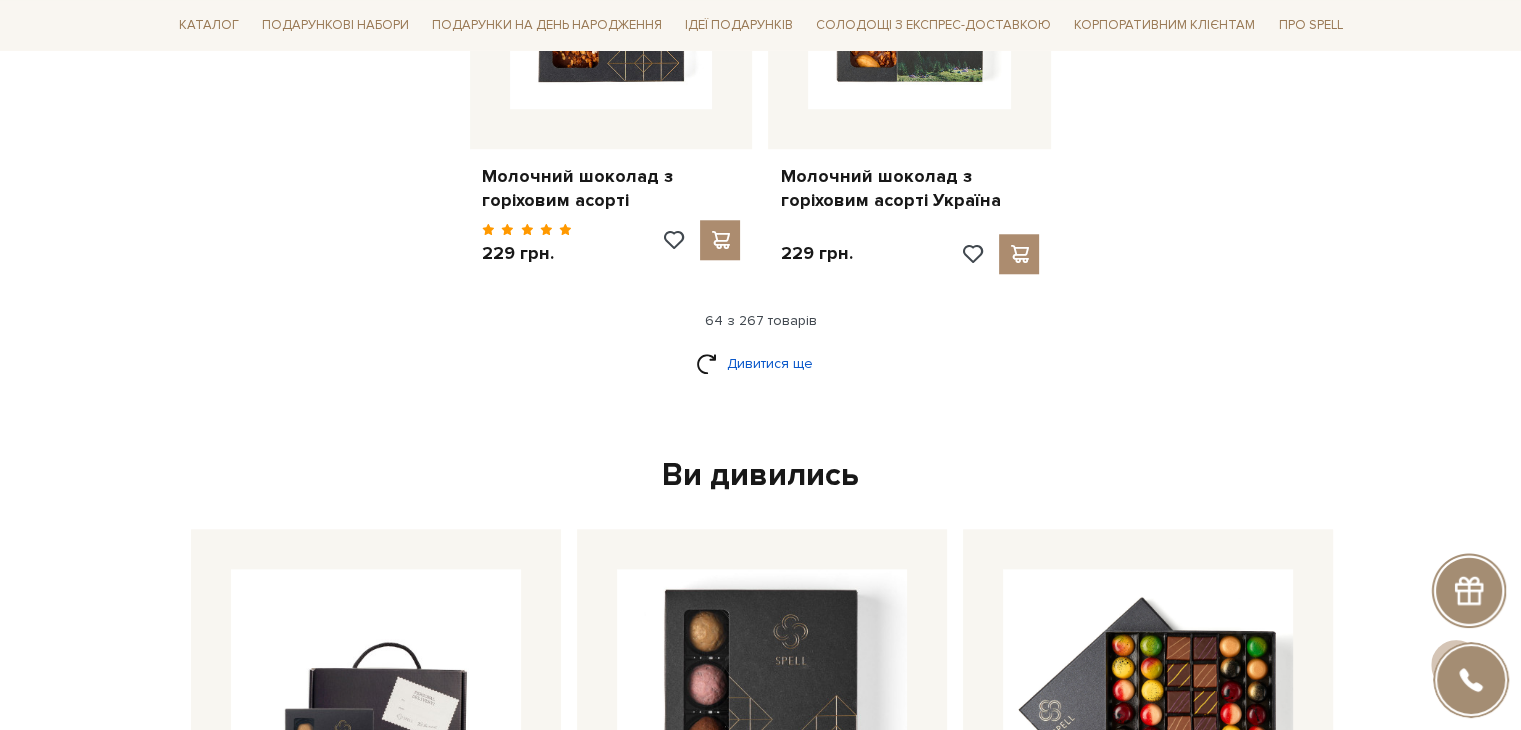 click on "Дивитися ще" at bounding box center (761, 363) 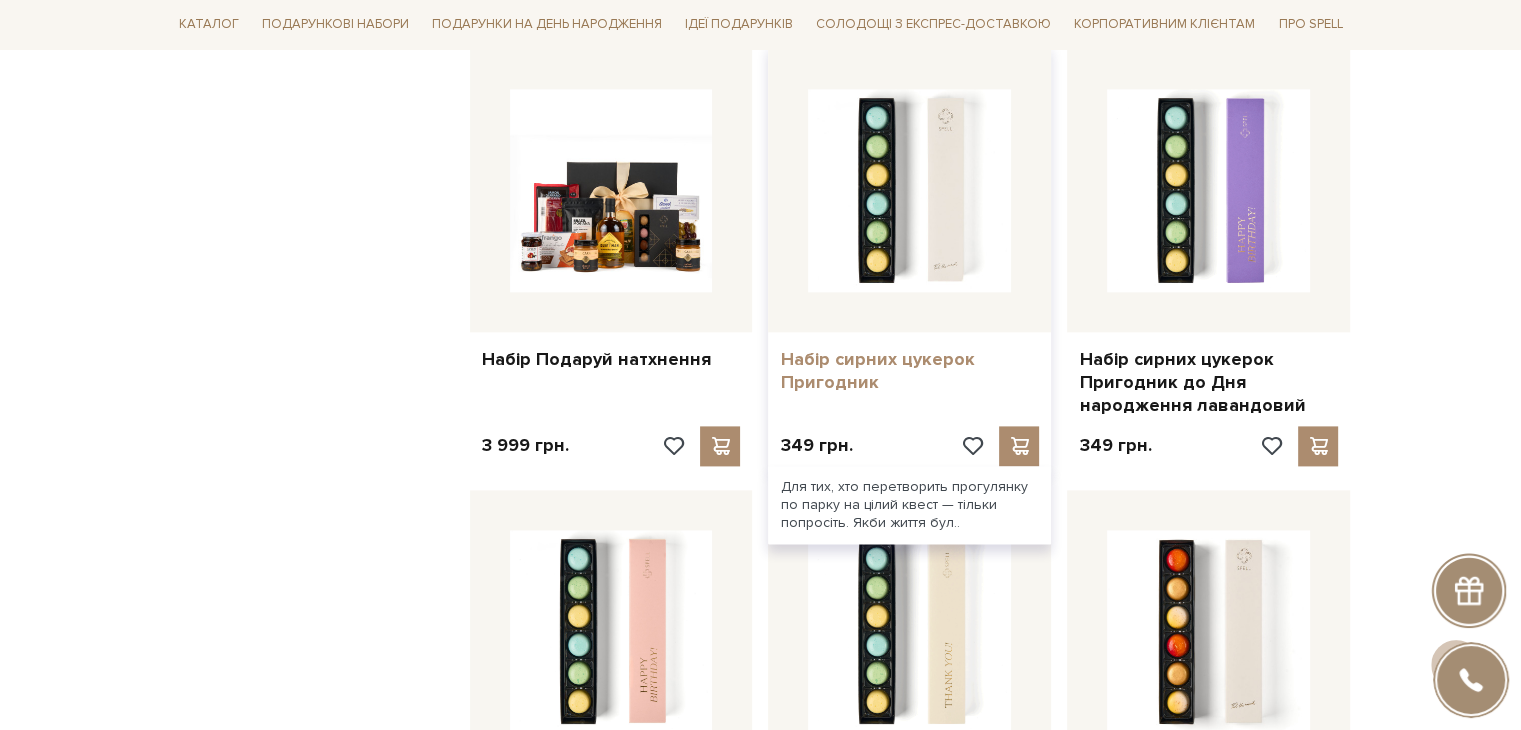 scroll, scrollTop: 10180, scrollLeft: 0, axis: vertical 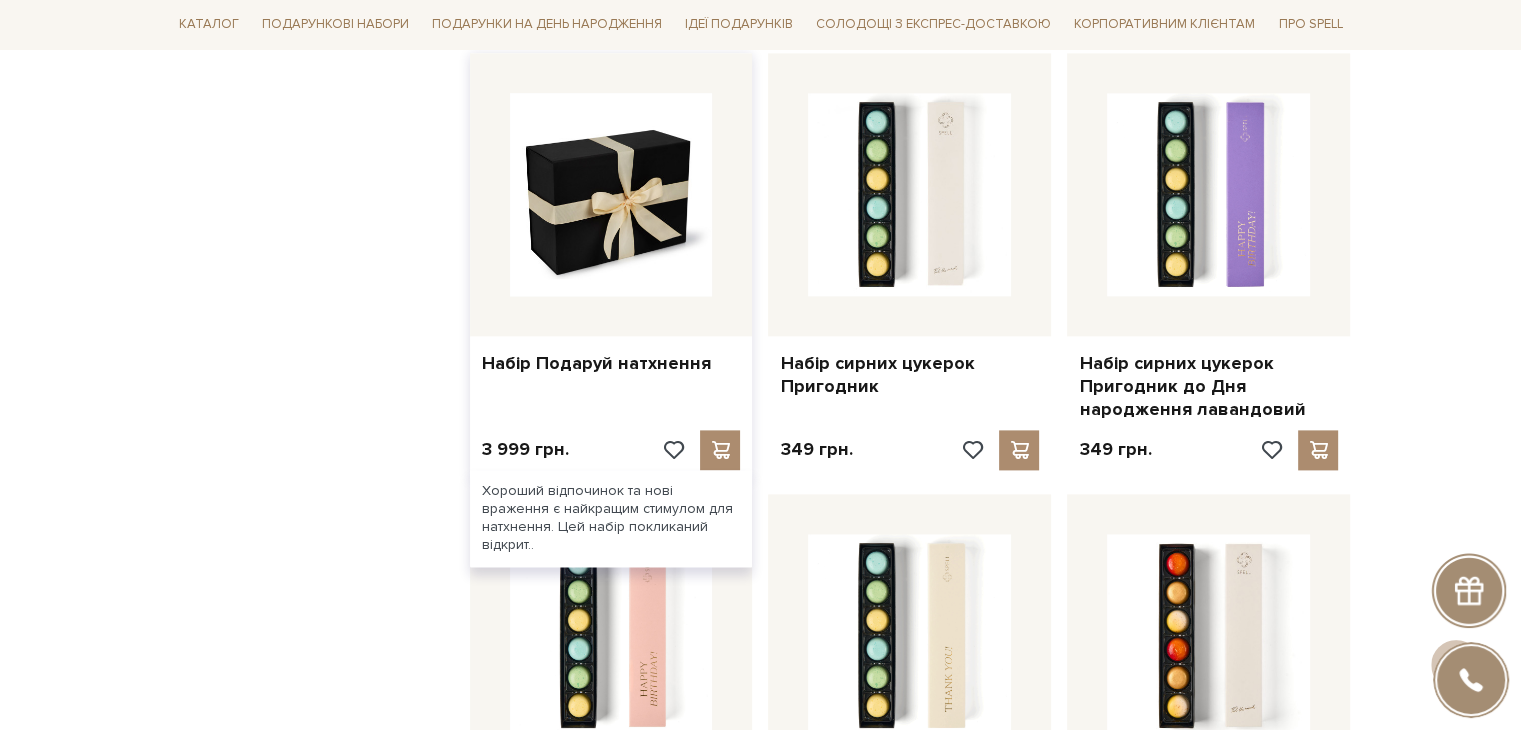 click at bounding box center (611, 194) 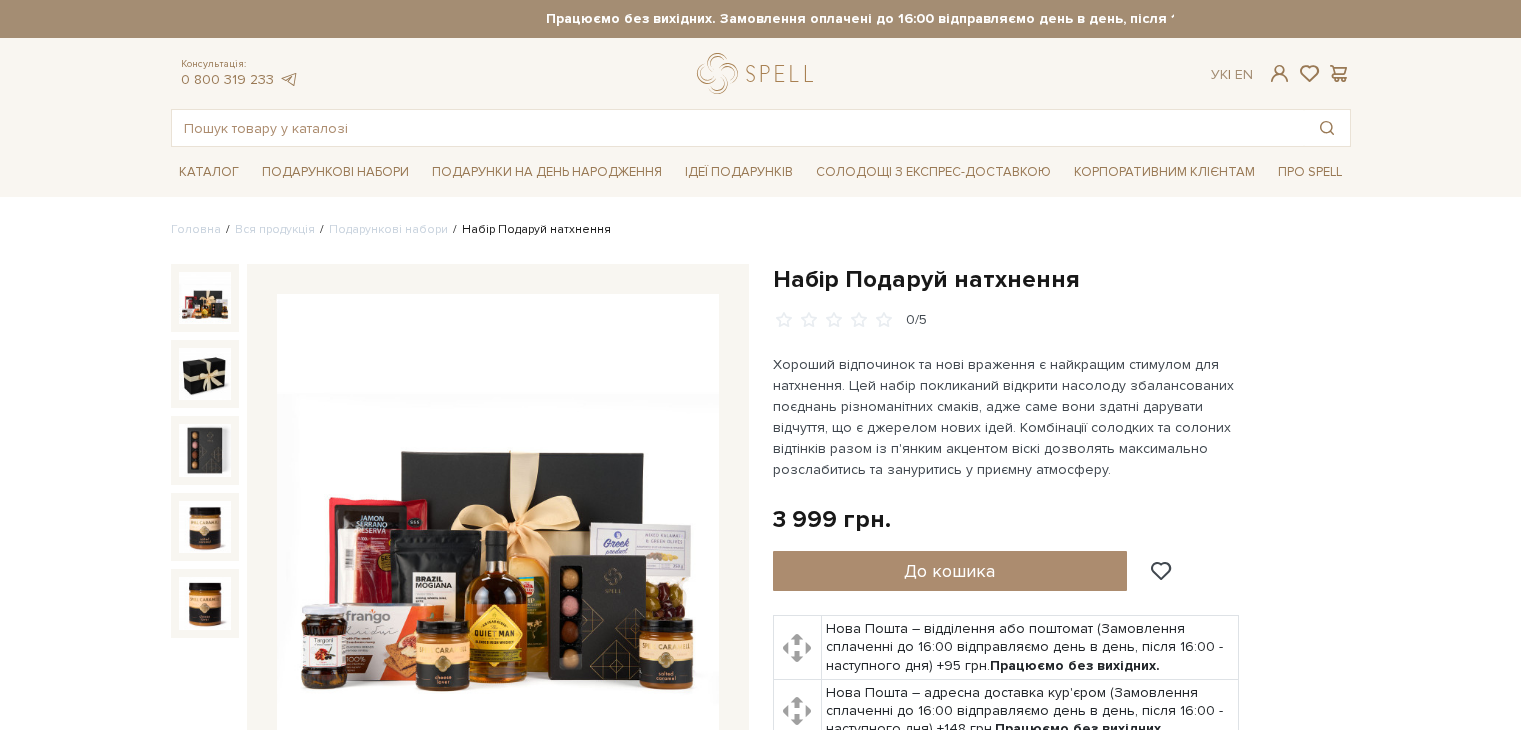 scroll, scrollTop: 0, scrollLeft: 0, axis: both 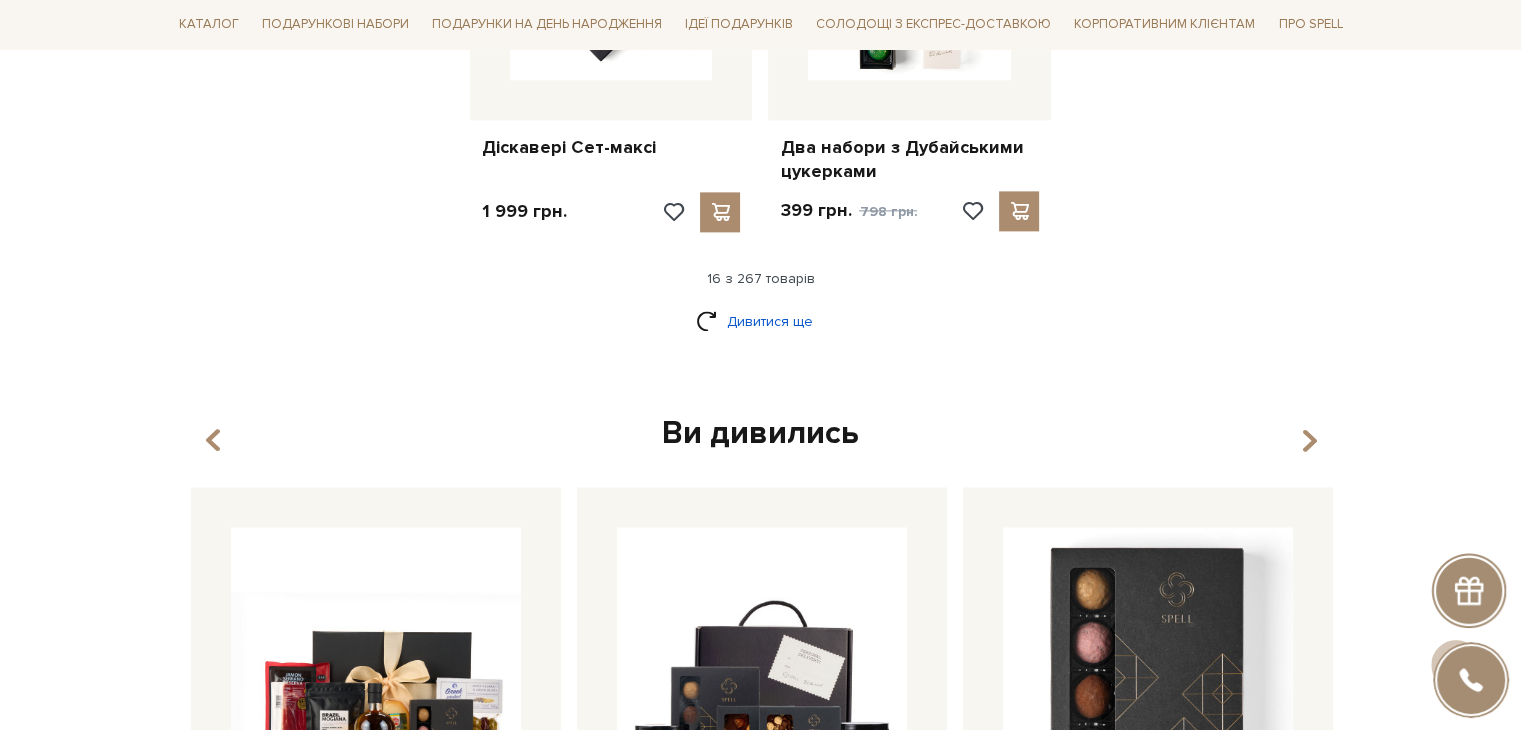 click on "Дивитися ще" at bounding box center [761, 321] 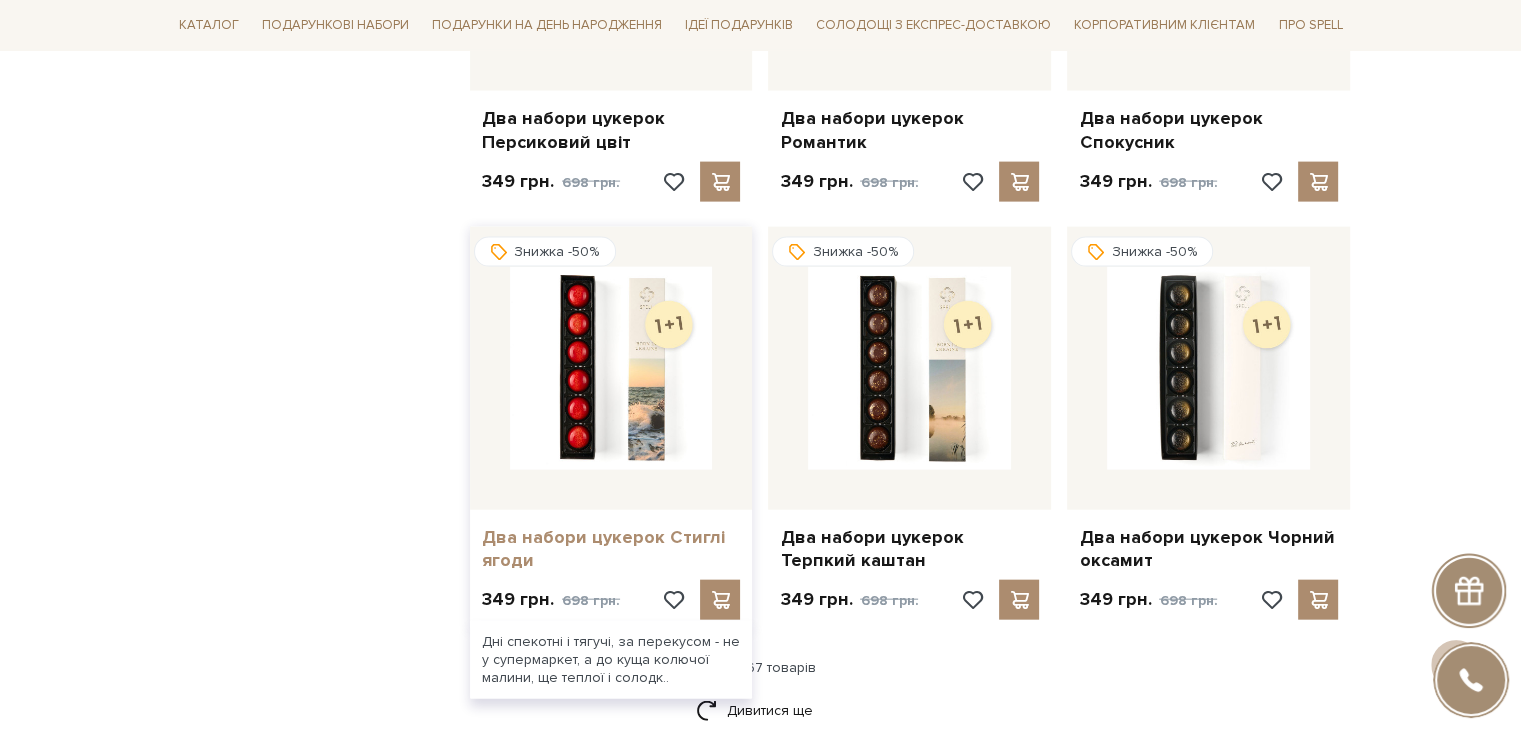 scroll, scrollTop: 4600, scrollLeft: 0, axis: vertical 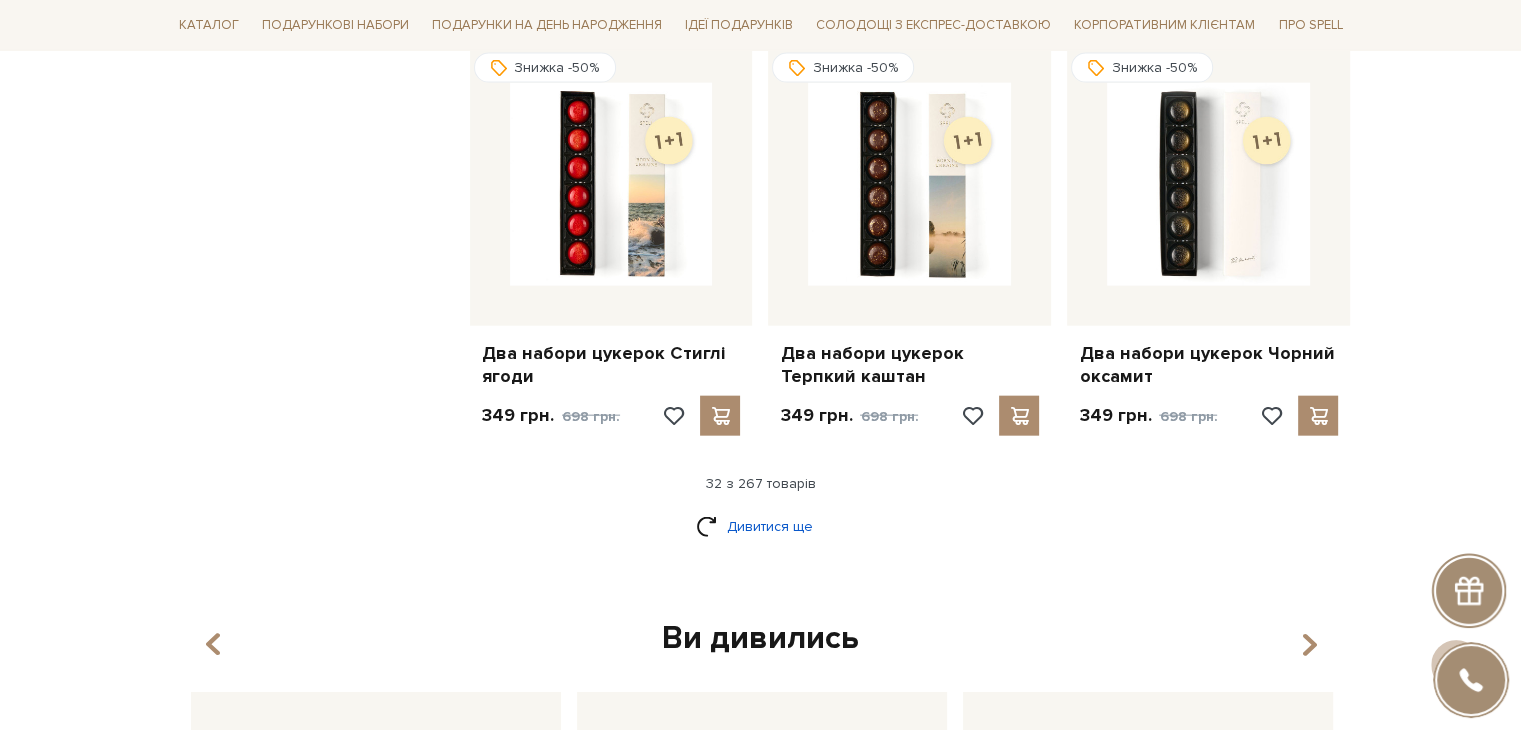click on "Дивитися ще" at bounding box center [761, 526] 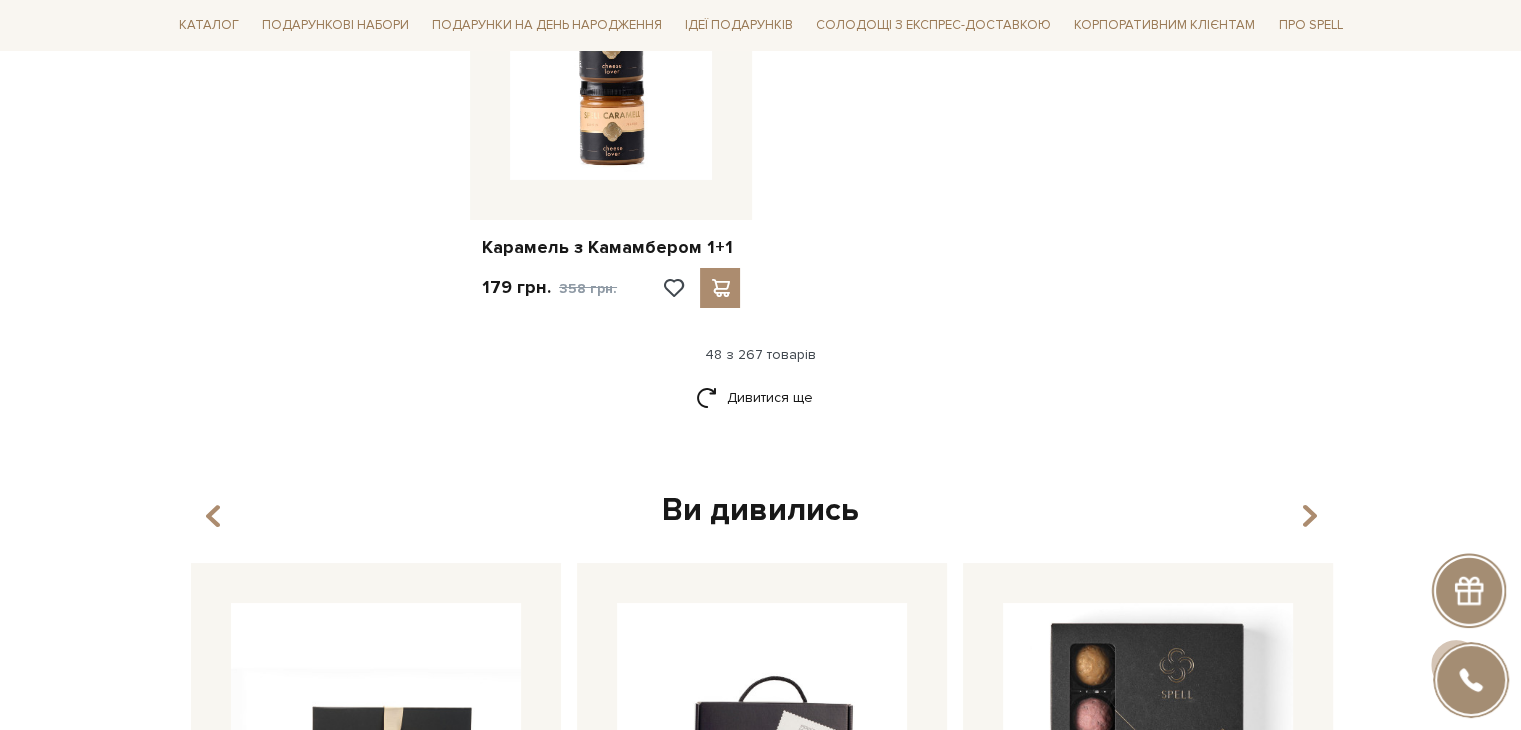 scroll, scrollTop: 7300, scrollLeft: 0, axis: vertical 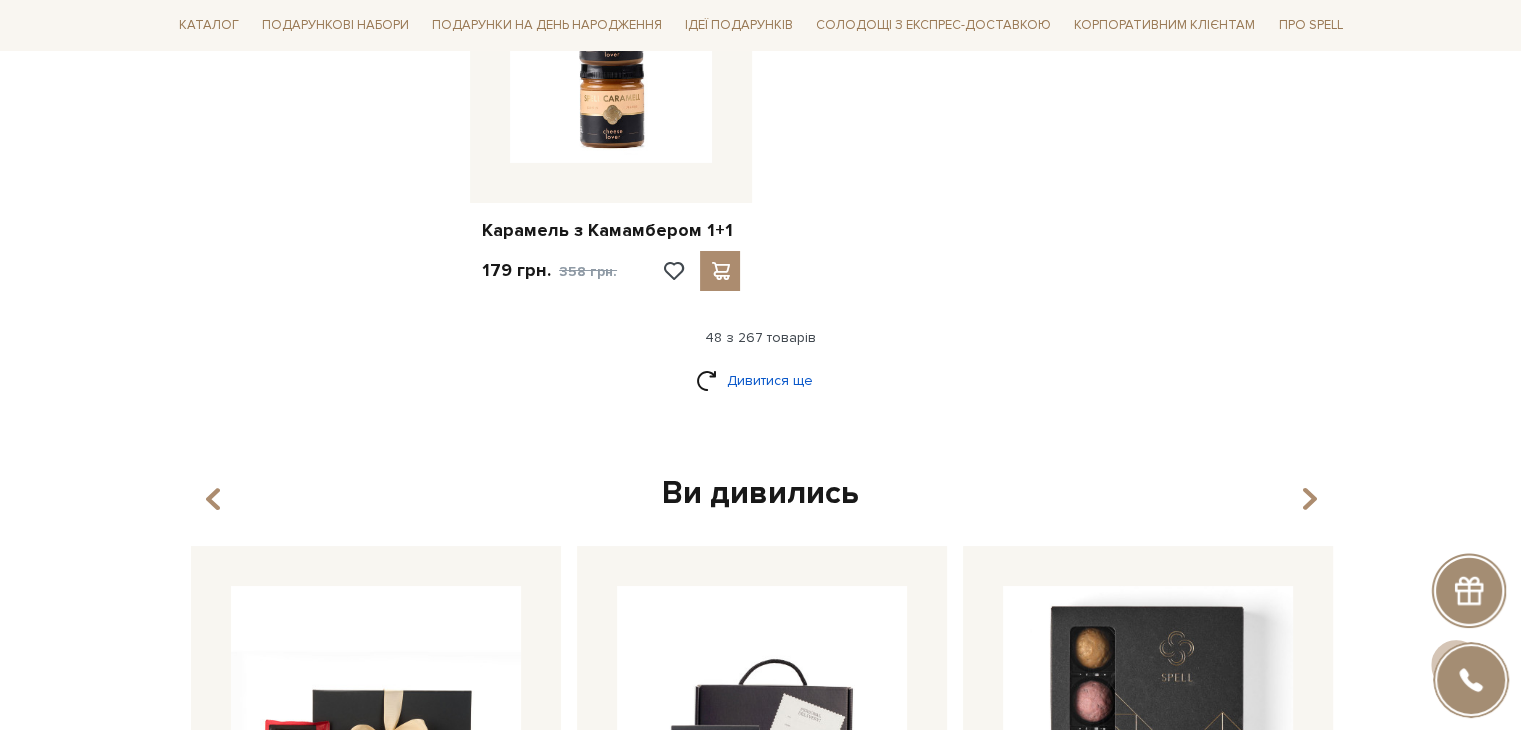 click on "Дивитися ще" at bounding box center (761, 380) 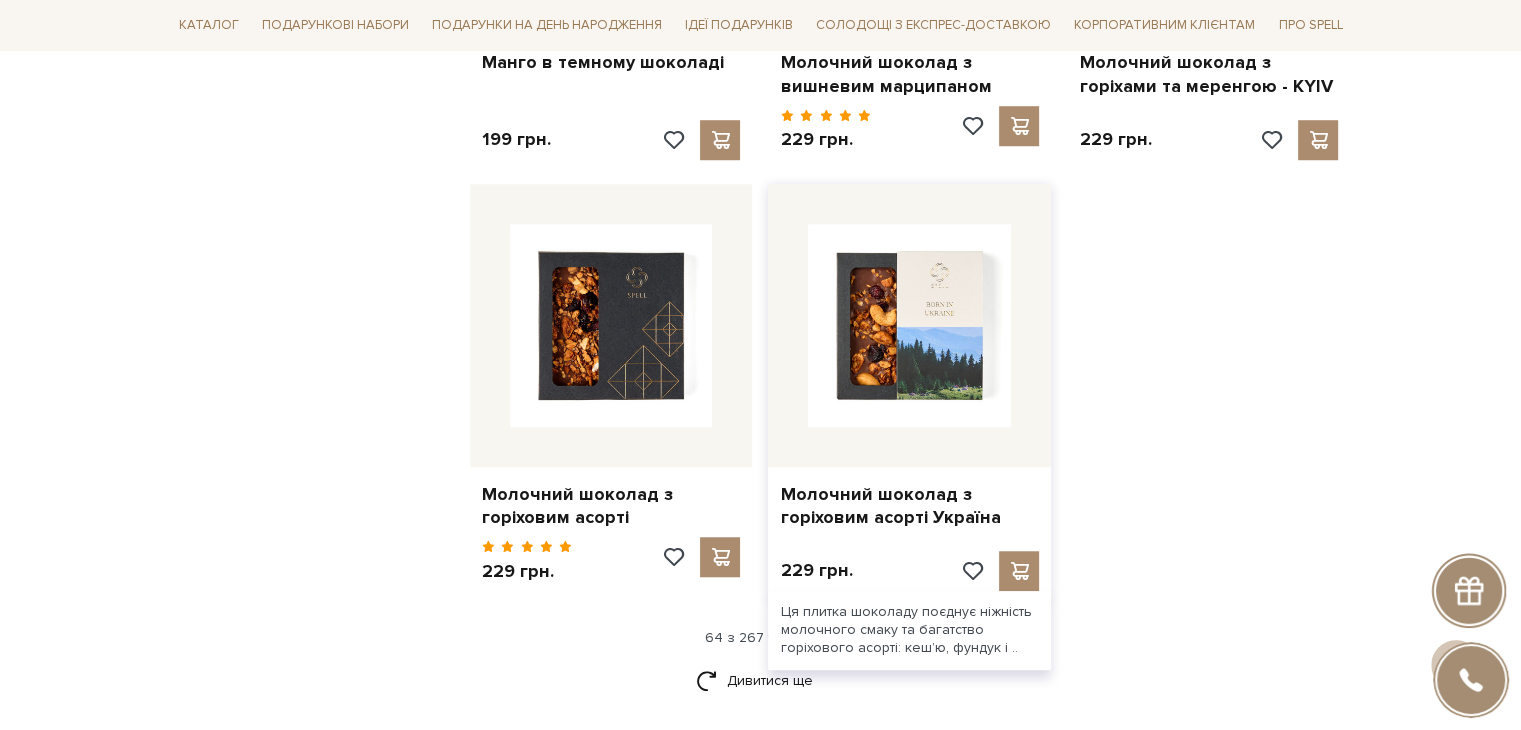 scroll, scrollTop: 9400, scrollLeft: 0, axis: vertical 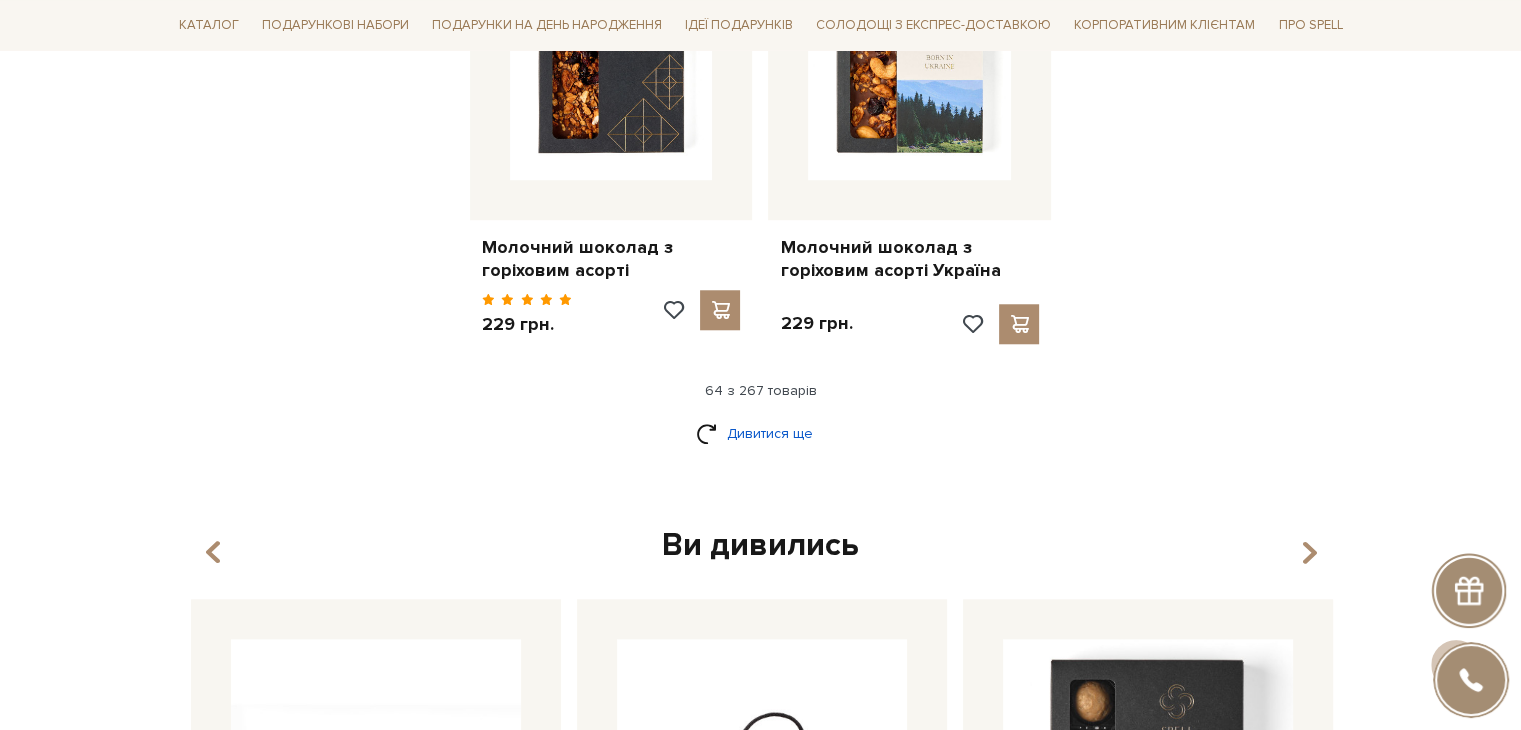 click on "Дивитися ще" at bounding box center [761, 433] 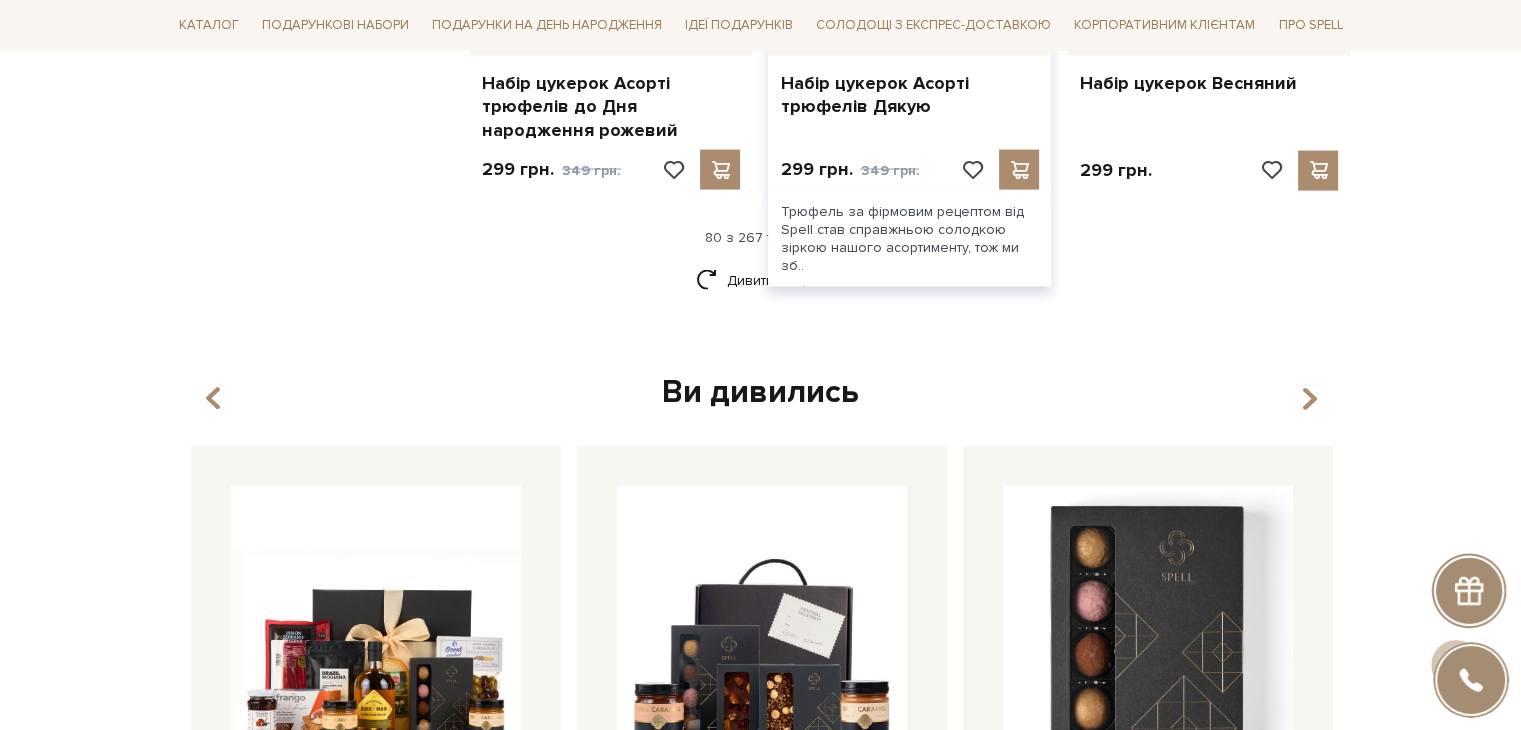 scroll, scrollTop: 11800, scrollLeft: 0, axis: vertical 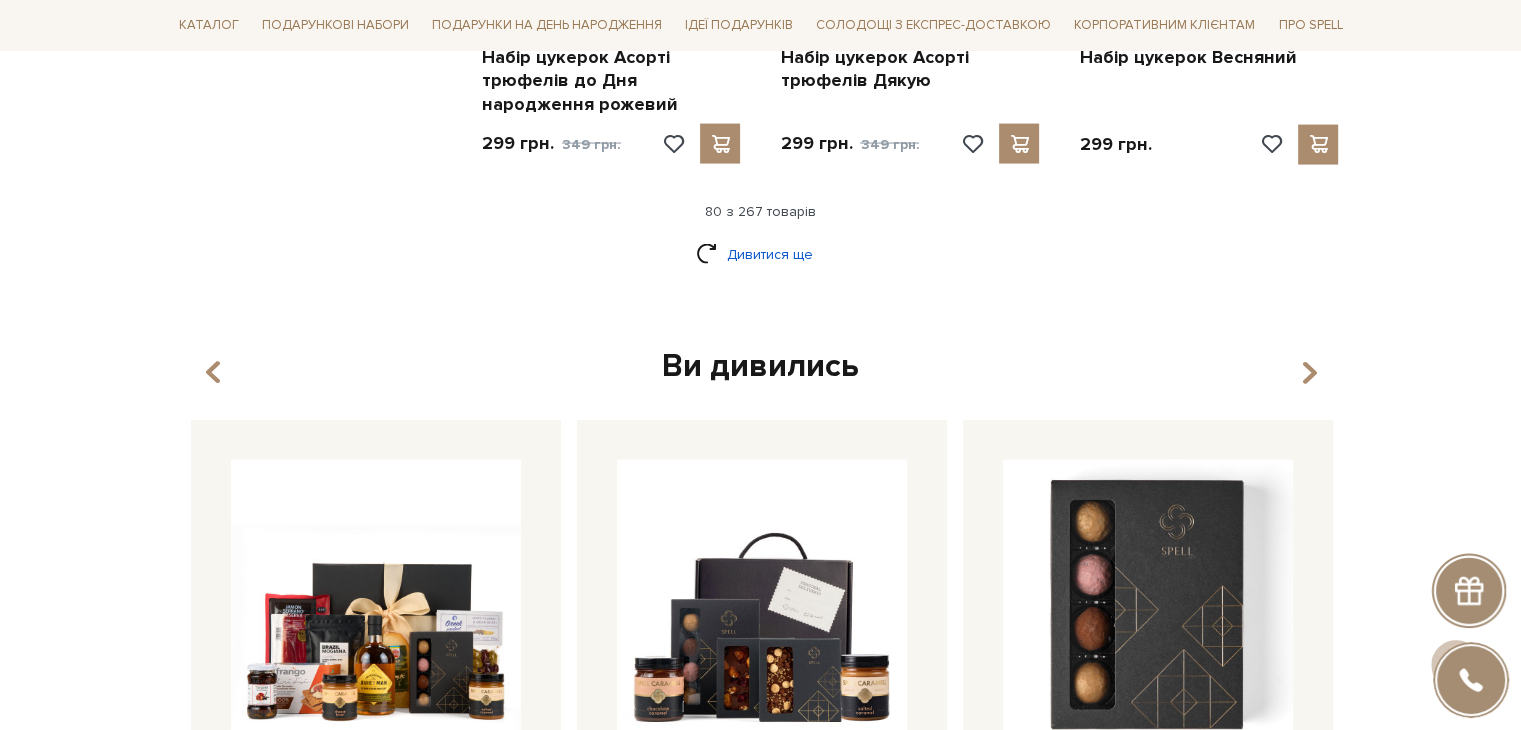 click on "Дивитися ще" at bounding box center [761, 254] 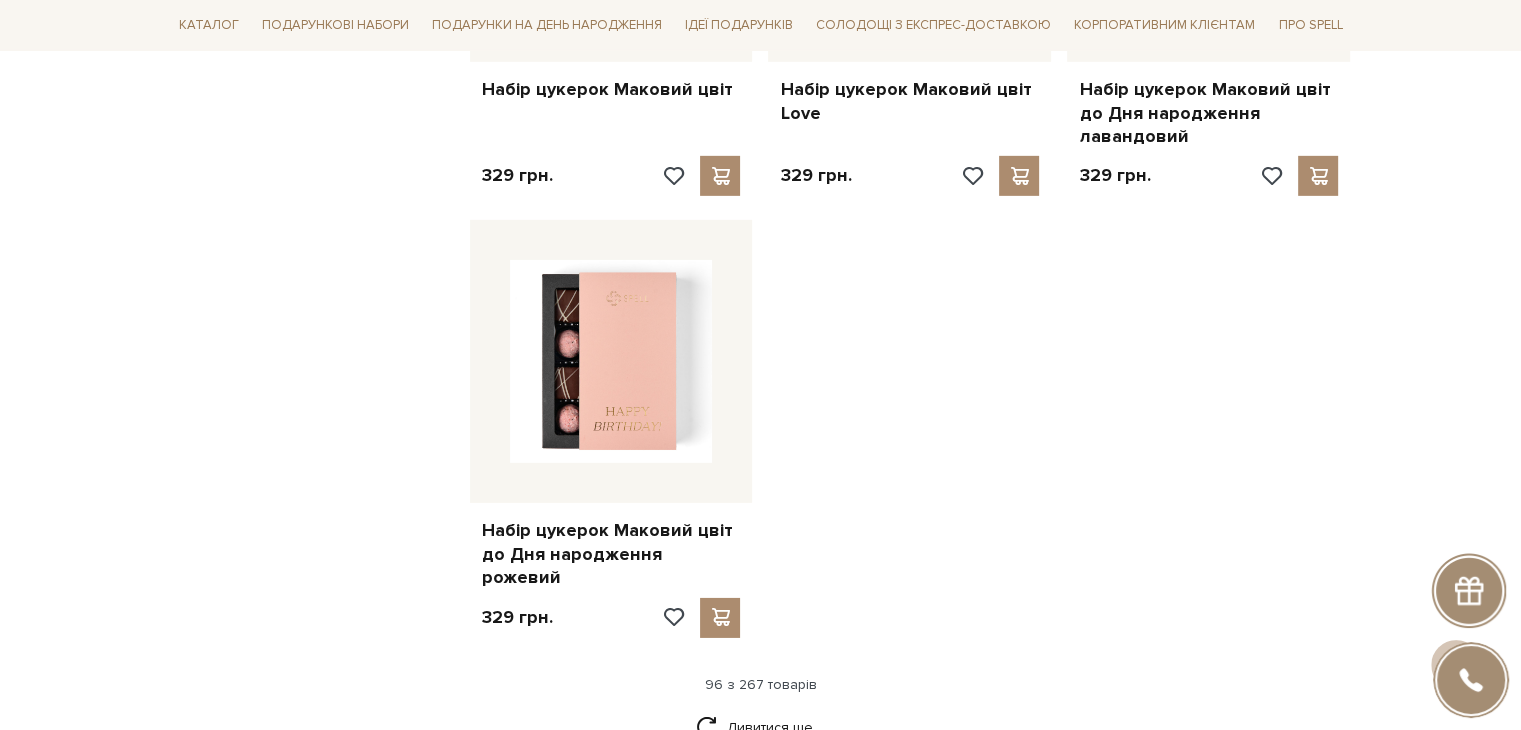 scroll, scrollTop: 14000, scrollLeft: 0, axis: vertical 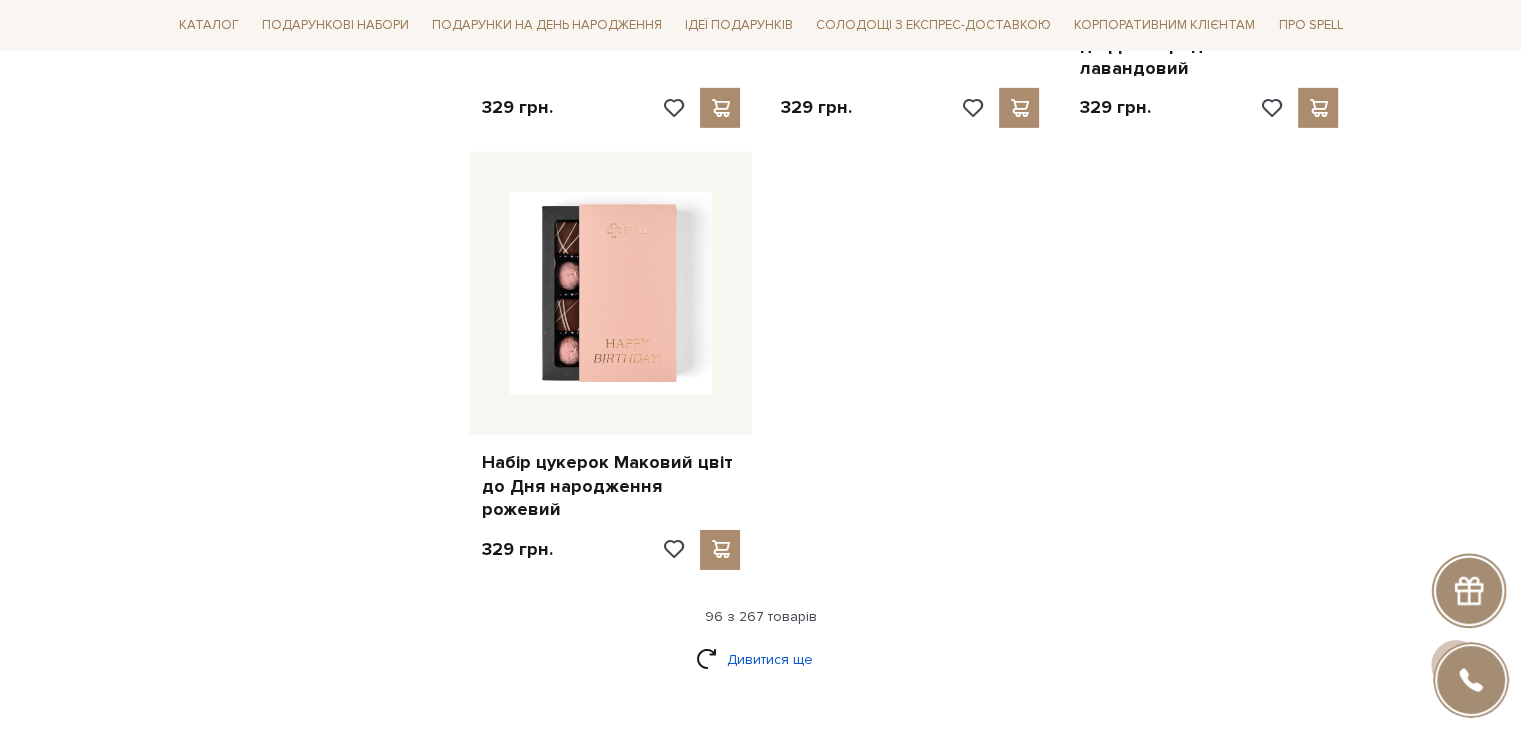 click on "Дивитися ще" at bounding box center [761, 659] 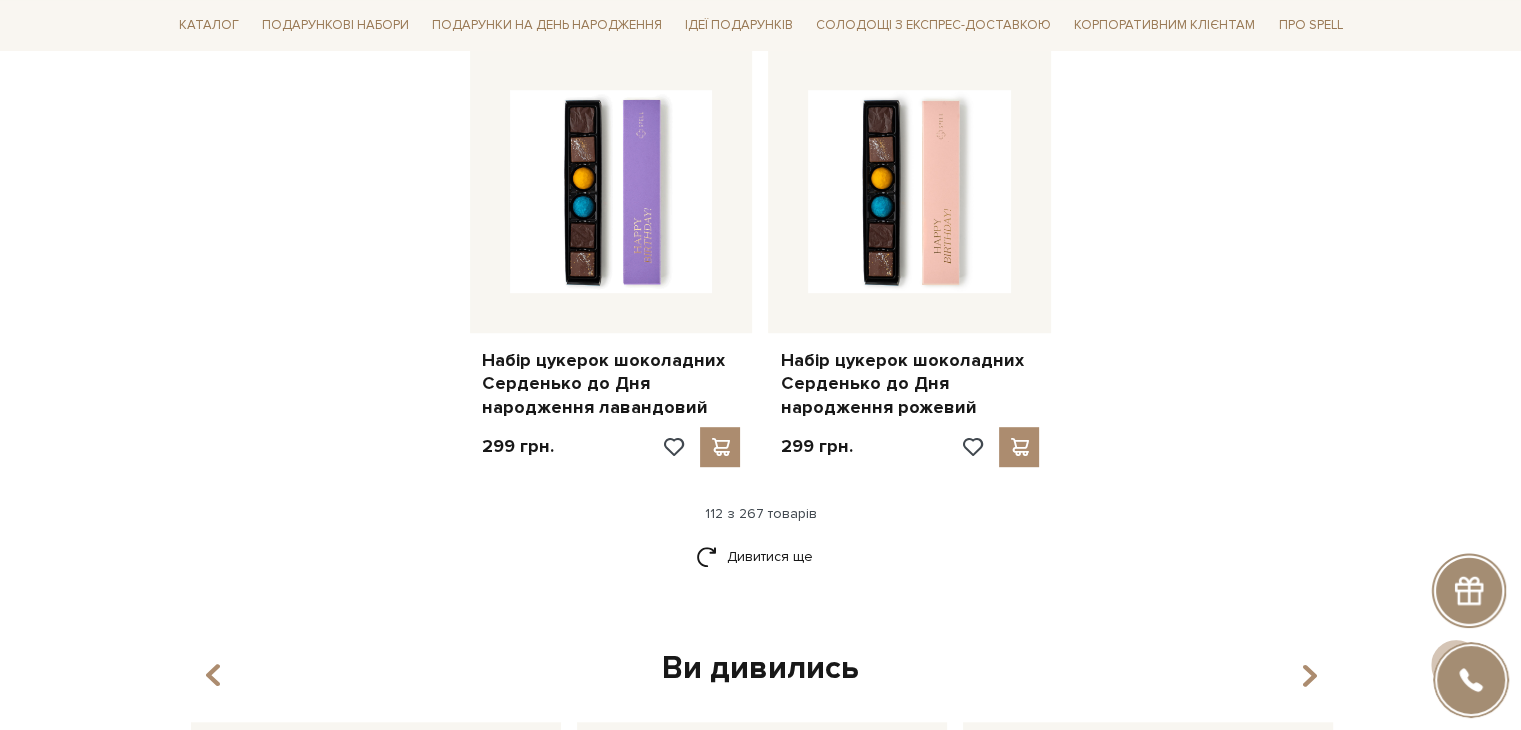 scroll, scrollTop: 16300, scrollLeft: 0, axis: vertical 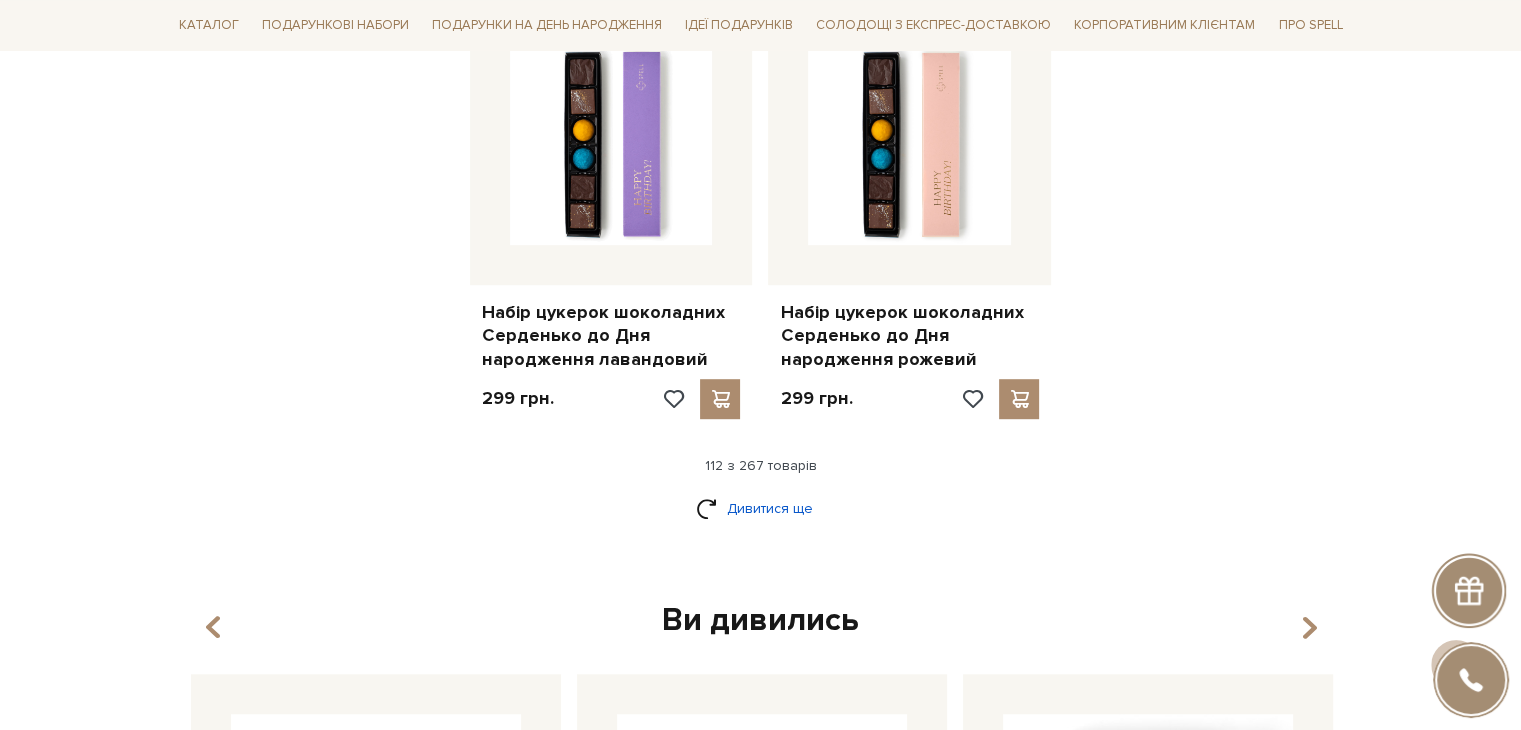 click on "Дивитися ще" at bounding box center (761, 508) 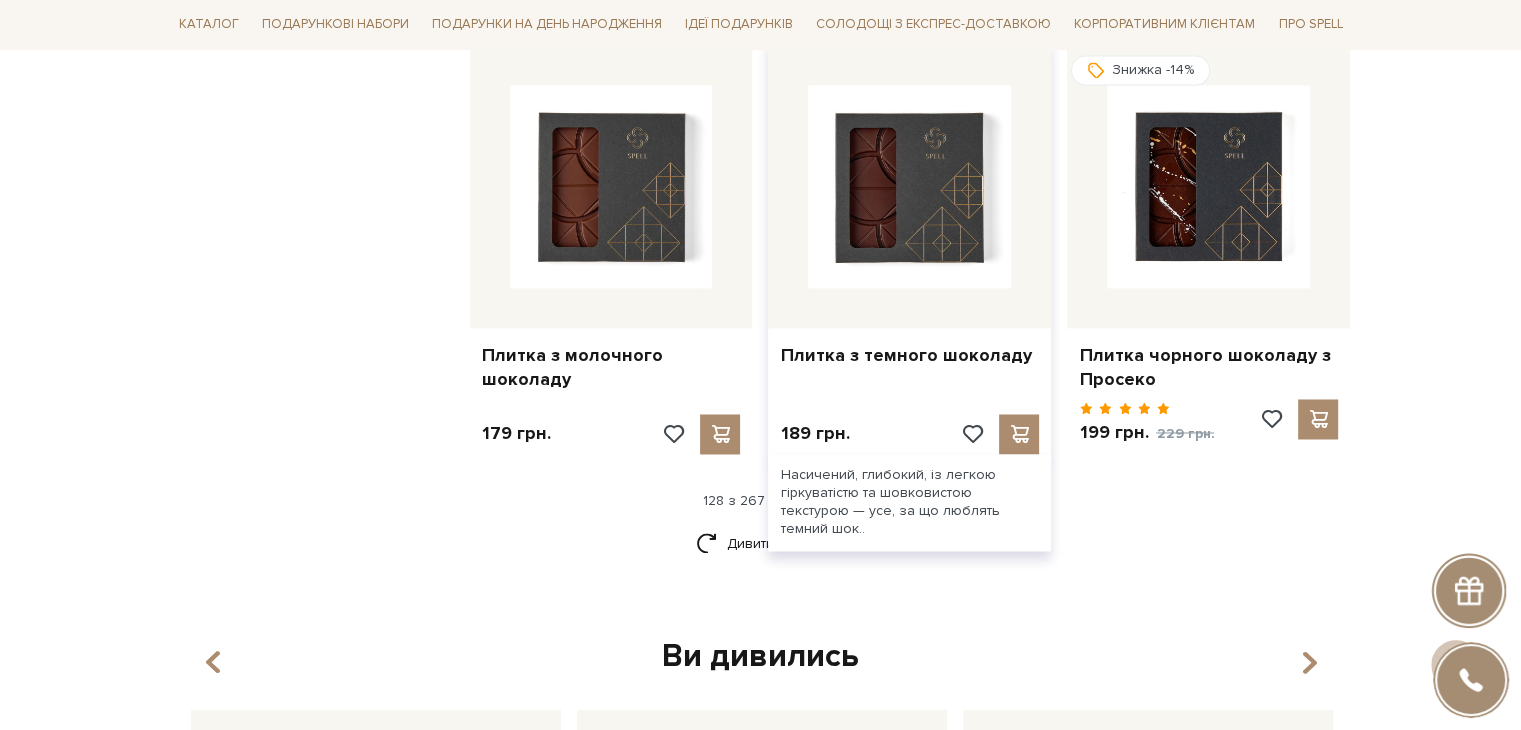 scroll, scrollTop: 18500, scrollLeft: 0, axis: vertical 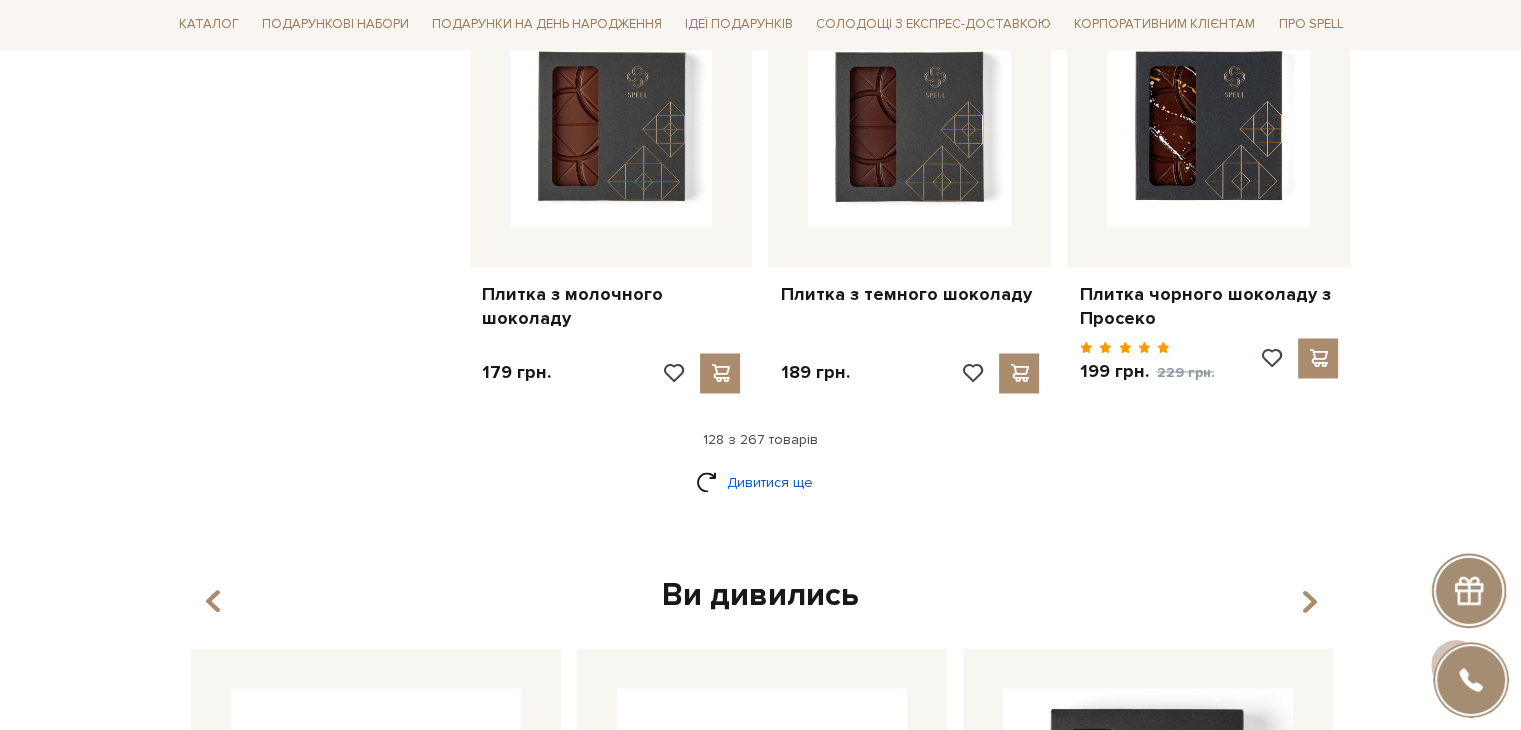 click on "Дивитися ще" at bounding box center [761, 482] 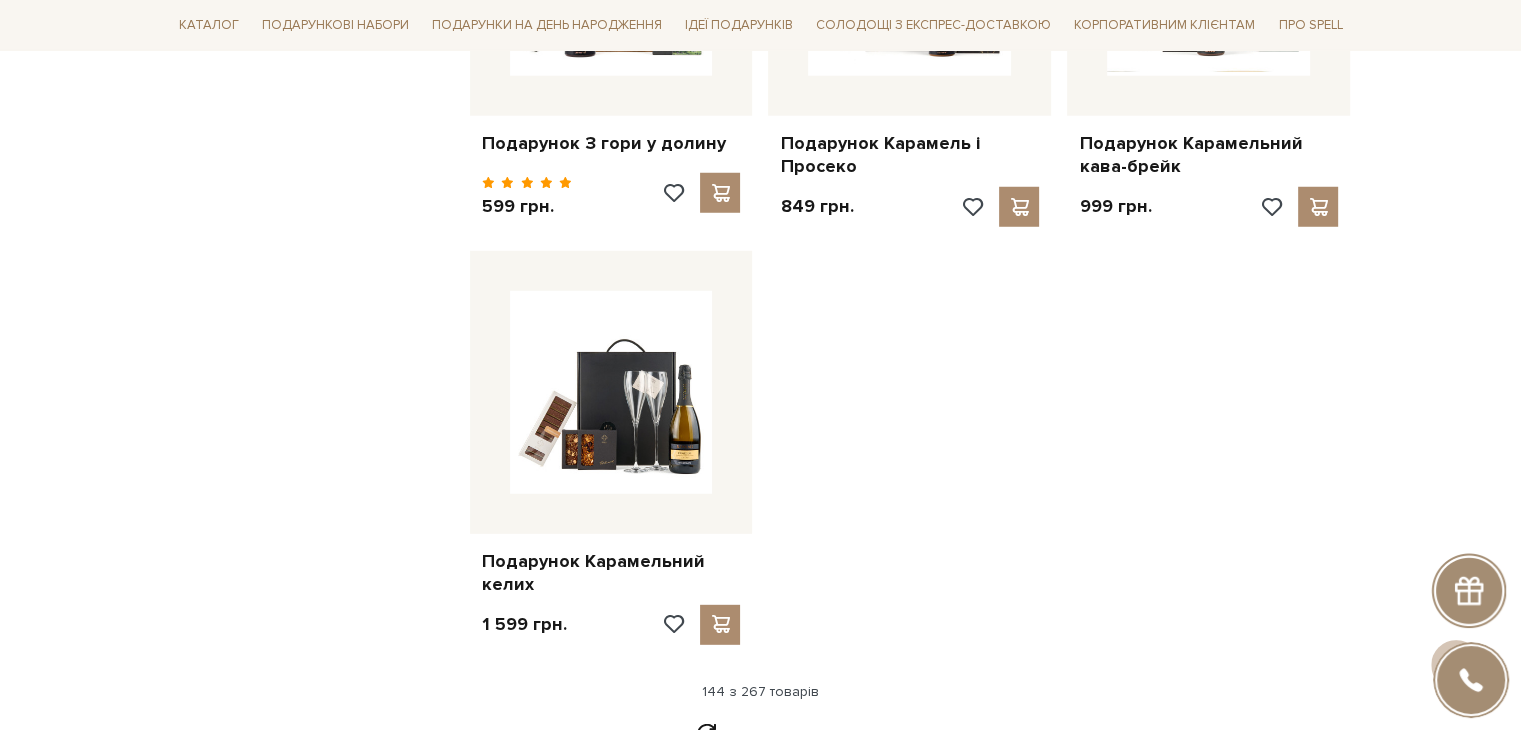 scroll, scrollTop: 20800, scrollLeft: 0, axis: vertical 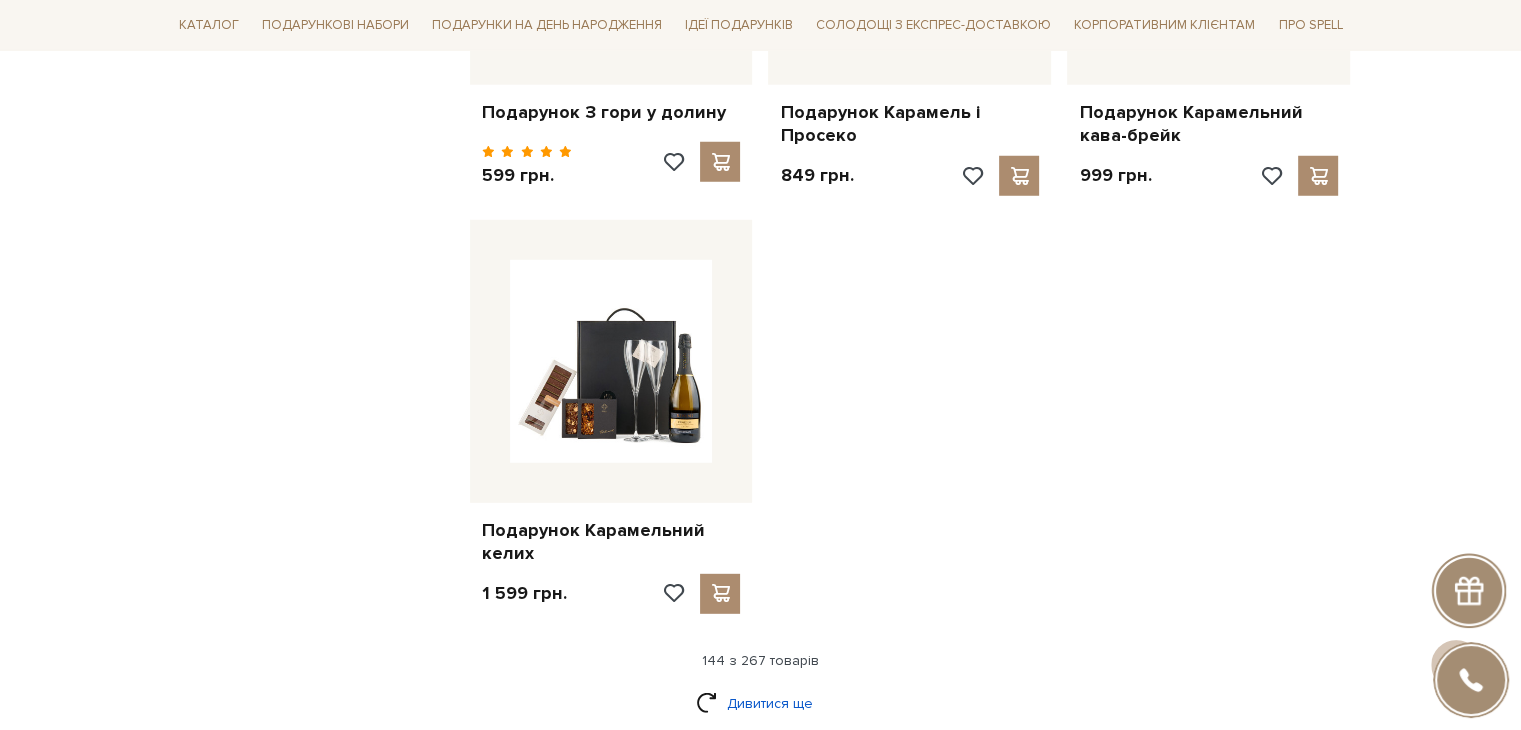 click on "Дивитися ще" at bounding box center [761, 703] 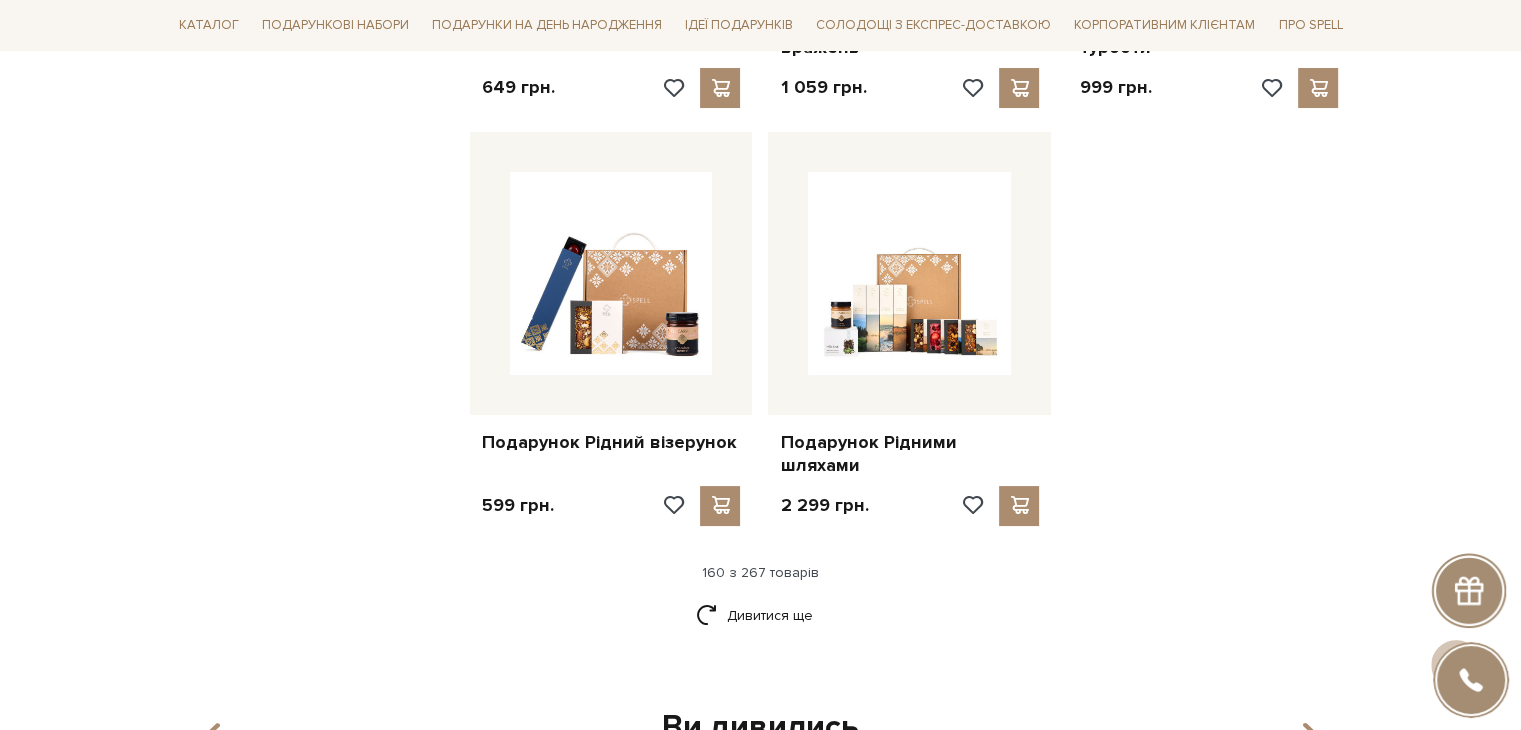 scroll, scrollTop: 23000, scrollLeft: 0, axis: vertical 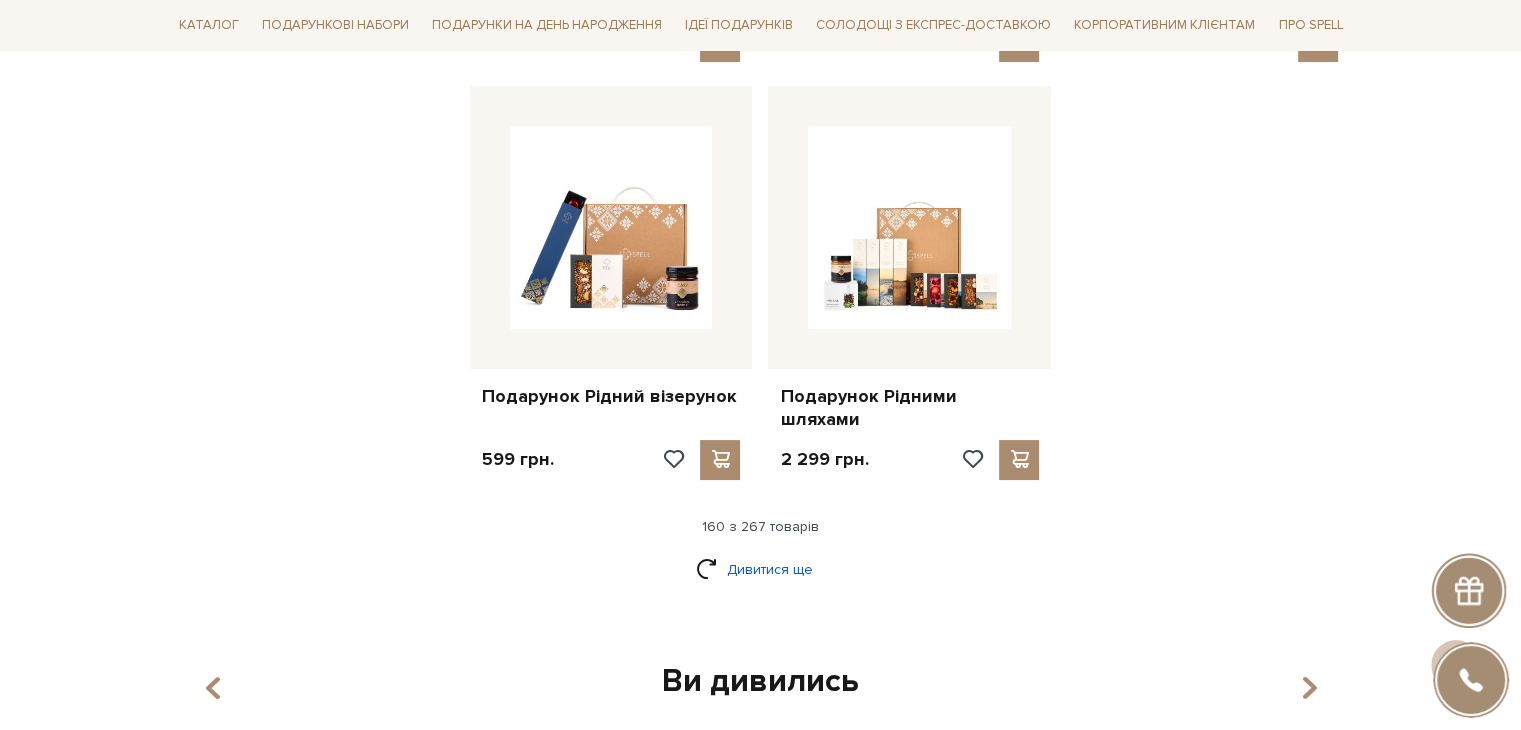 click on "Дивитися ще" at bounding box center (761, 569) 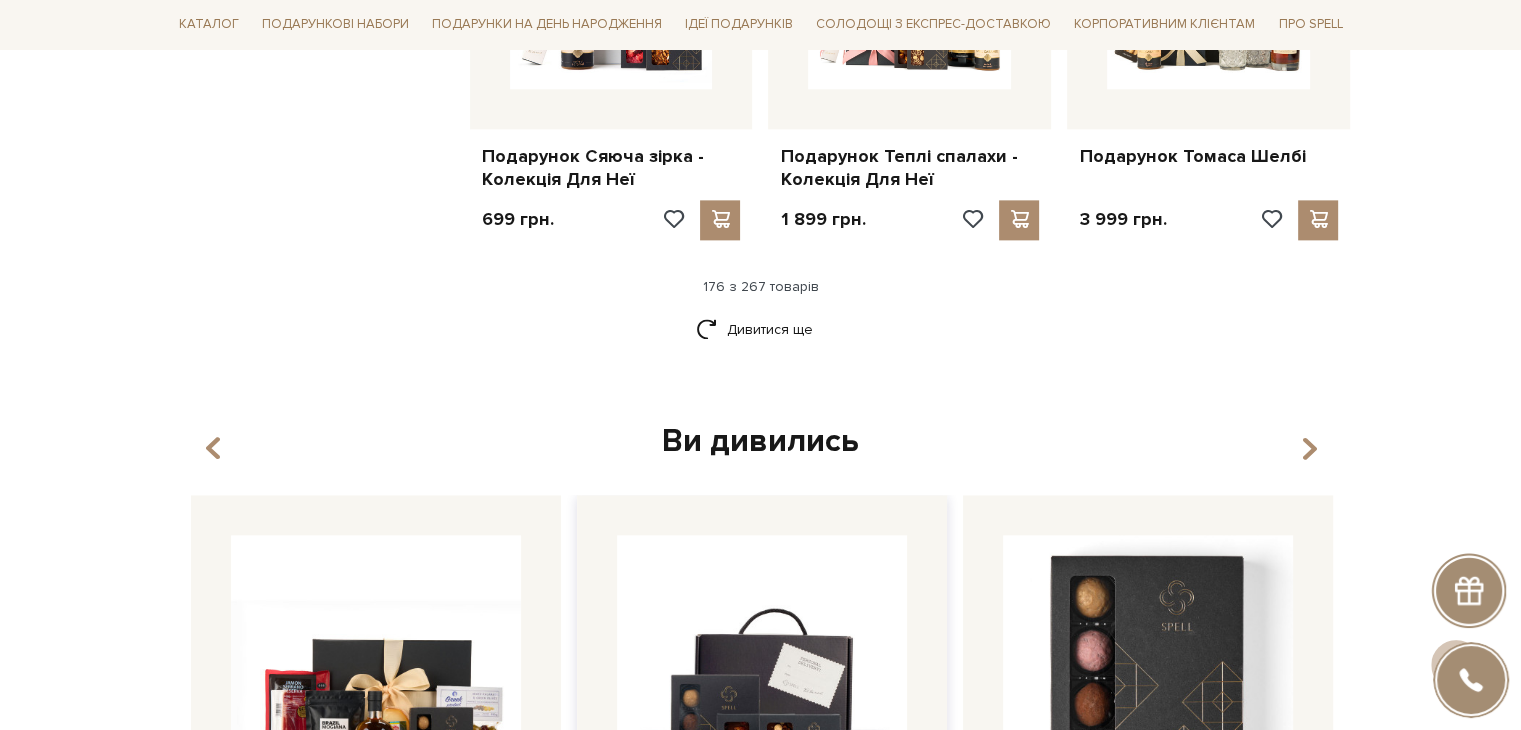 scroll, scrollTop: 25300, scrollLeft: 0, axis: vertical 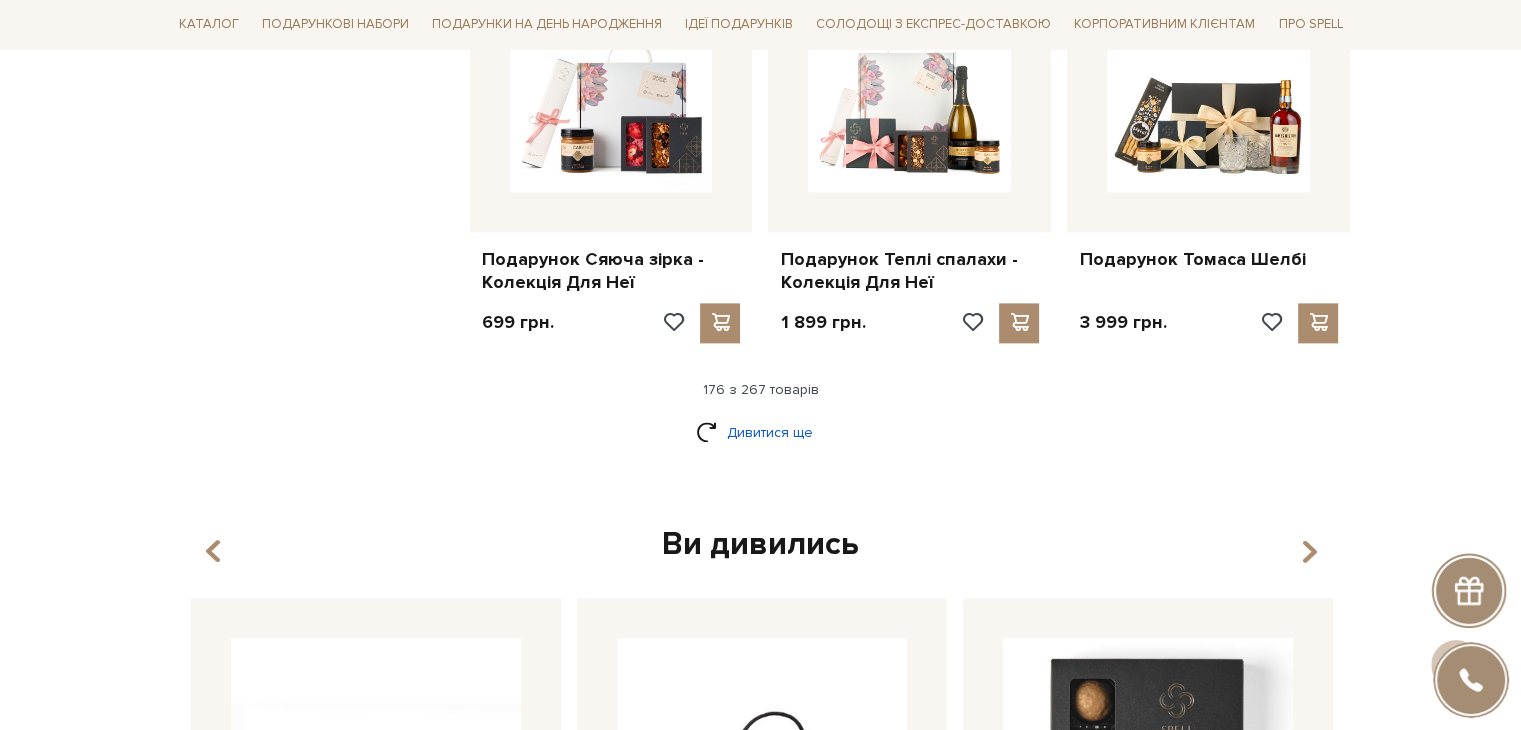 click on "Дивитися ще" at bounding box center (761, 432) 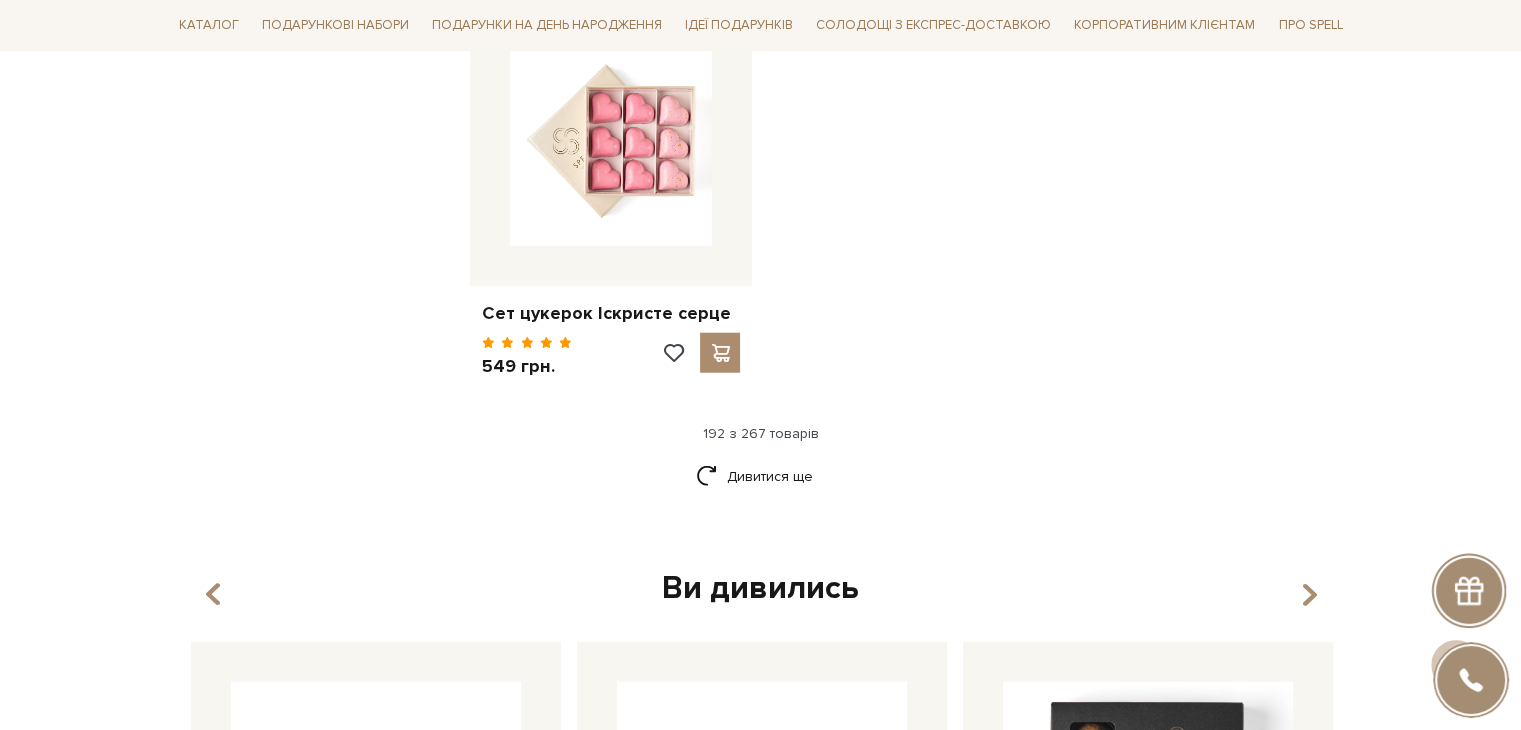 scroll, scrollTop: 27800, scrollLeft: 0, axis: vertical 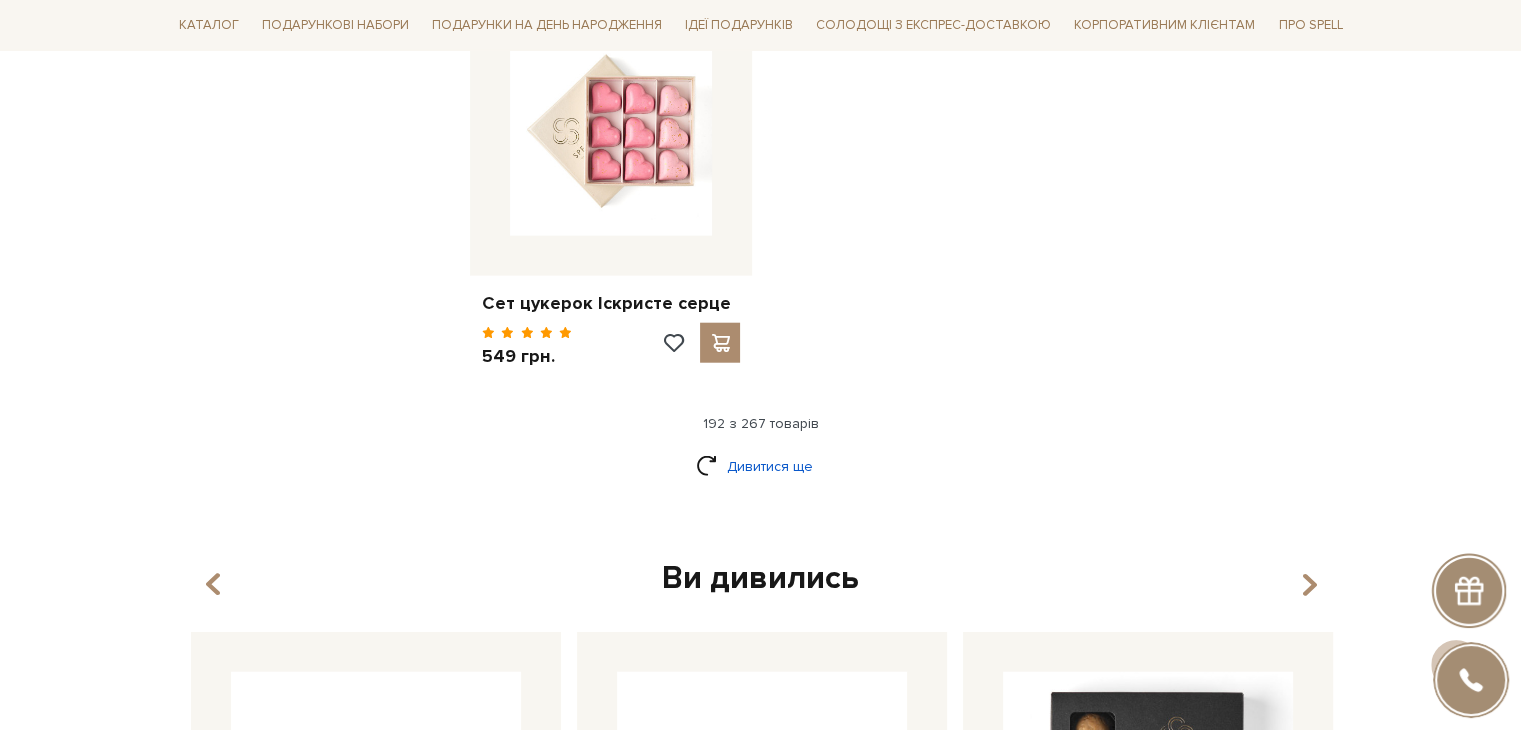drag, startPoint x: 800, startPoint y: 350, endPoint x: 799, endPoint y: 362, distance: 12.0415945 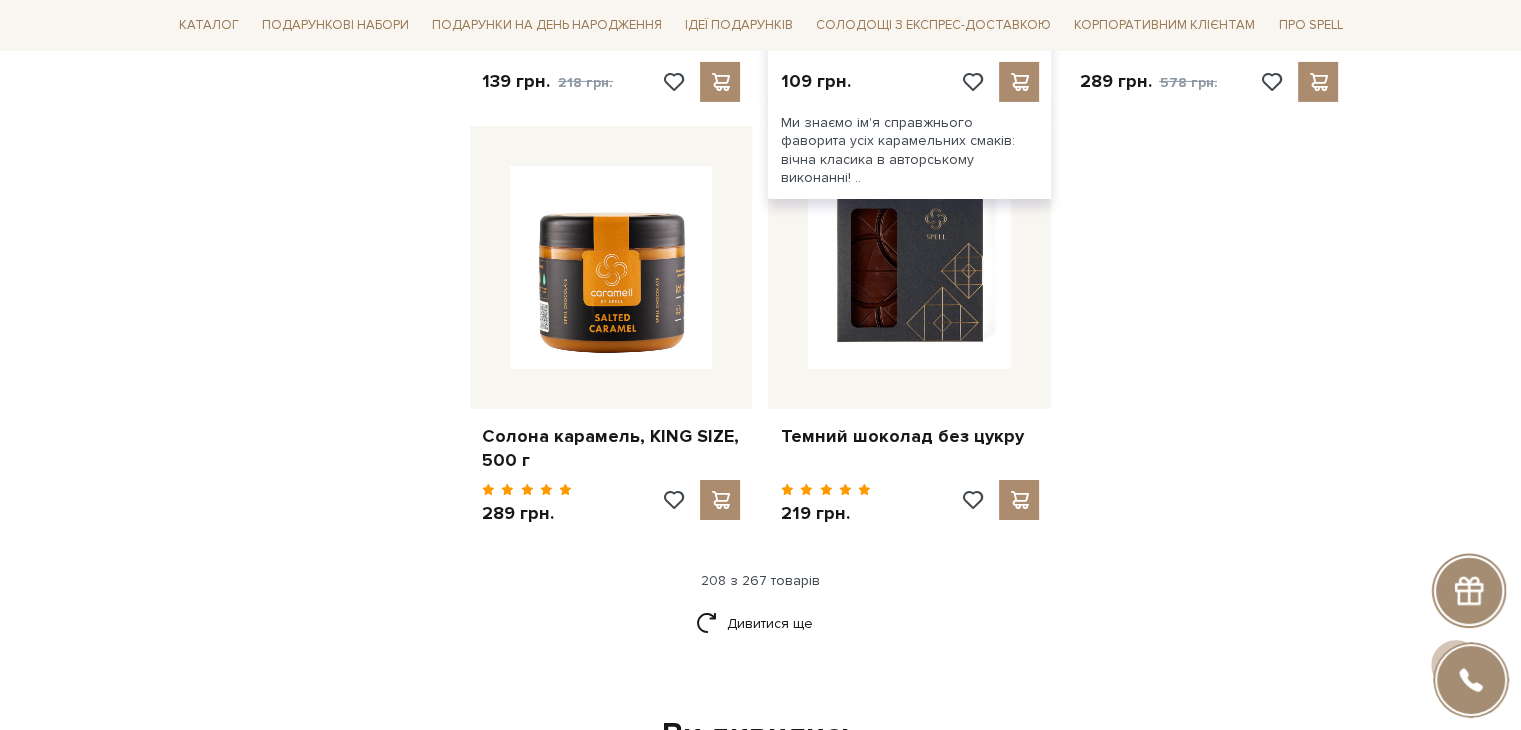 scroll, scrollTop: 29800, scrollLeft: 0, axis: vertical 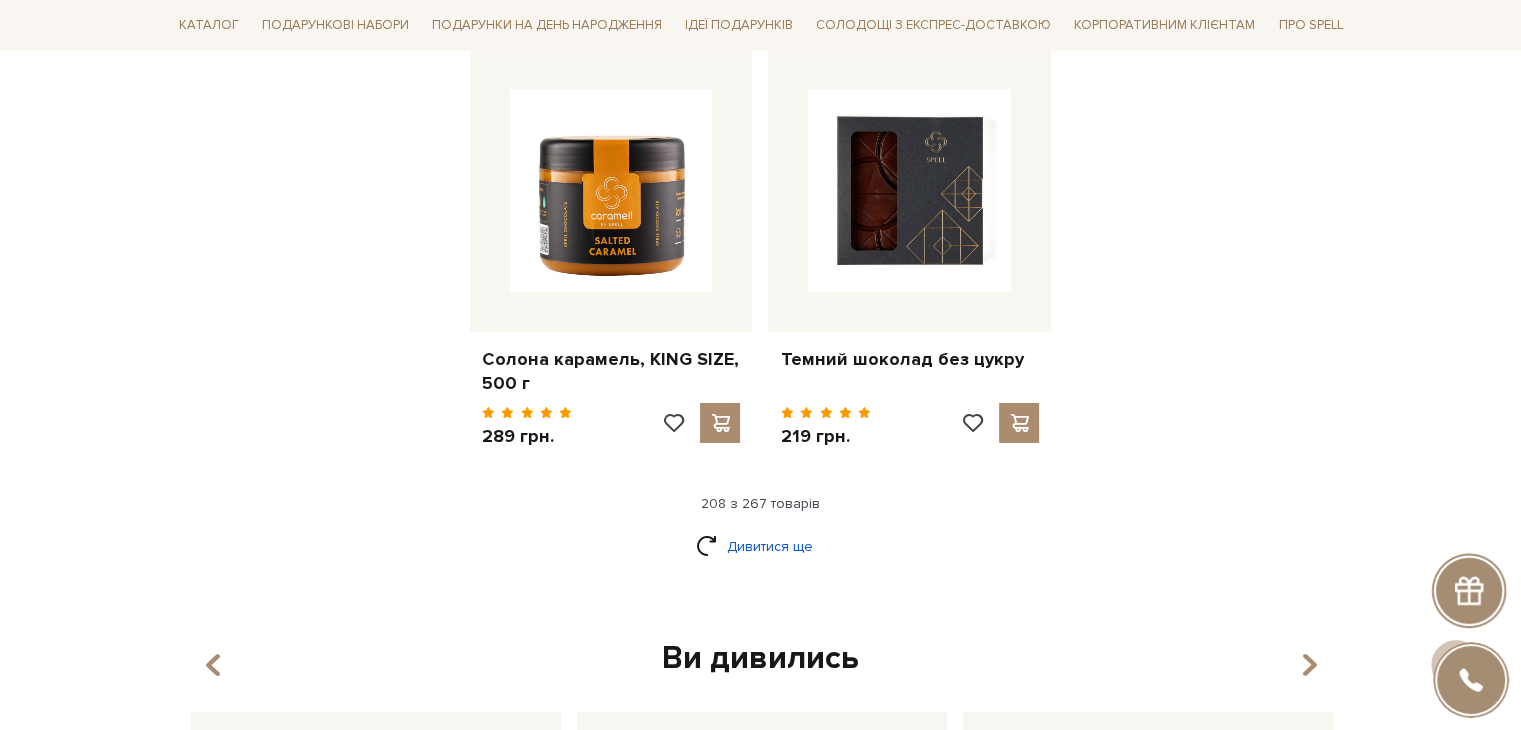click on "Дивитися ще" at bounding box center (761, 546) 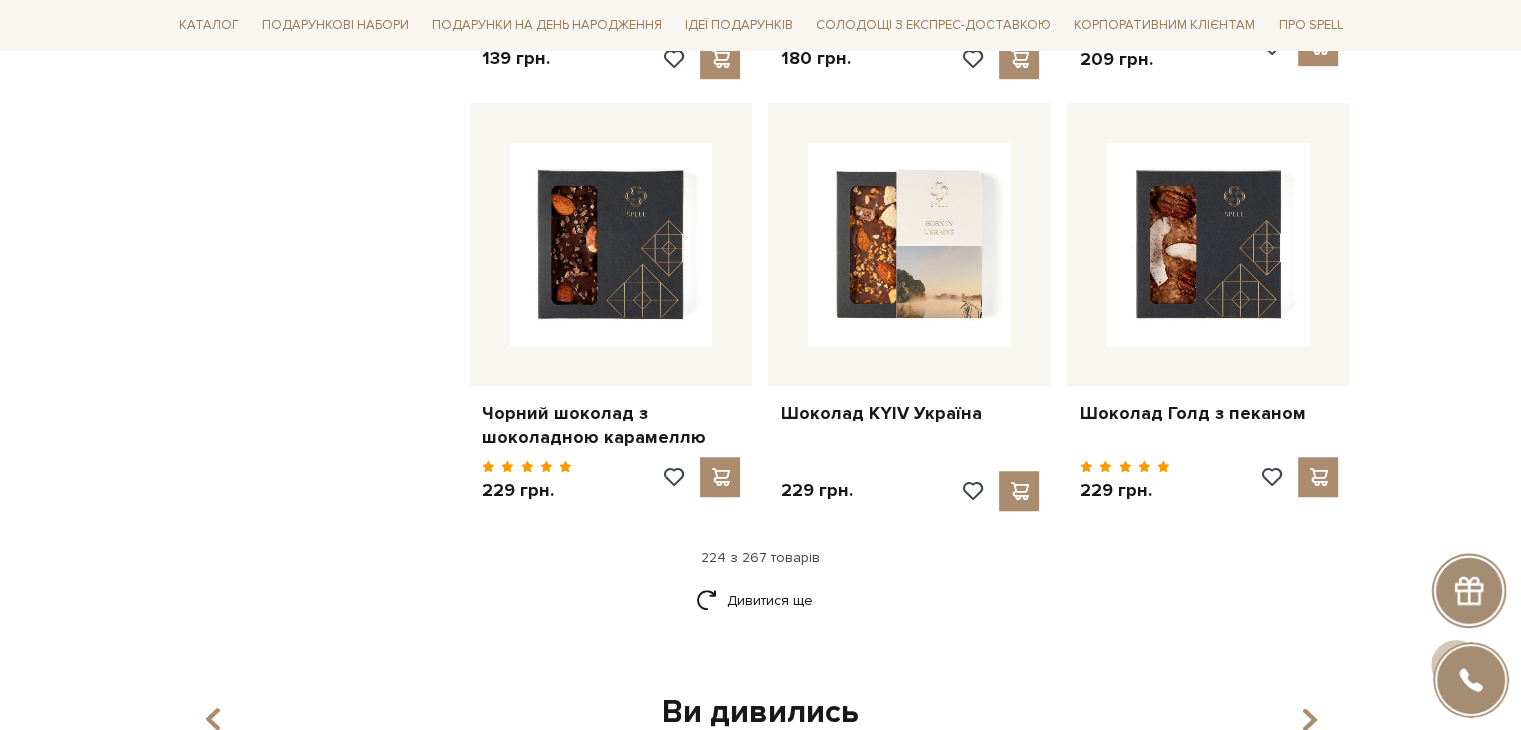 scroll, scrollTop: 31900, scrollLeft: 0, axis: vertical 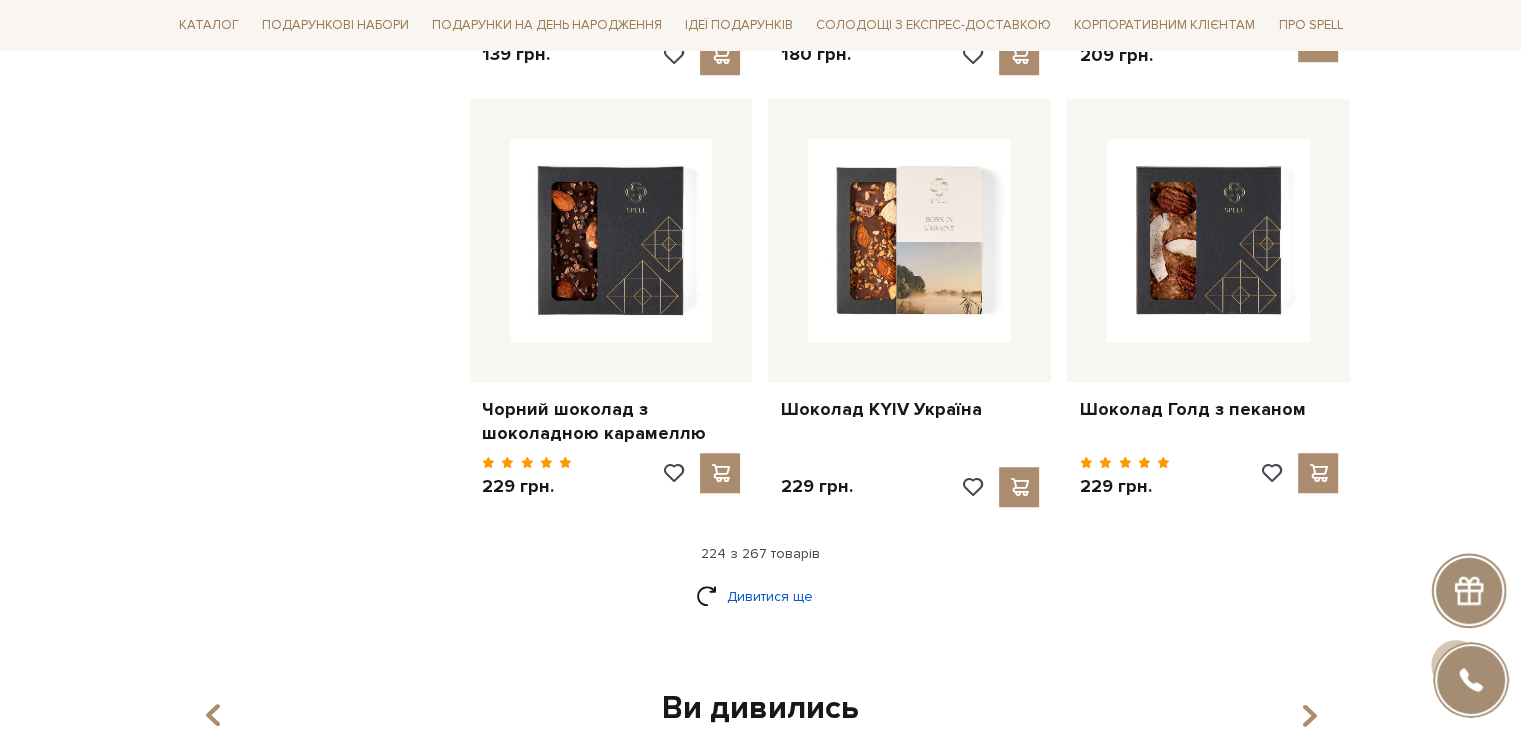 click on "Дивитися ще" at bounding box center (761, 596) 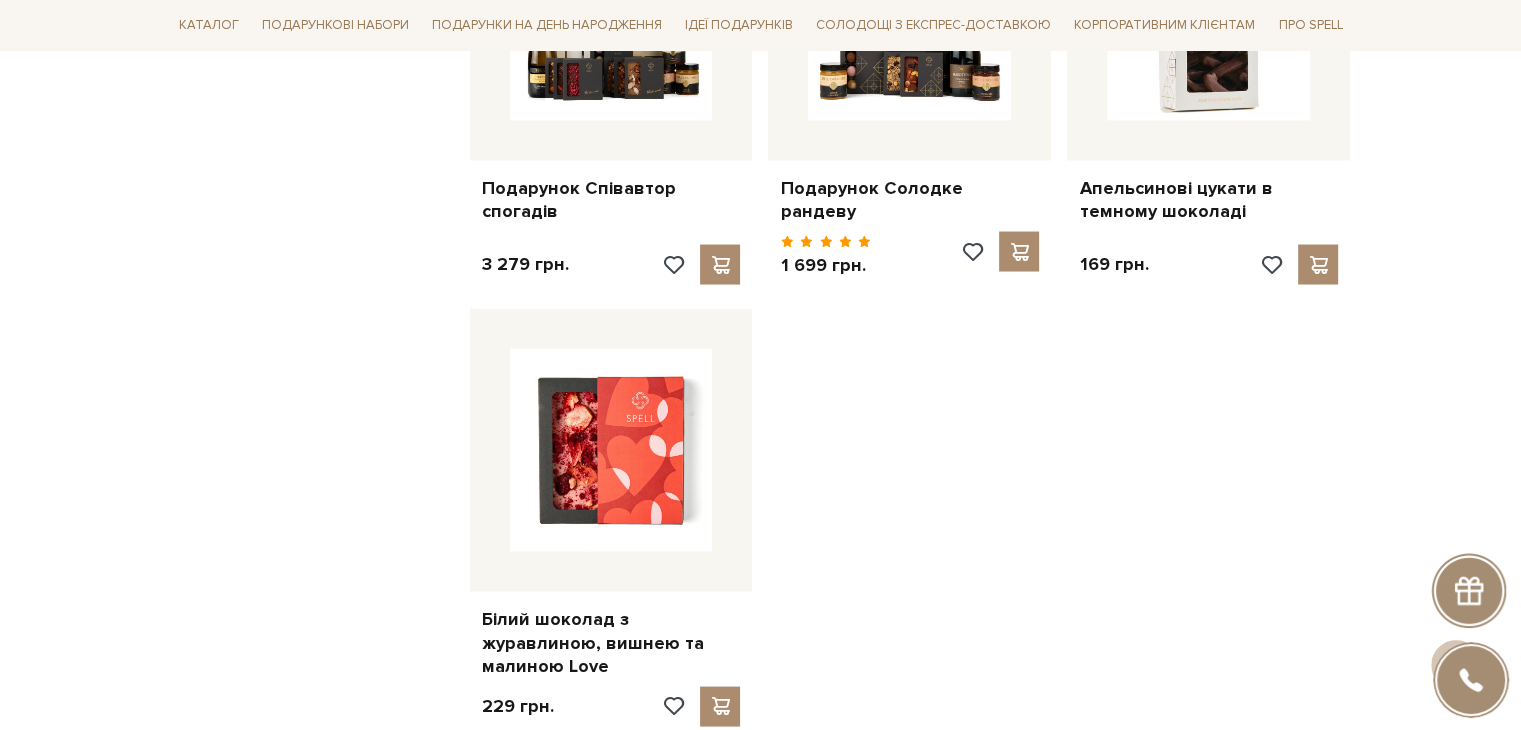 scroll, scrollTop: 34300, scrollLeft: 0, axis: vertical 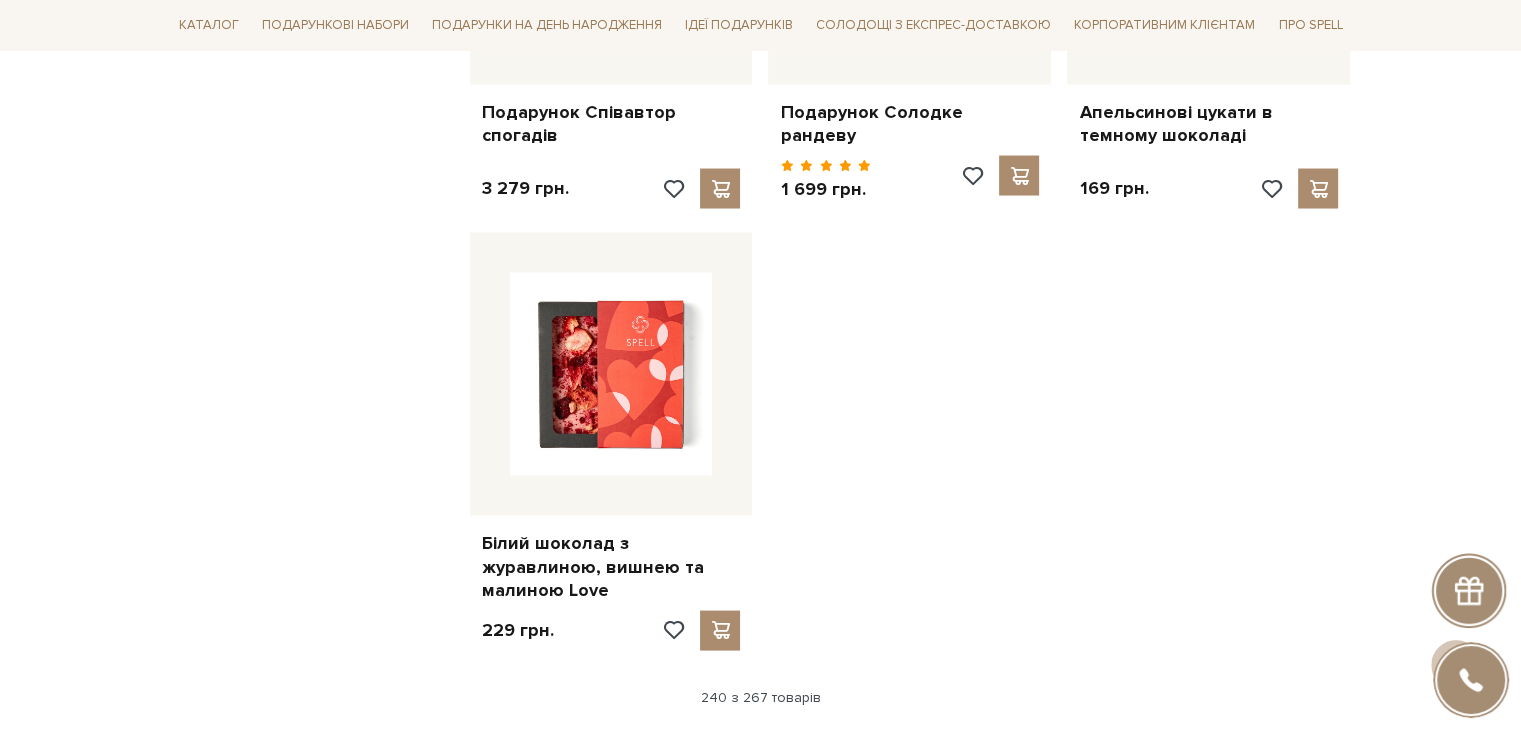 click on "Дивитися ще" at bounding box center [761, 740] 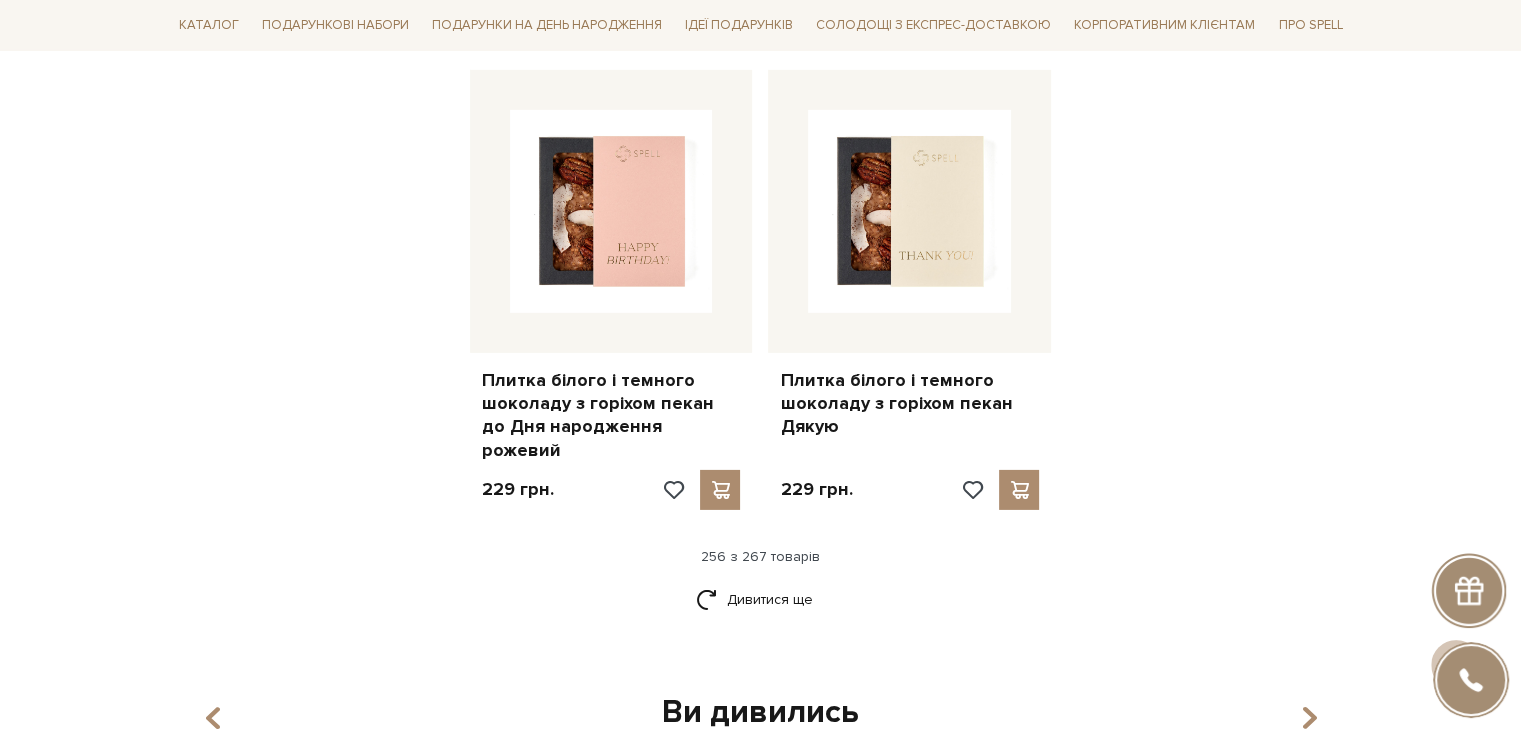 scroll, scrollTop: 36800, scrollLeft: 0, axis: vertical 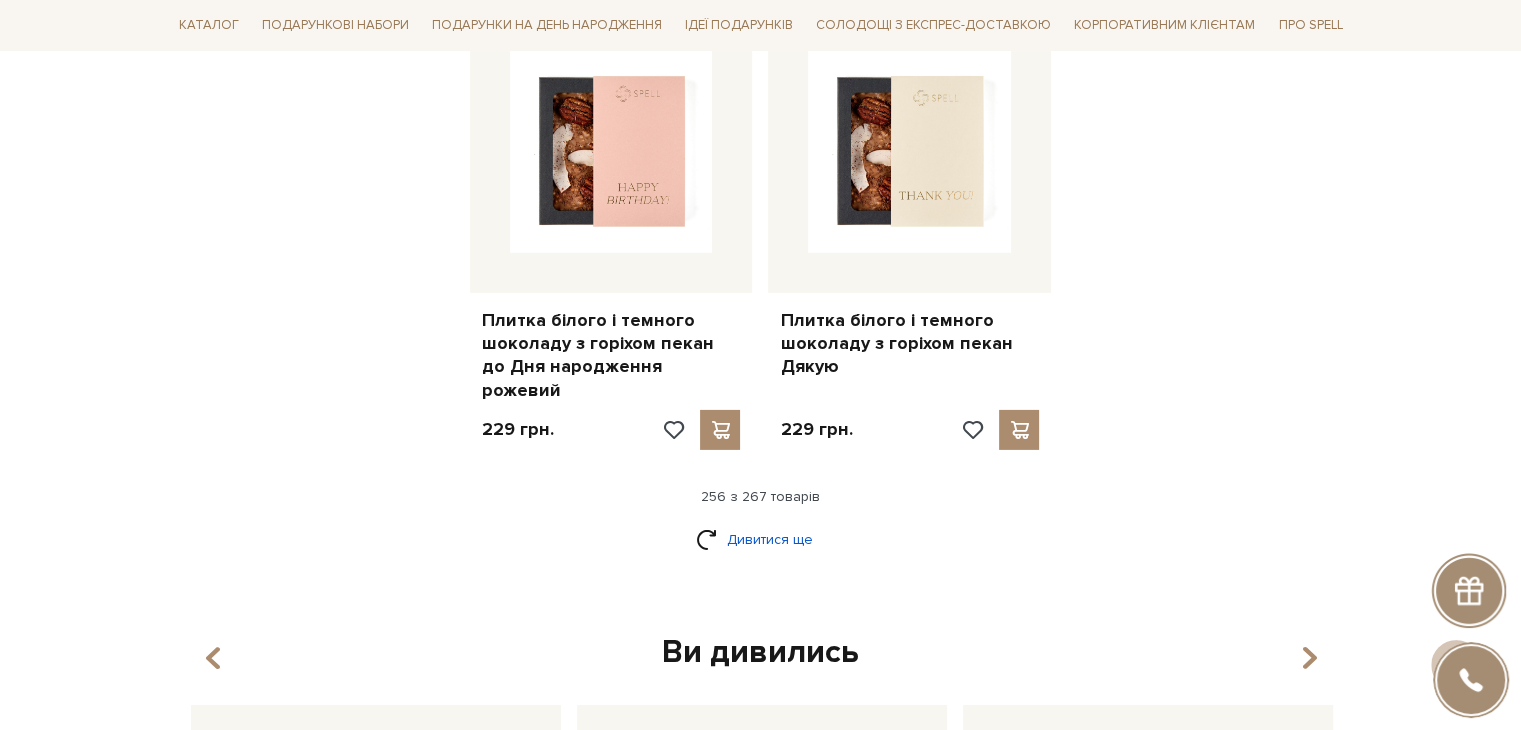 click on "Дивитися ще" at bounding box center (761, 539) 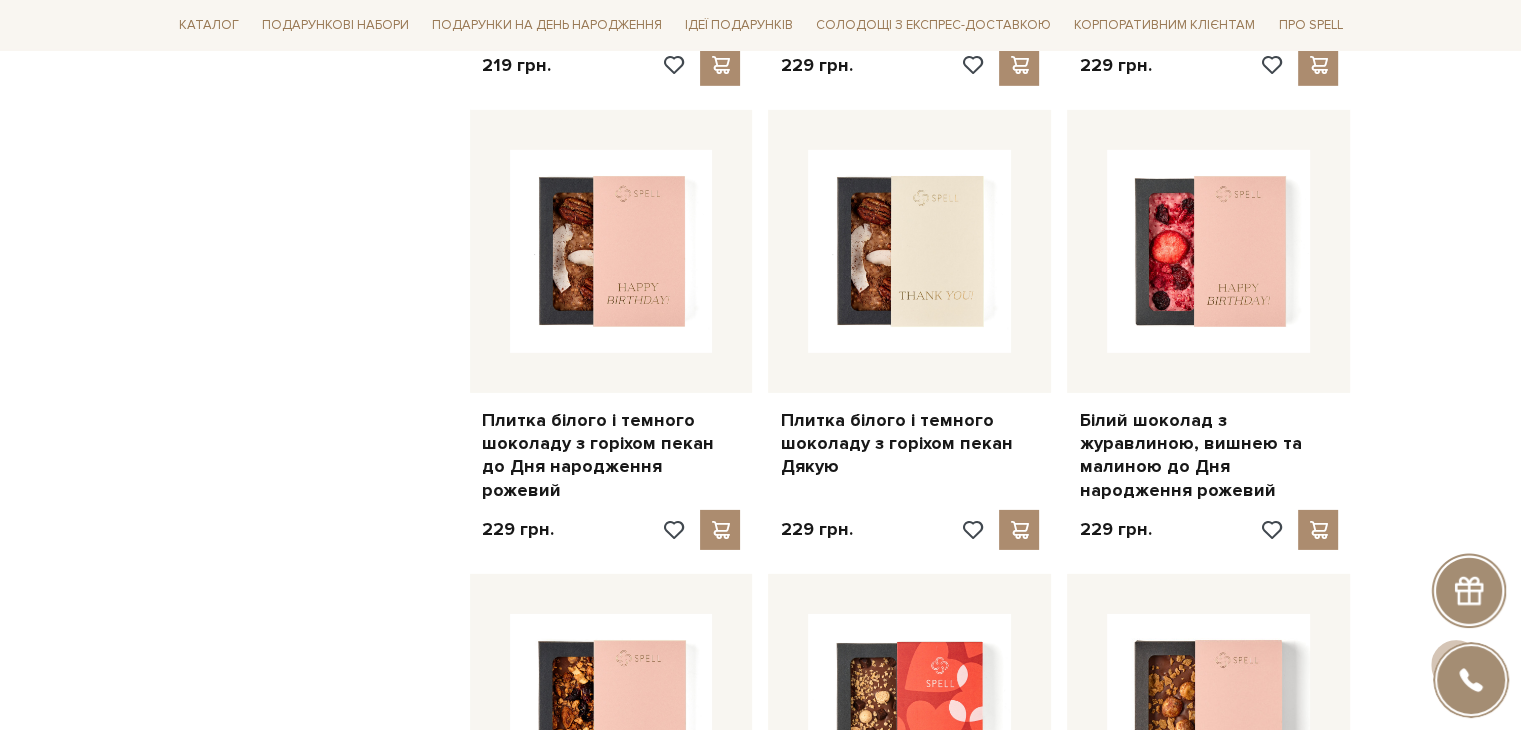 scroll, scrollTop: 36700, scrollLeft: 0, axis: vertical 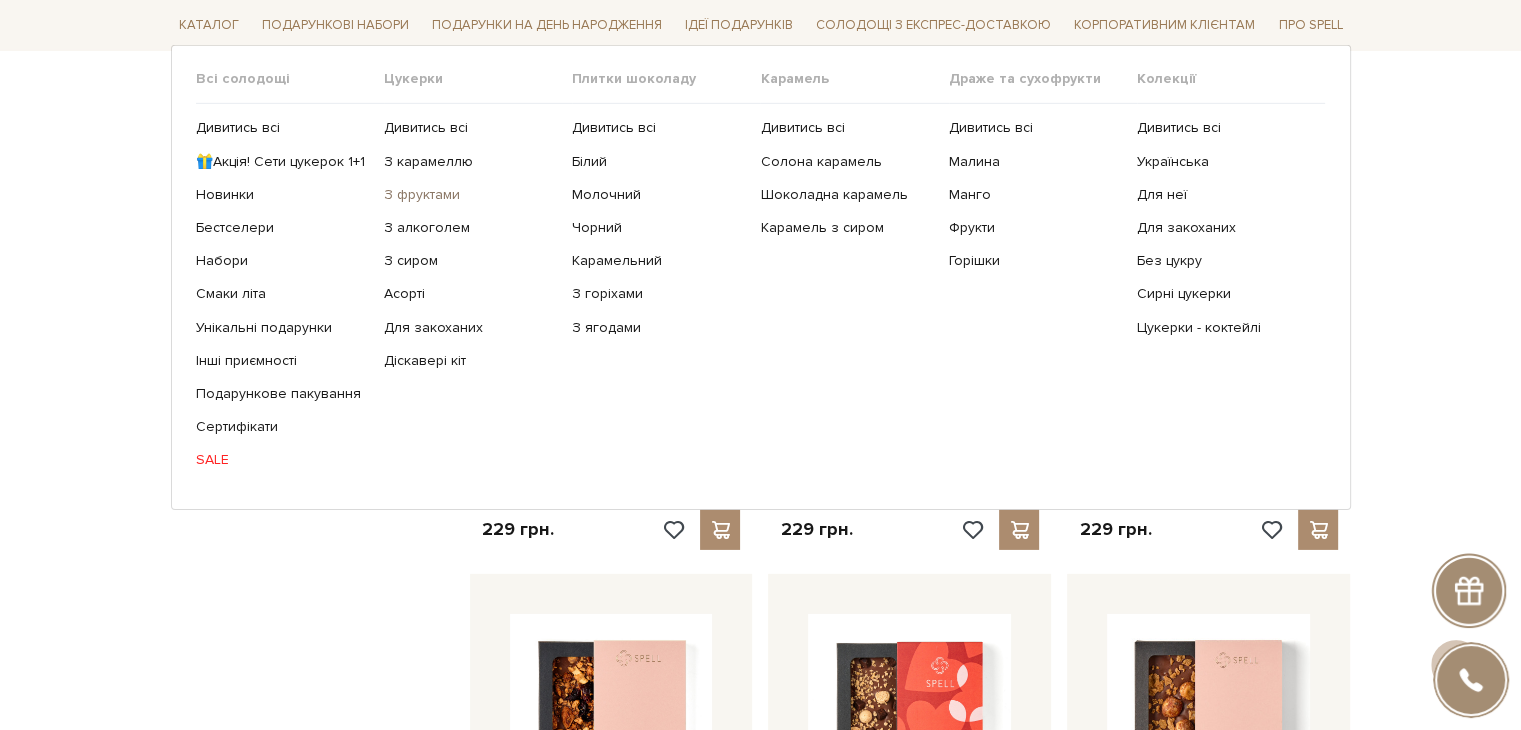 click on "З фруктами" at bounding box center (470, 195) 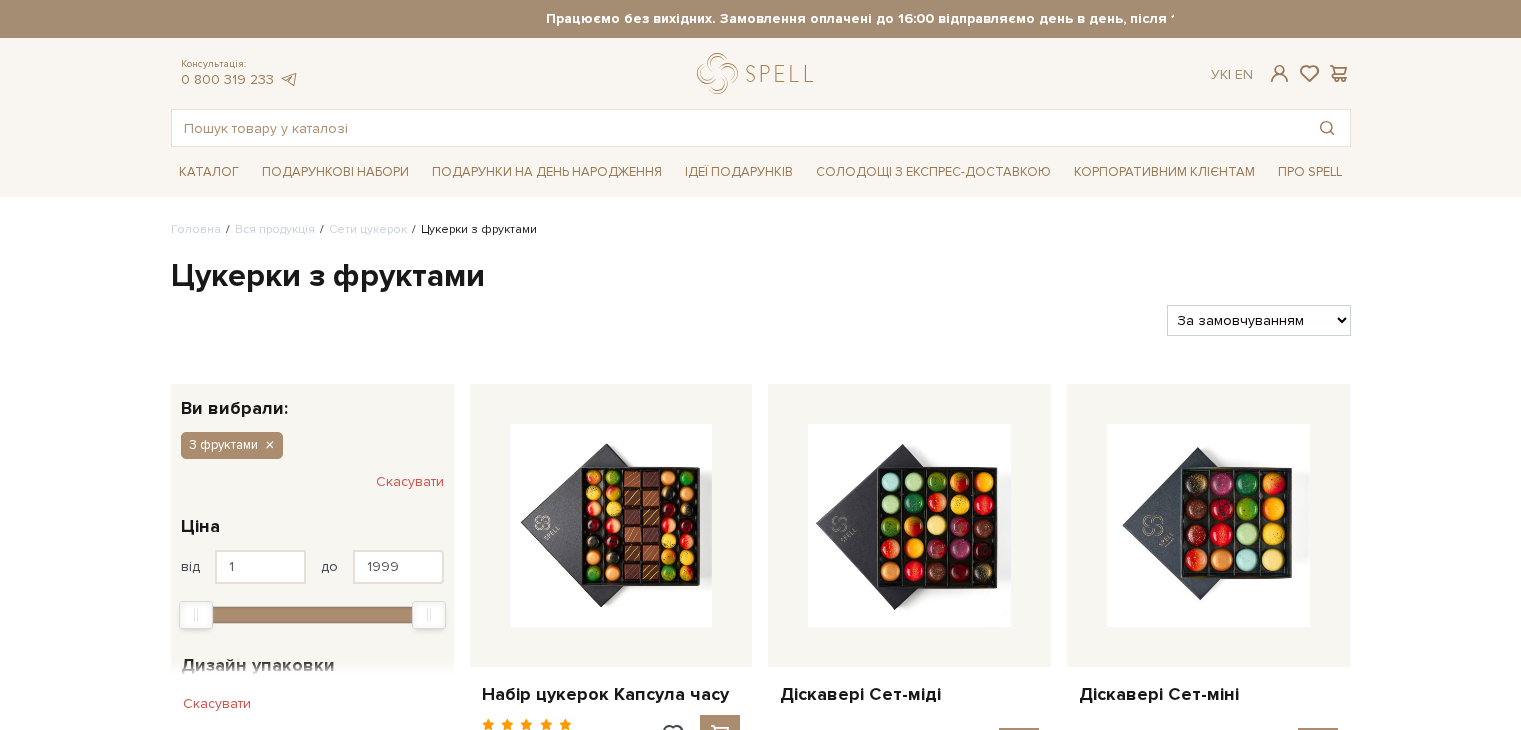 scroll, scrollTop: 0, scrollLeft: 0, axis: both 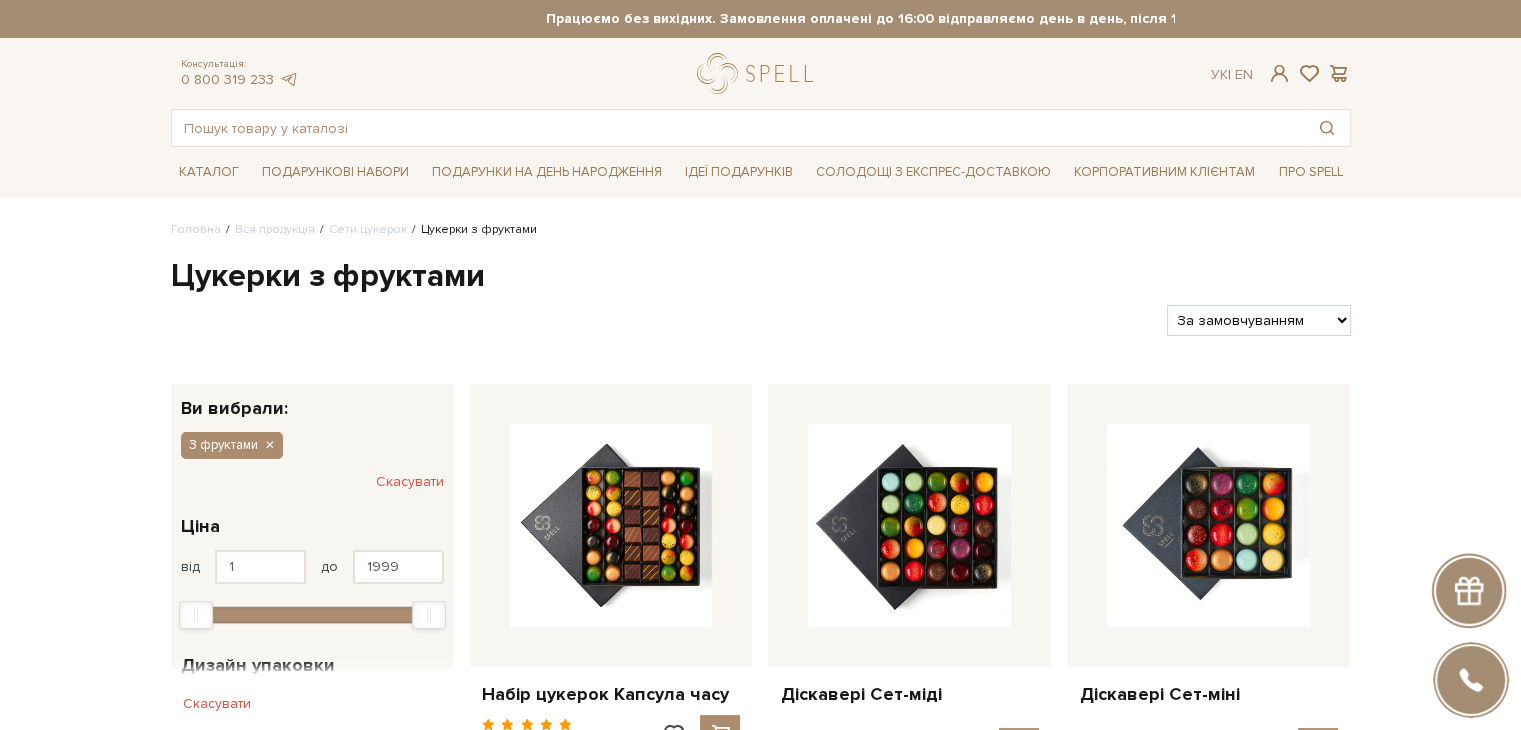 drag, startPoint x: 1459, startPoint y: 0, endPoint x: 832, endPoint y: 255, distance: 676.8707 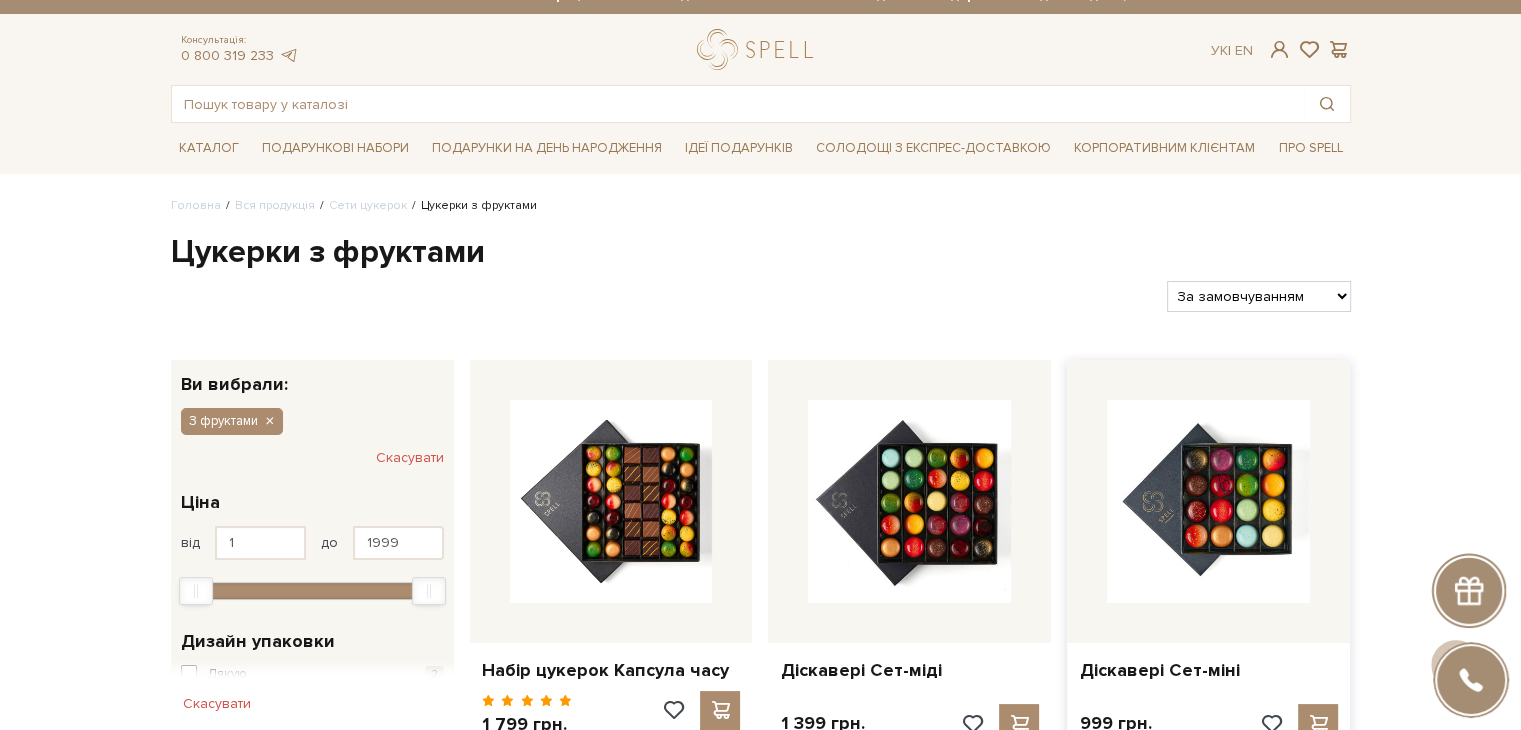 scroll, scrollTop: 0, scrollLeft: 0, axis: both 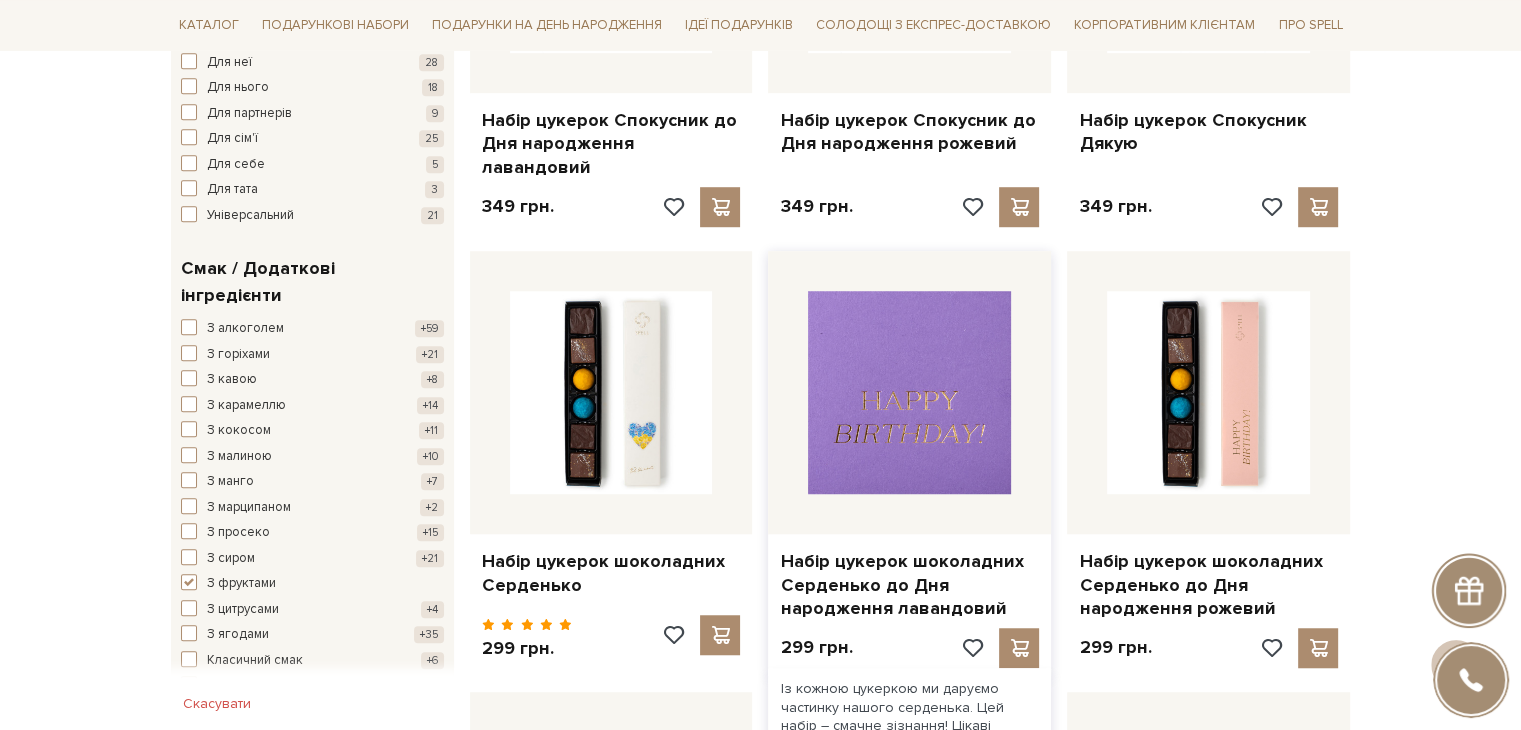 click at bounding box center [909, 392] 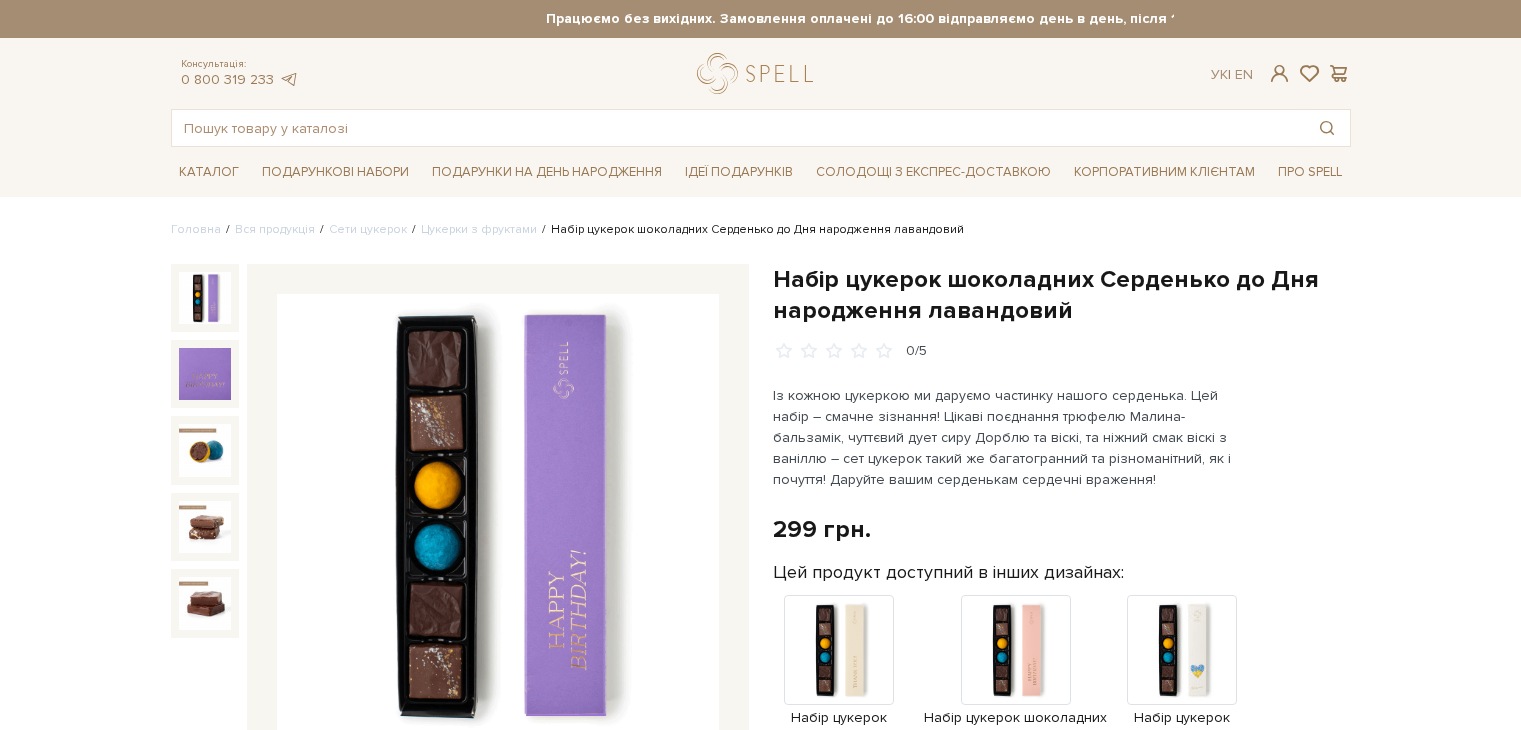 scroll, scrollTop: 0, scrollLeft: 0, axis: both 